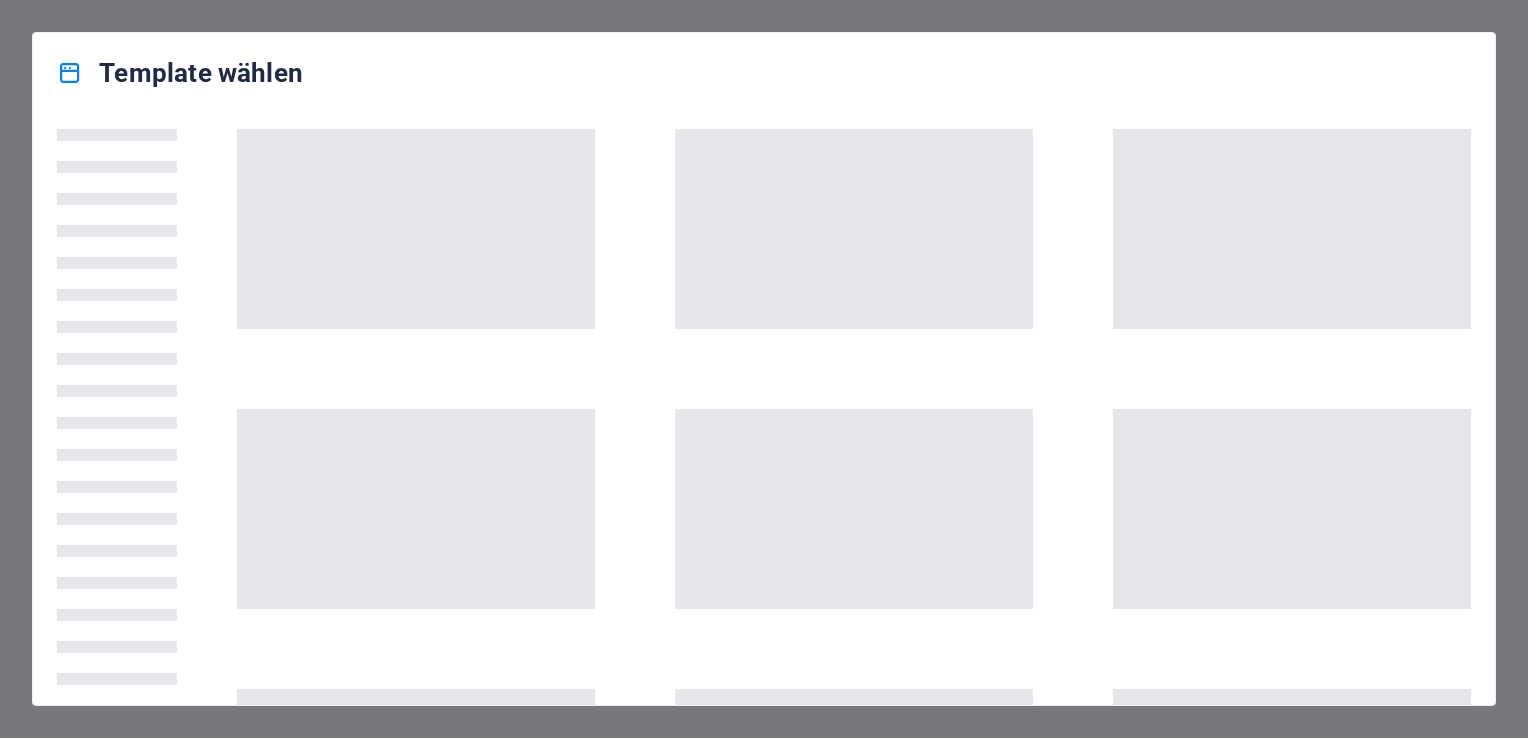 scroll, scrollTop: 0, scrollLeft: 0, axis: both 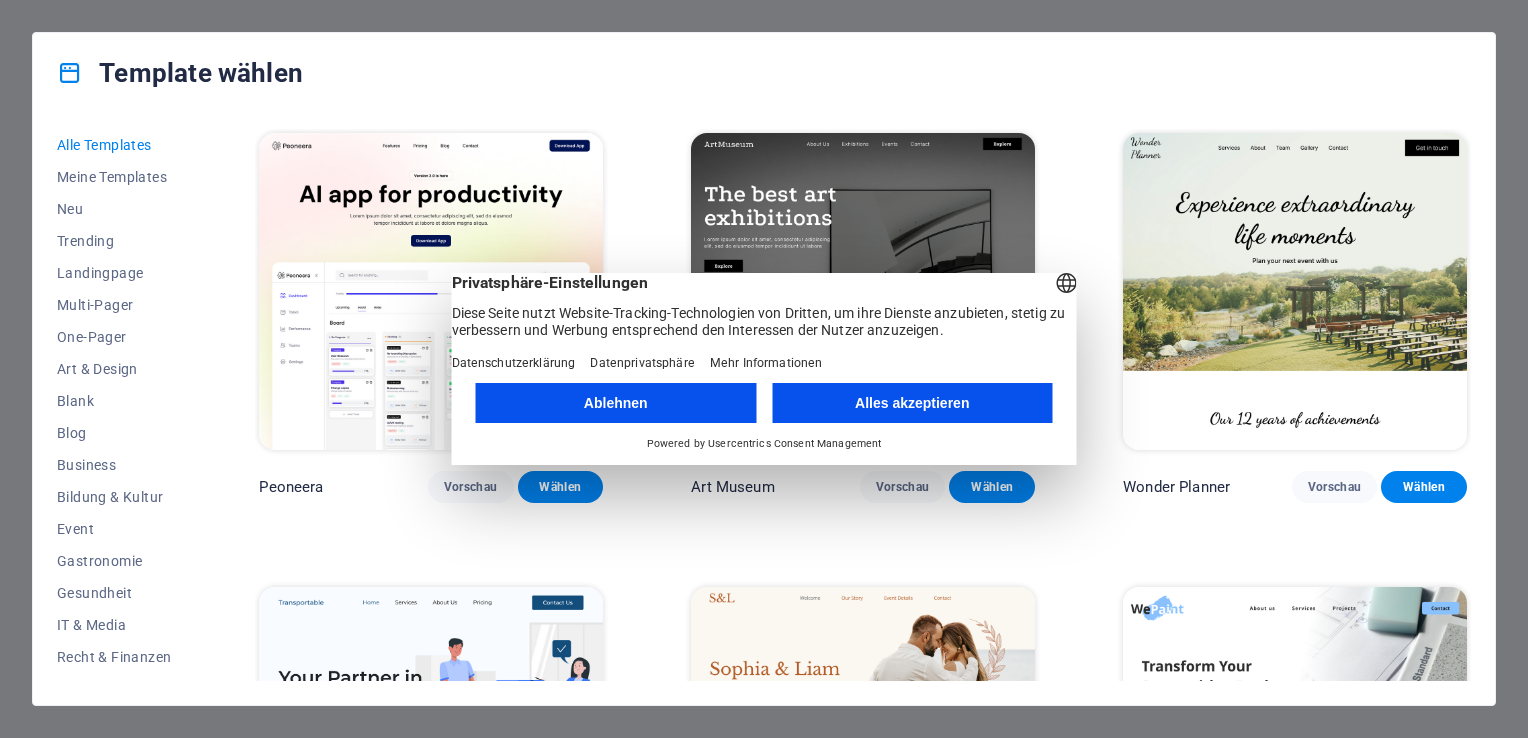 click on "Ablehnen" at bounding box center (616, 403) 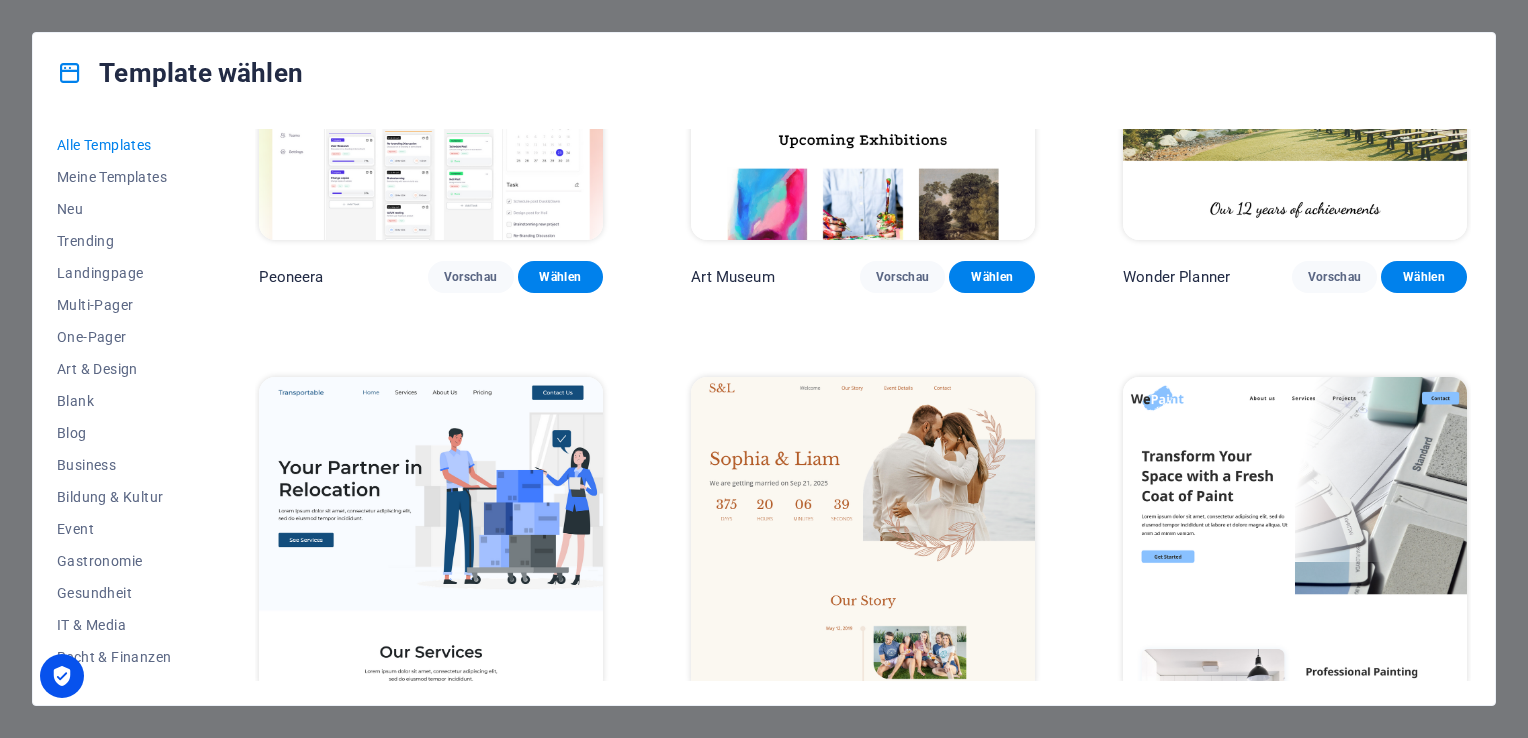 scroll, scrollTop: 100, scrollLeft: 0, axis: vertical 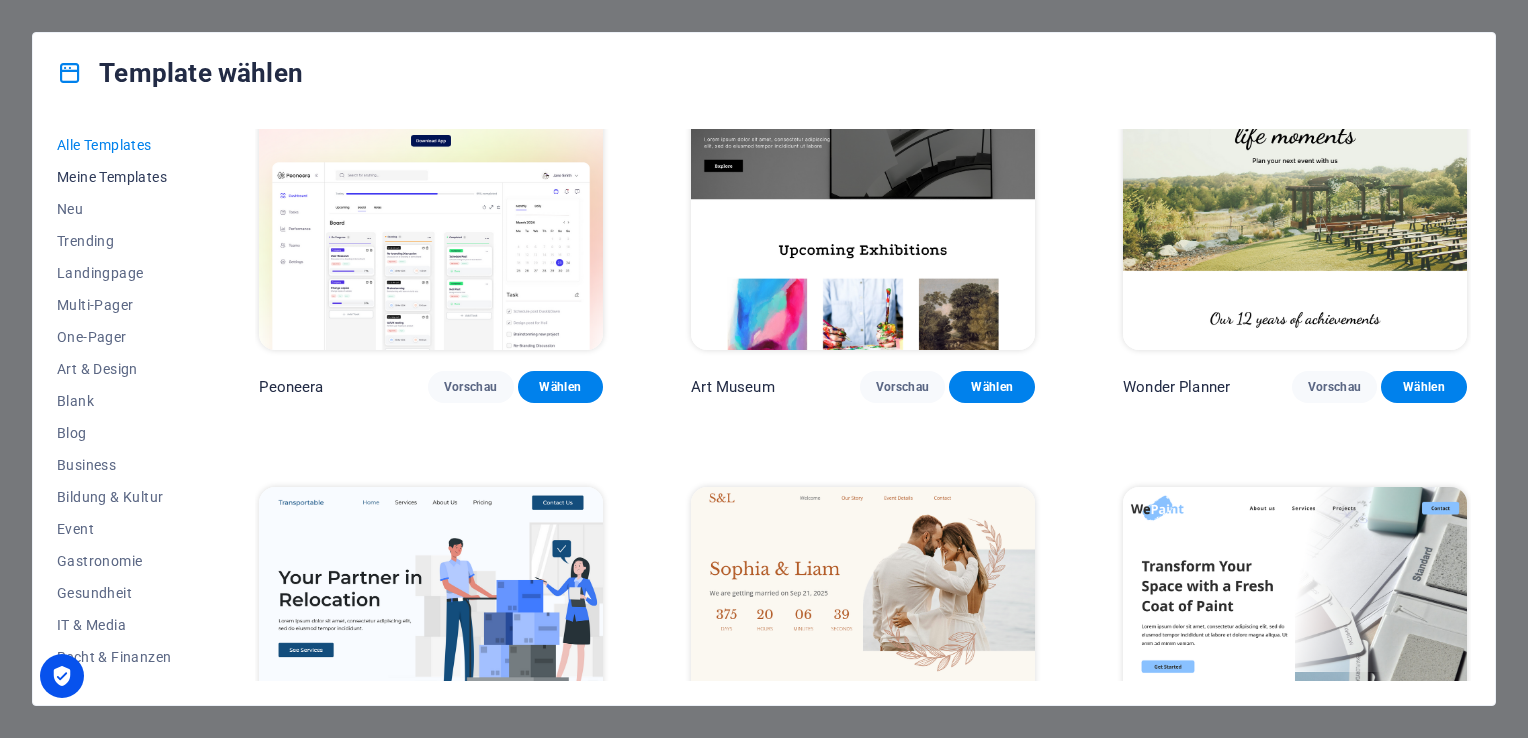 click on "Meine Templates" at bounding box center (114, 177) 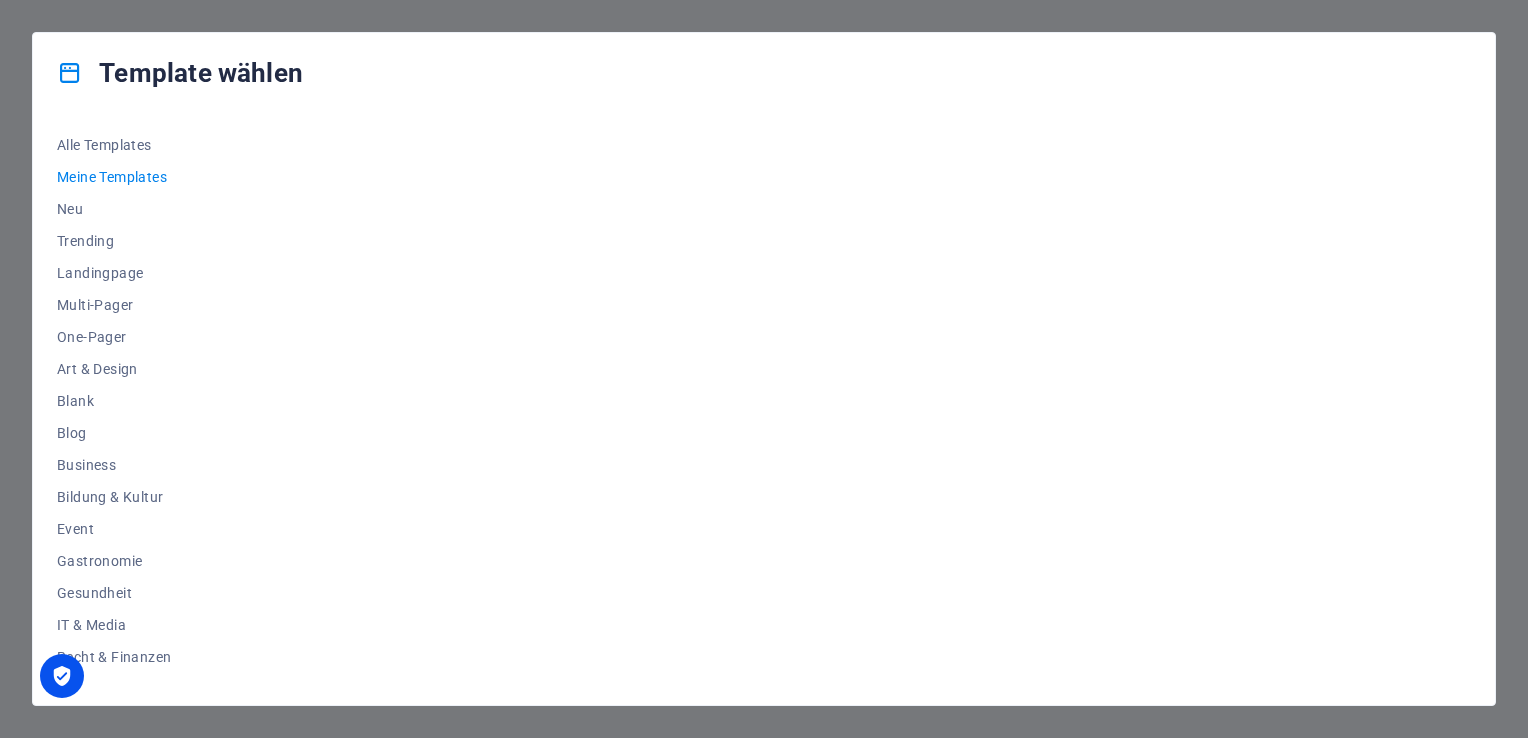 scroll, scrollTop: 0, scrollLeft: 0, axis: both 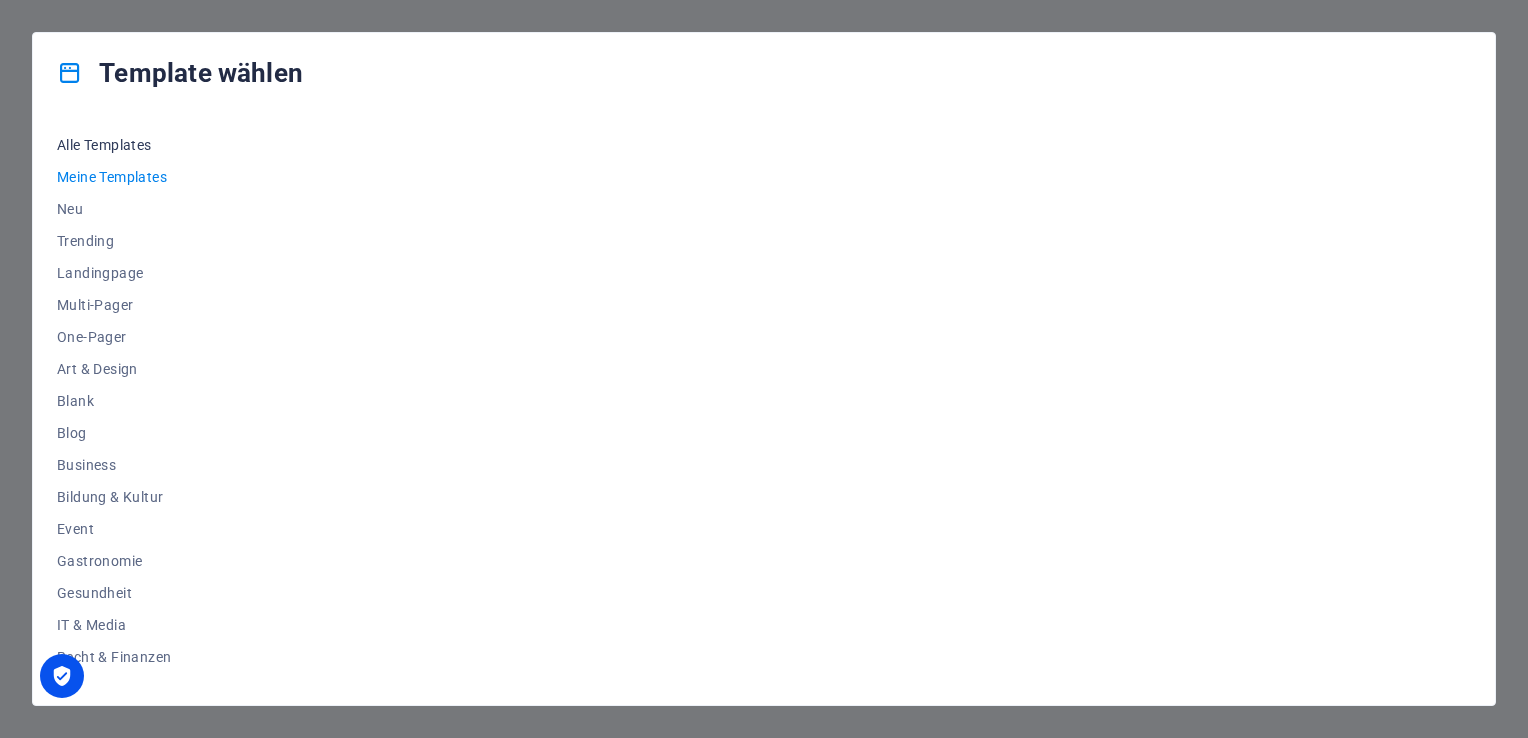 click on "Alle Templates" at bounding box center (114, 145) 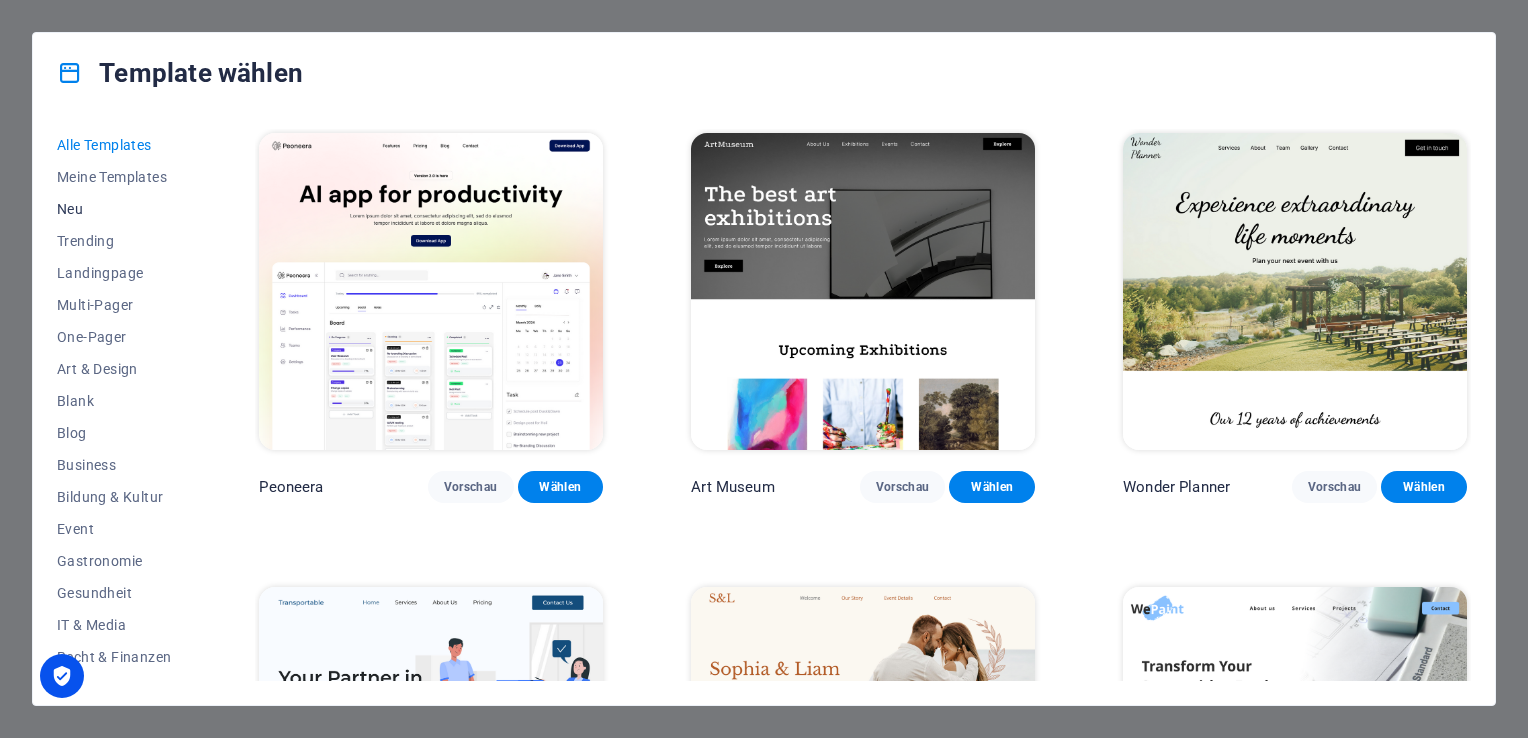 click on "Neu" at bounding box center [114, 209] 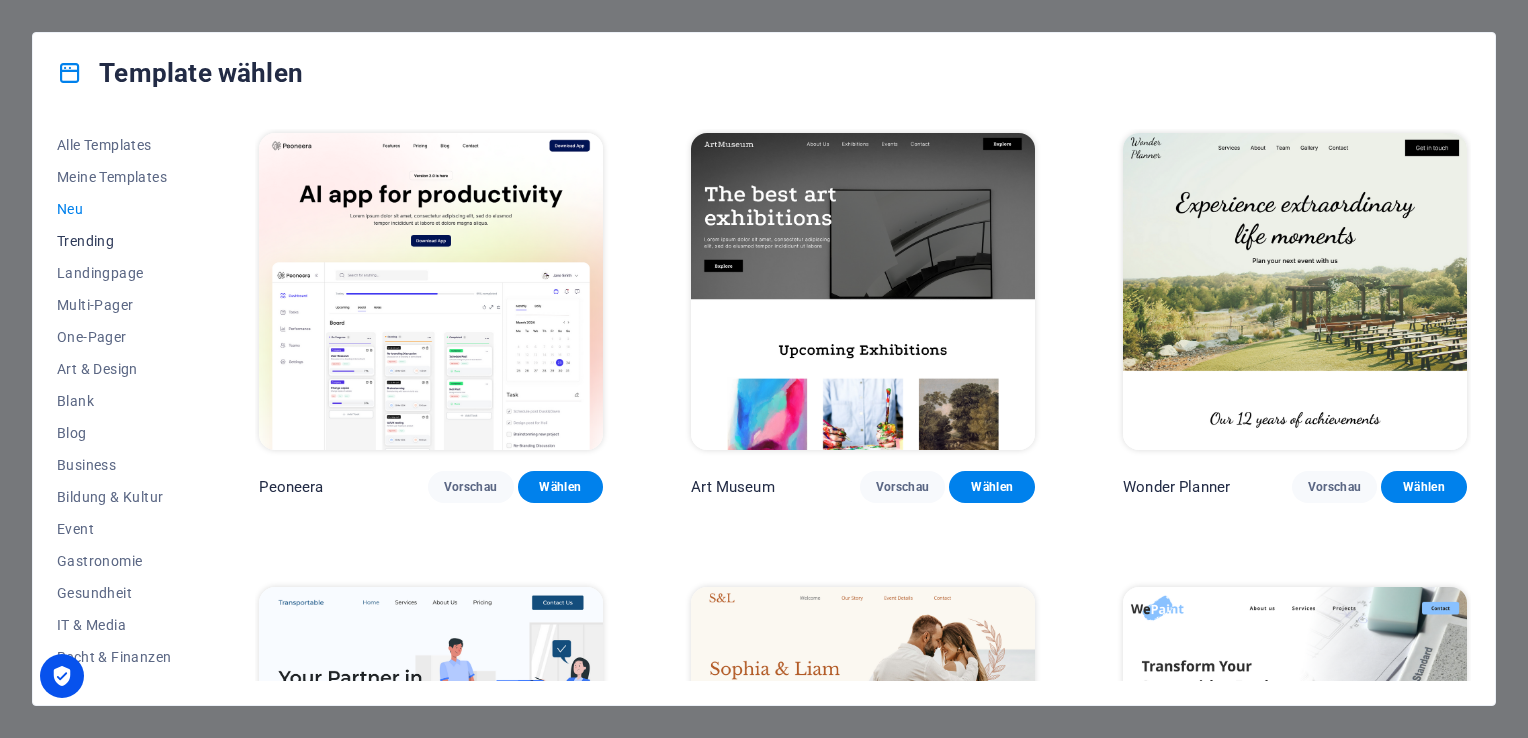 click on "Trending" at bounding box center [114, 241] 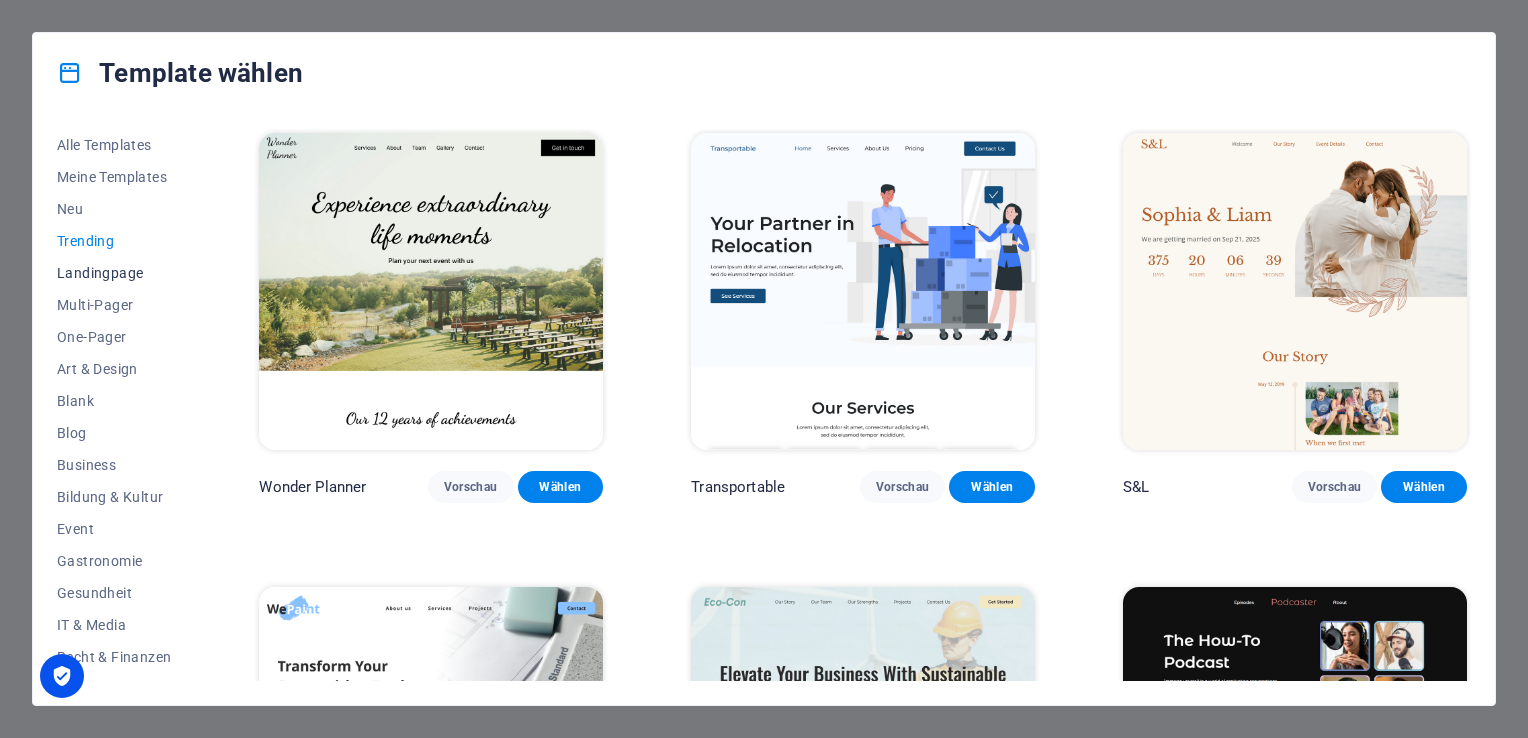click on "Landingpage" at bounding box center (114, 273) 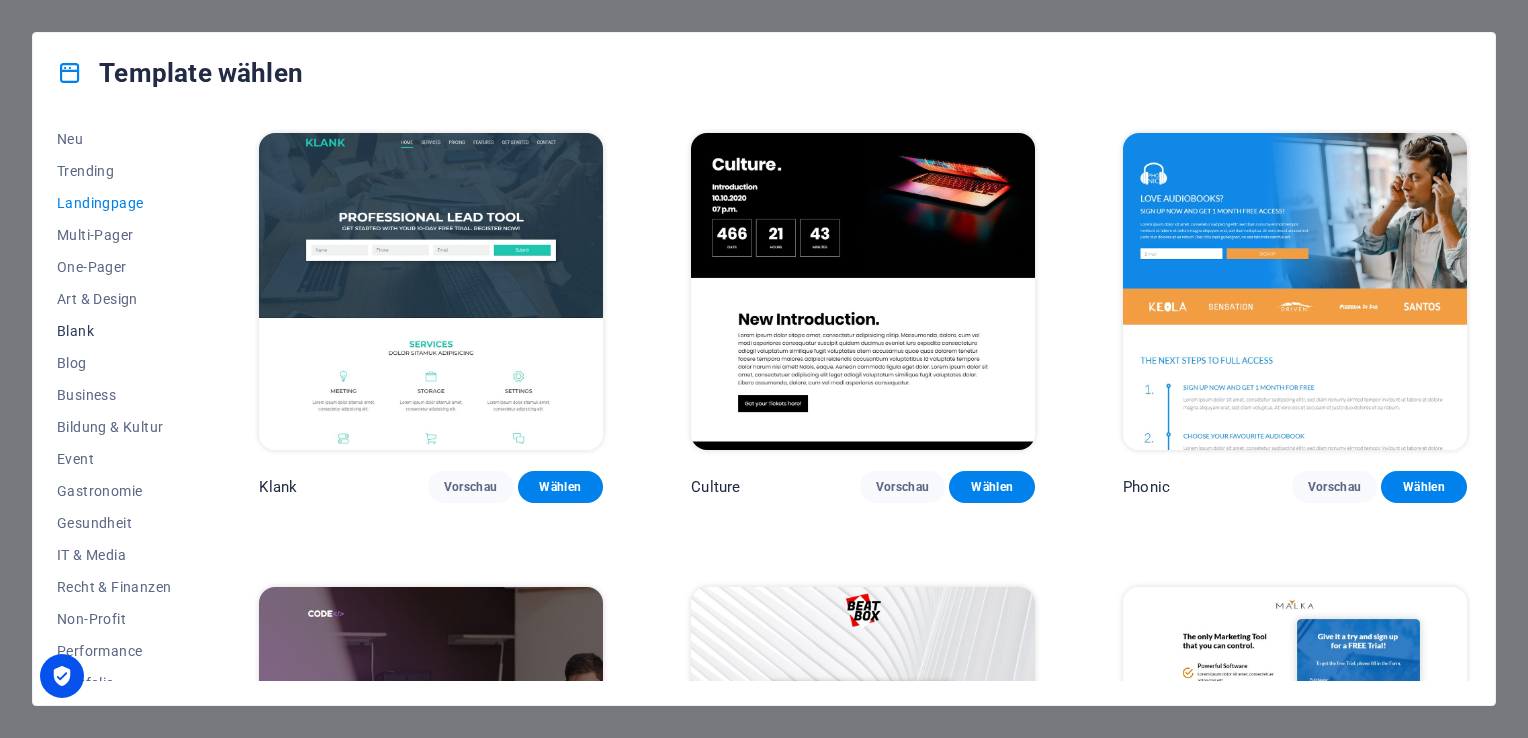 scroll, scrollTop: 100, scrollLeft: 0, axis: vertical 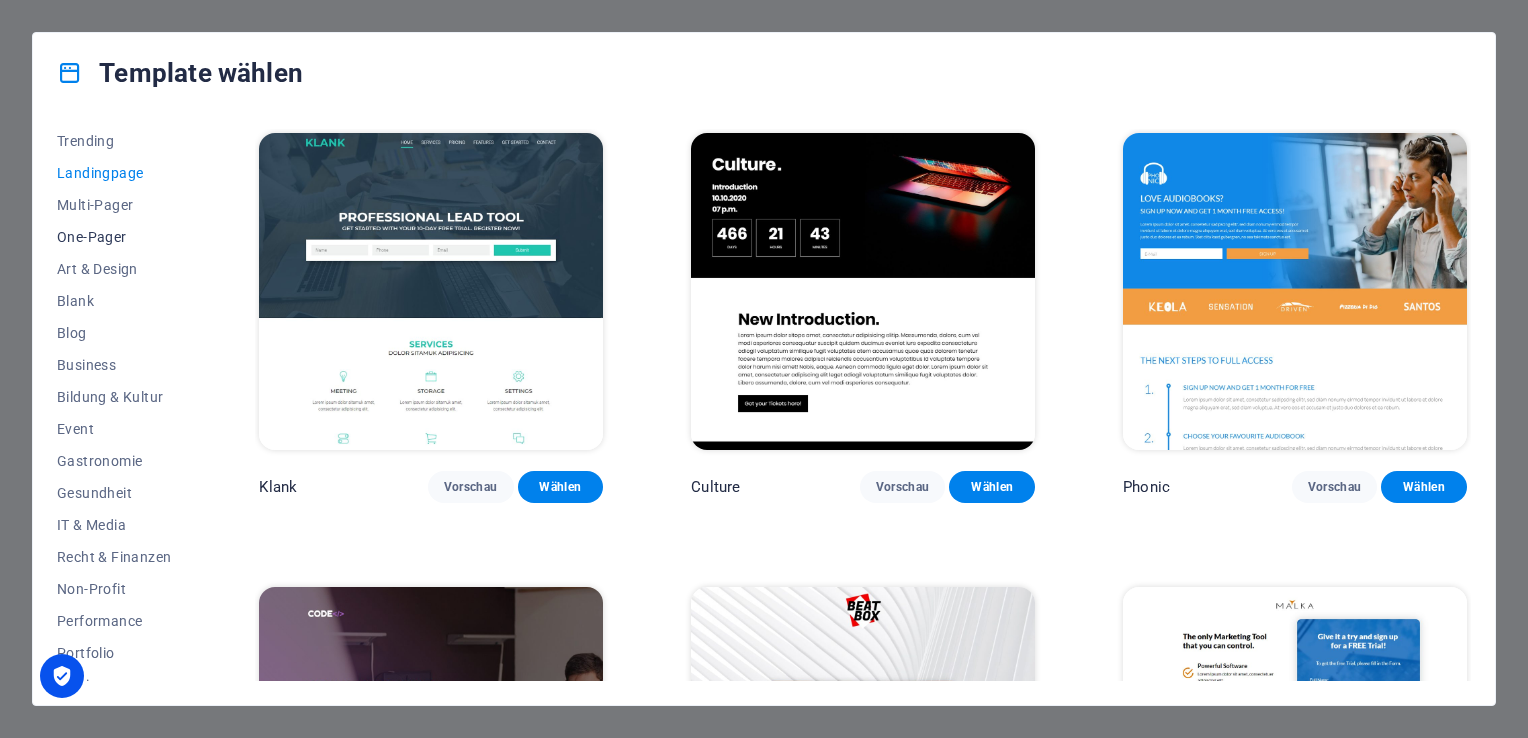 click on "One-Pager" at bounding box center [114, 237] 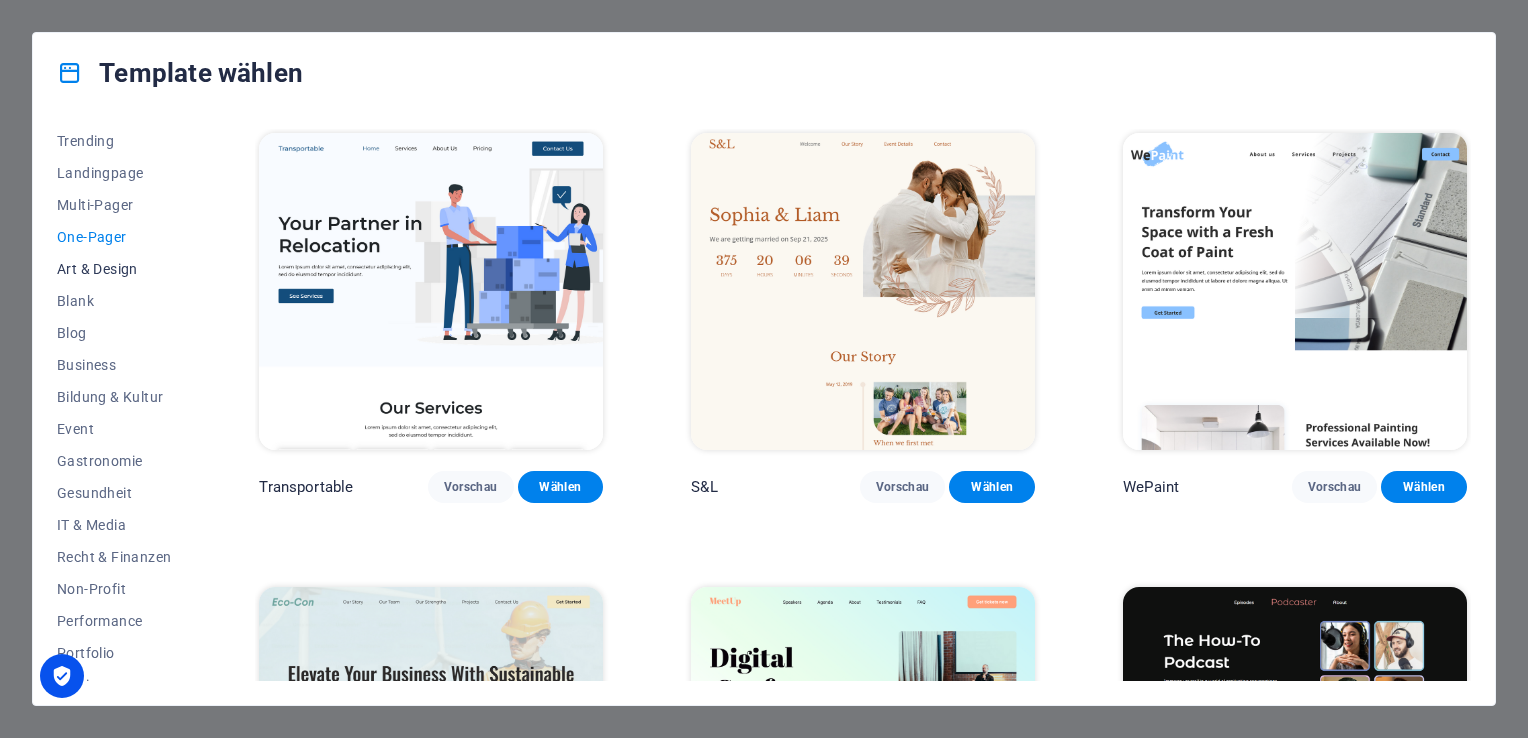 click on "Art & Design" at bounding box center (114, 269) 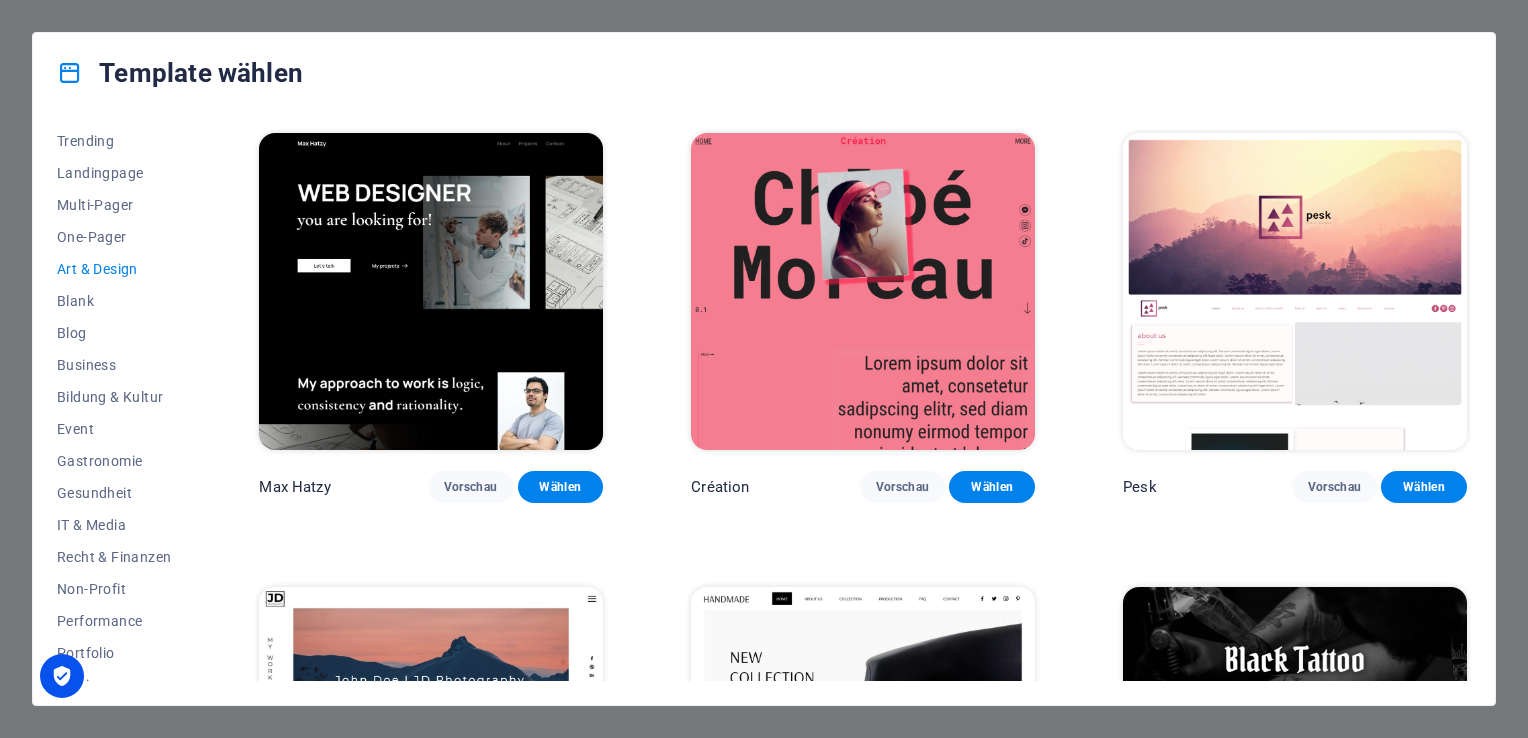 scroll, scrollTop: 200, scrollLeft: 0, axis: vertical 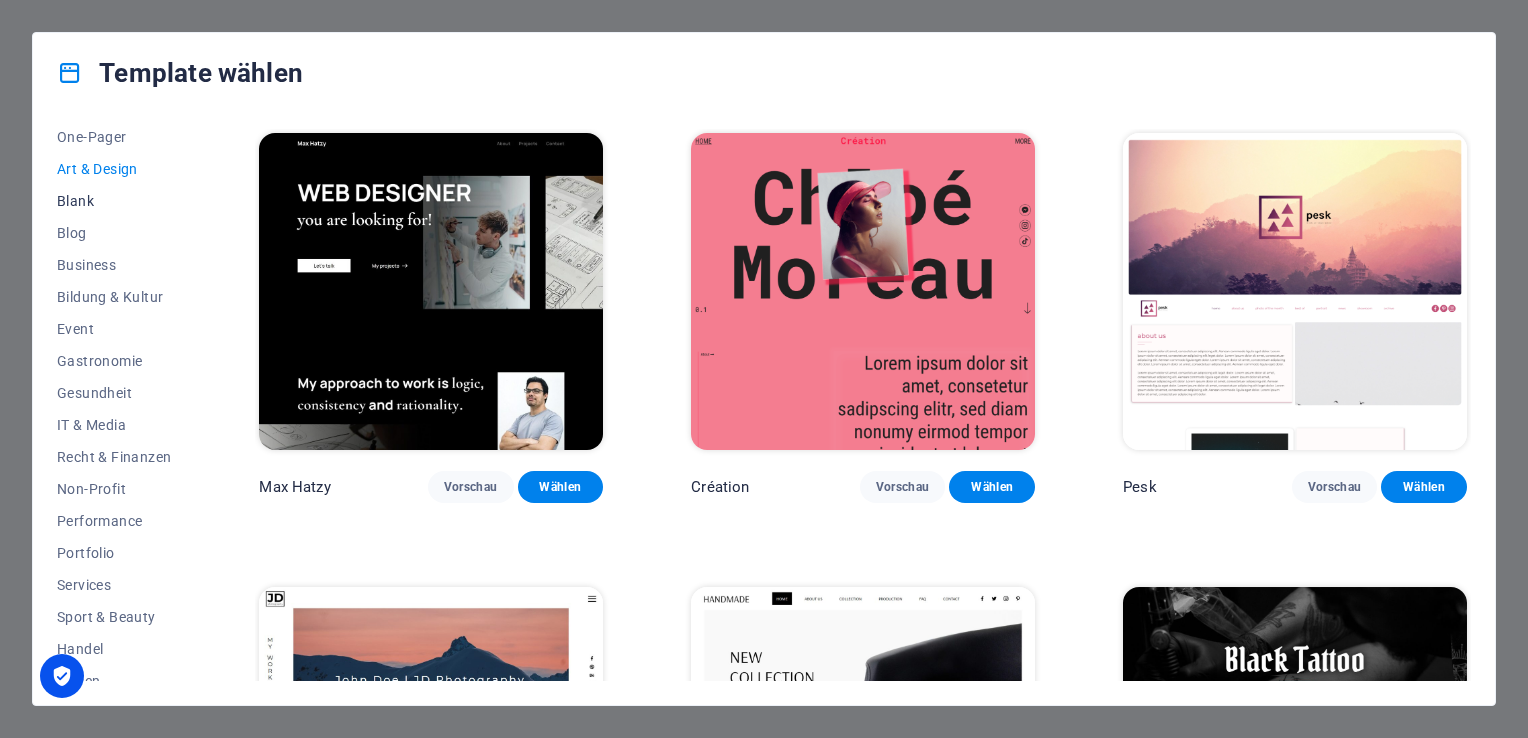 click on "Blank" at bounding box center [114, 201] 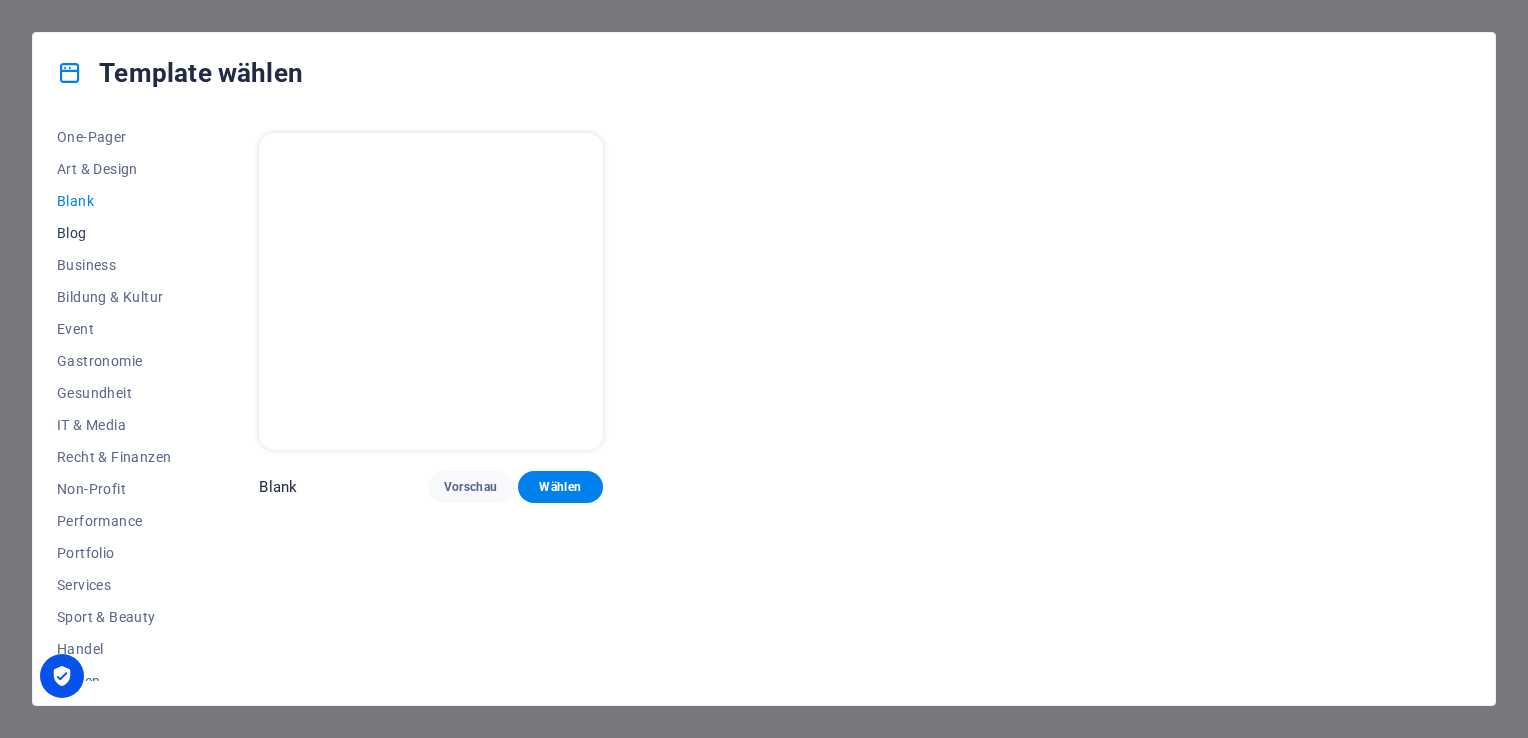 click on "Blog" at bounding box center (114, 233) 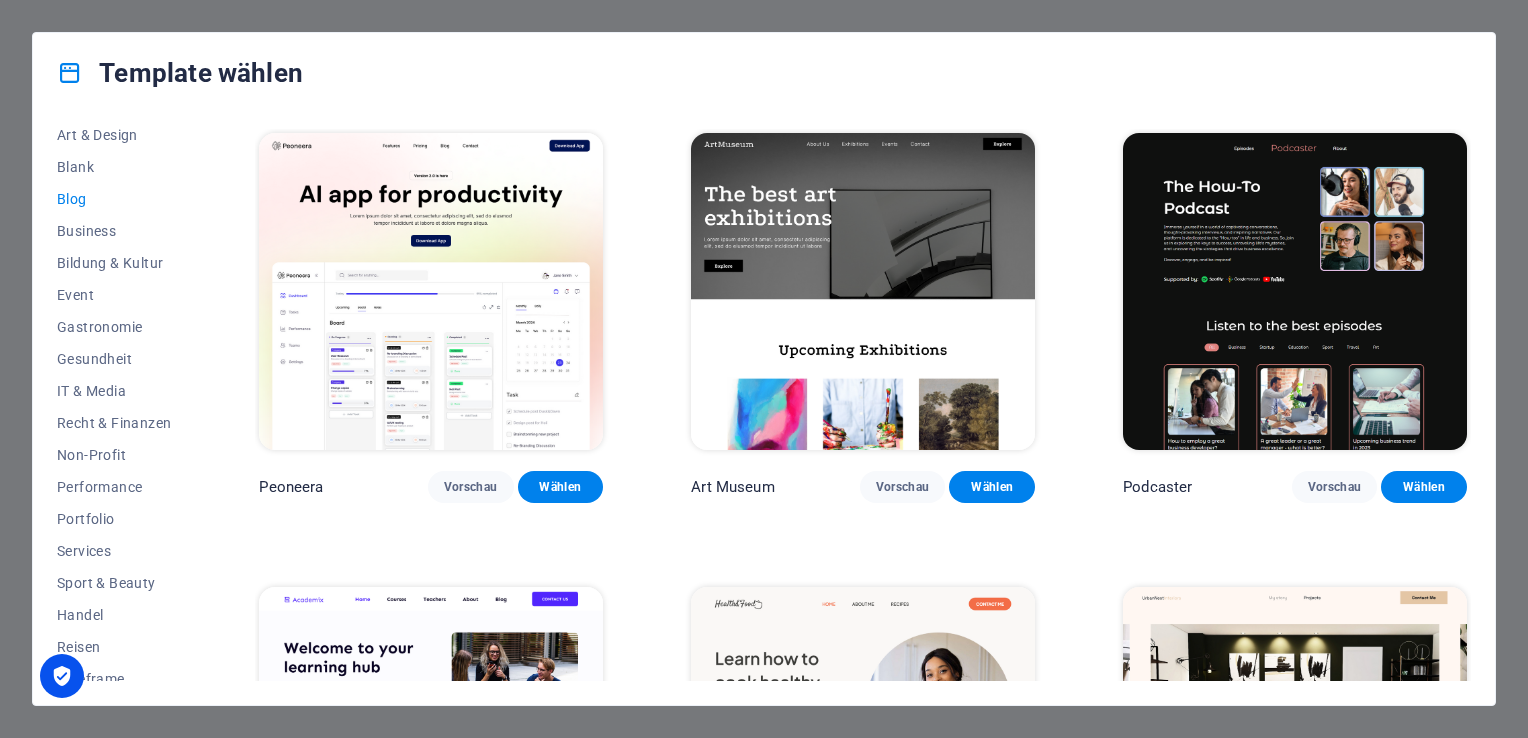 scroll, scrollTop: 247, scrollLeft: 0, axis: vertical 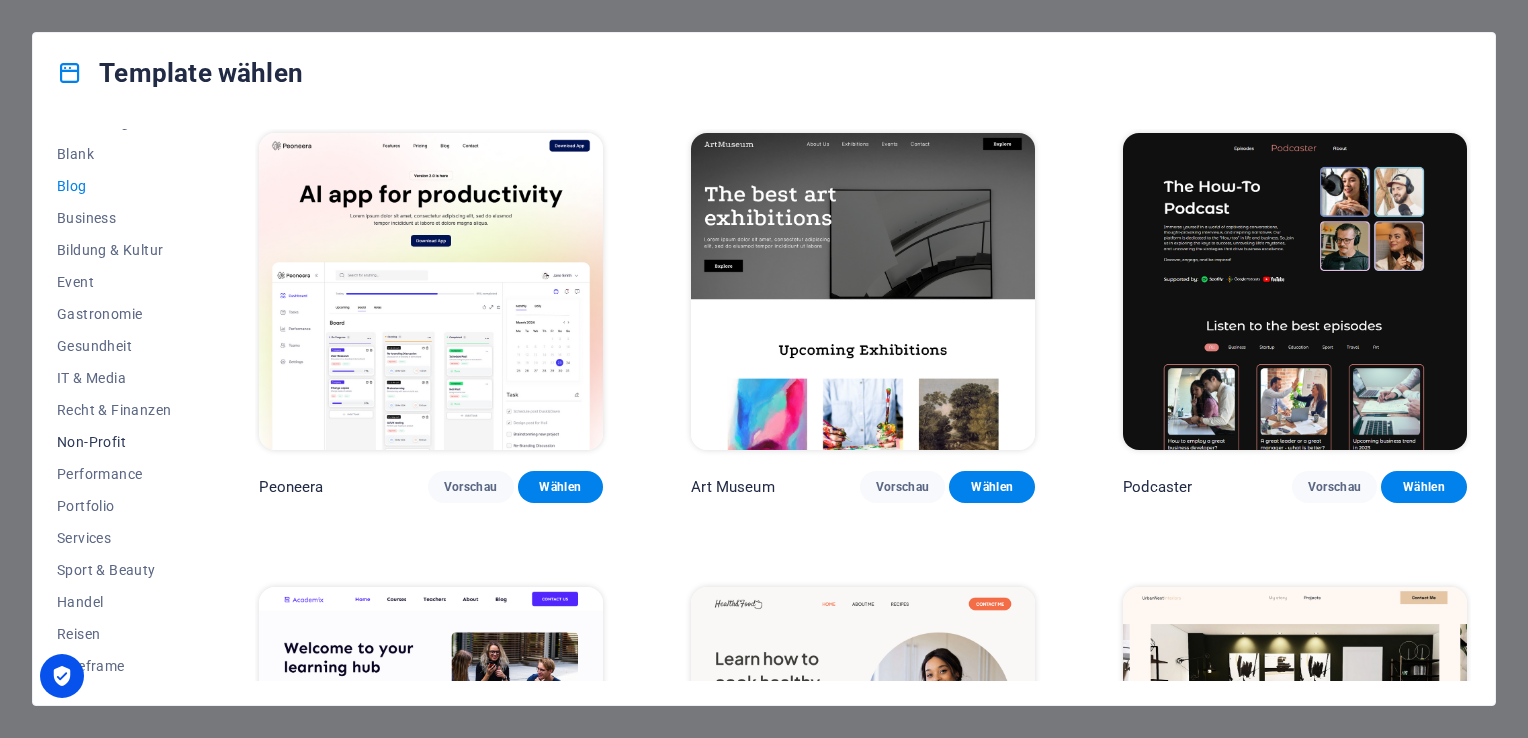 click on "Non-Profit" at bounding box center (114, 442) 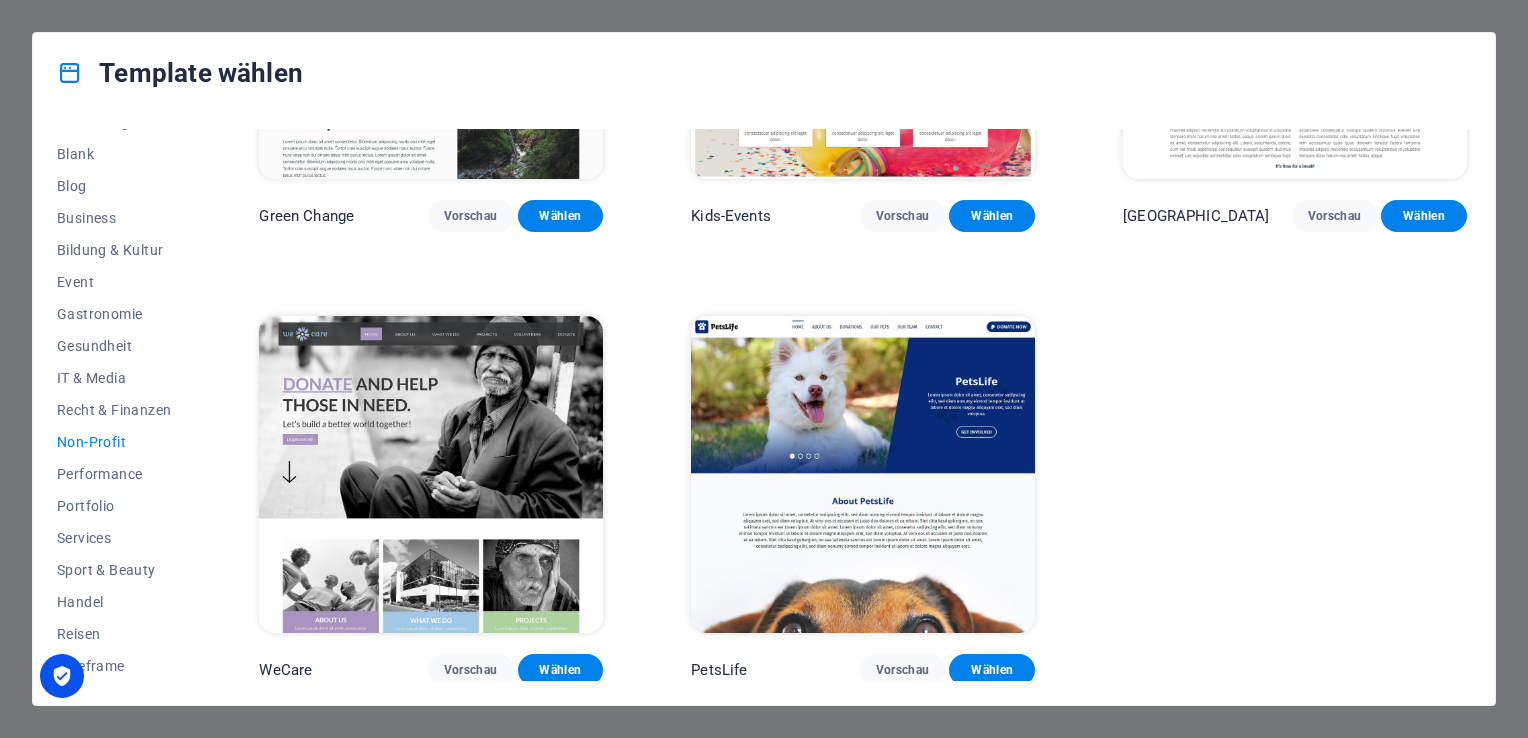 scroll, scrollTop: 0, scrollLeft: 0, axis: both 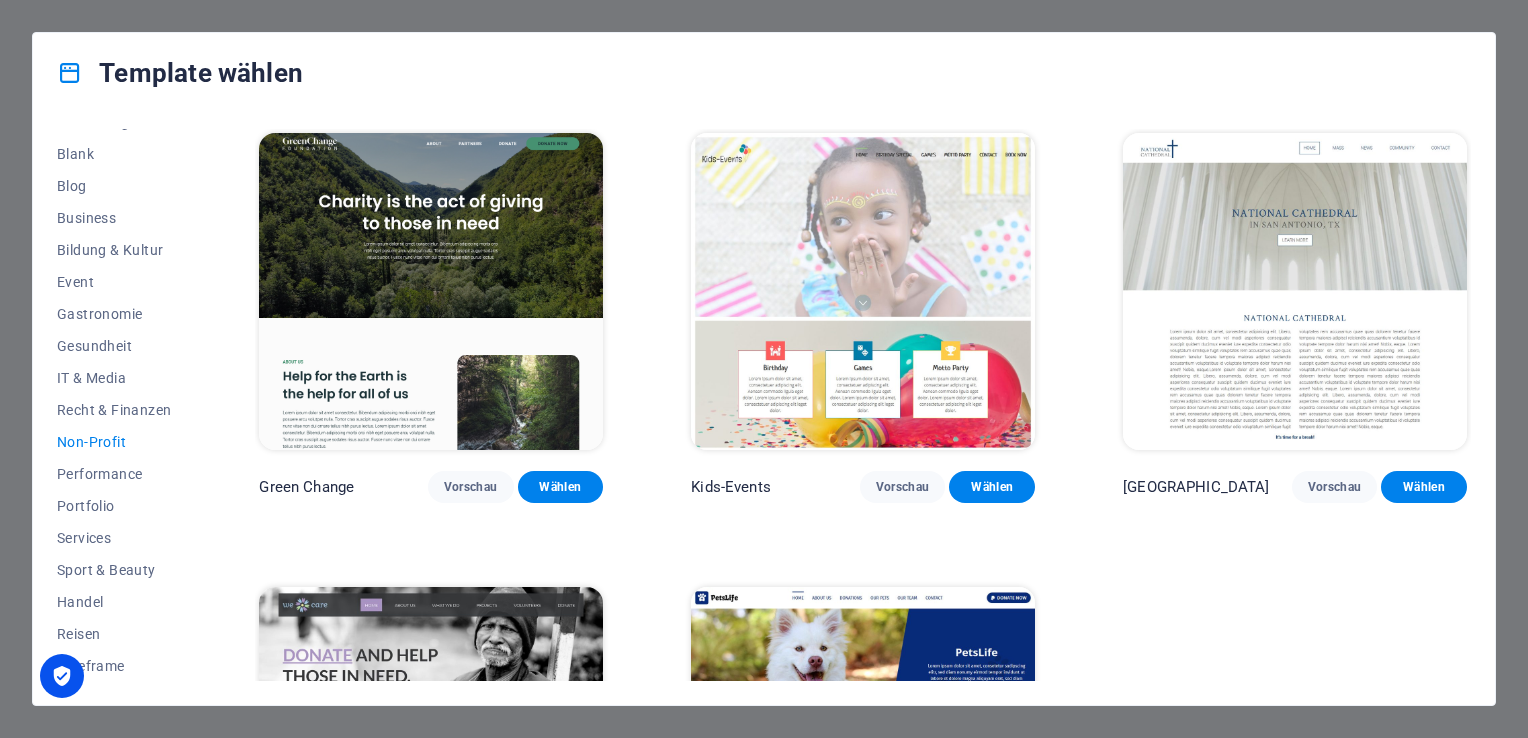 click at bounding box center [863, 291] 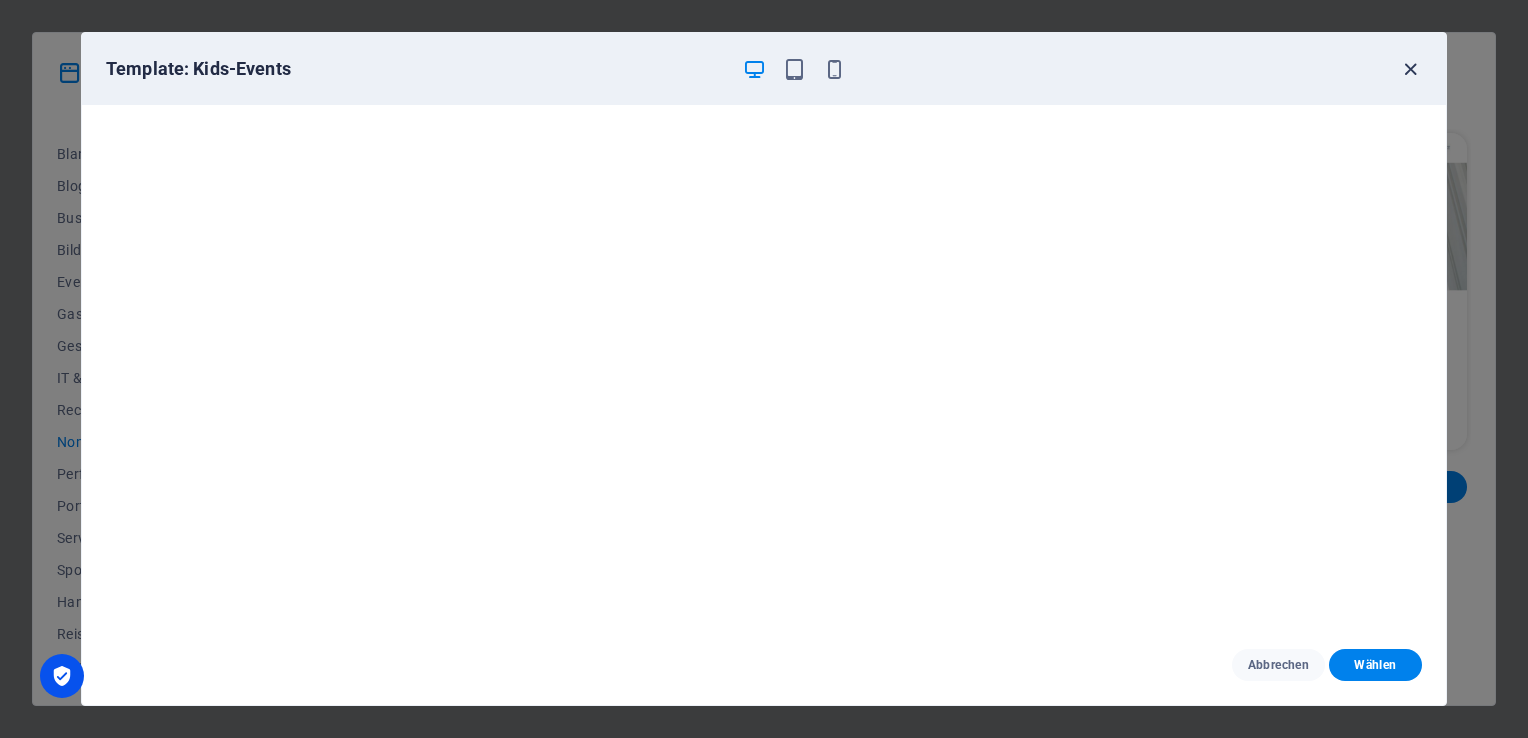 click at bounding box center [1410, 69] 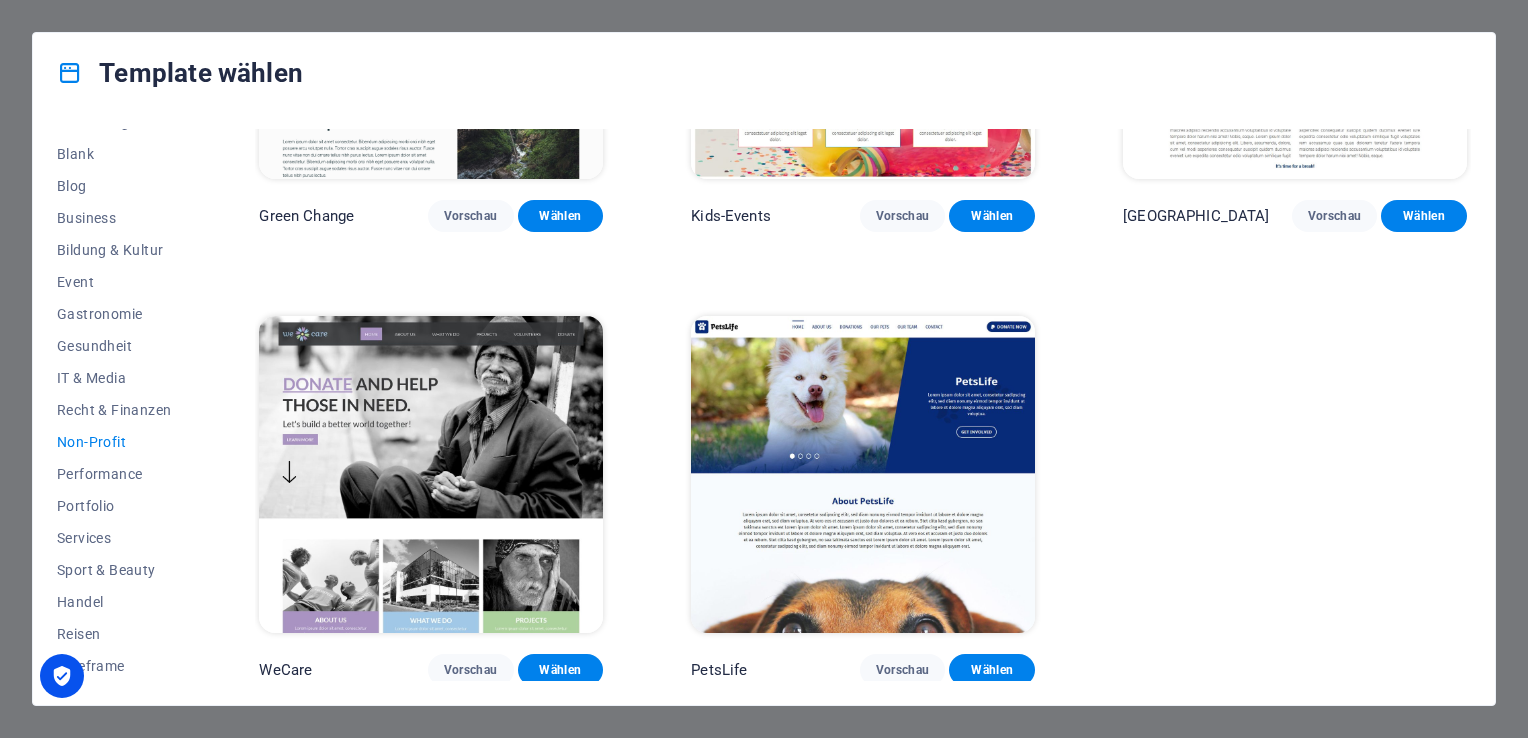 scroll, scrollTop: 0, scrollLeft: 0, axis: both 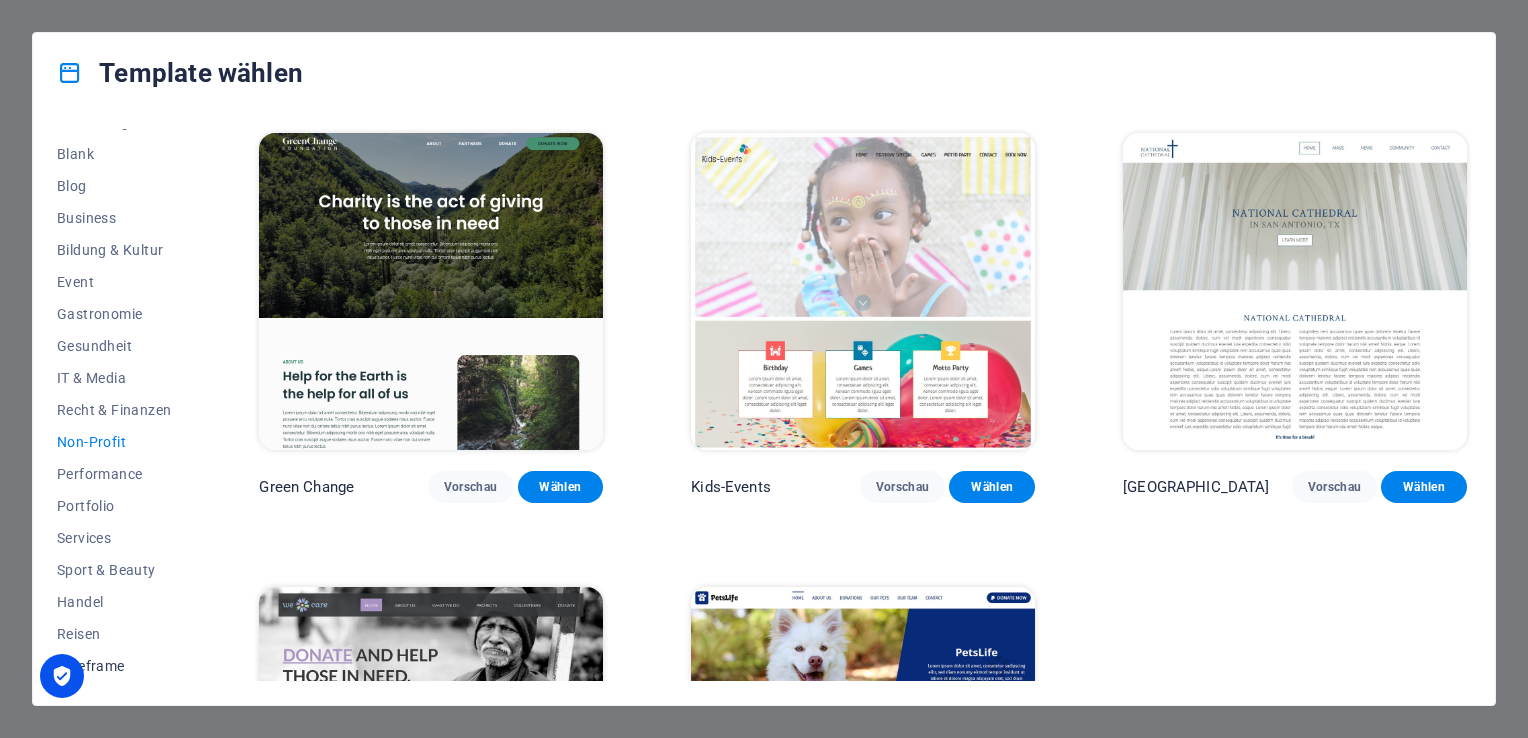 click on "Wireframe" at bounding box center (114, 666) 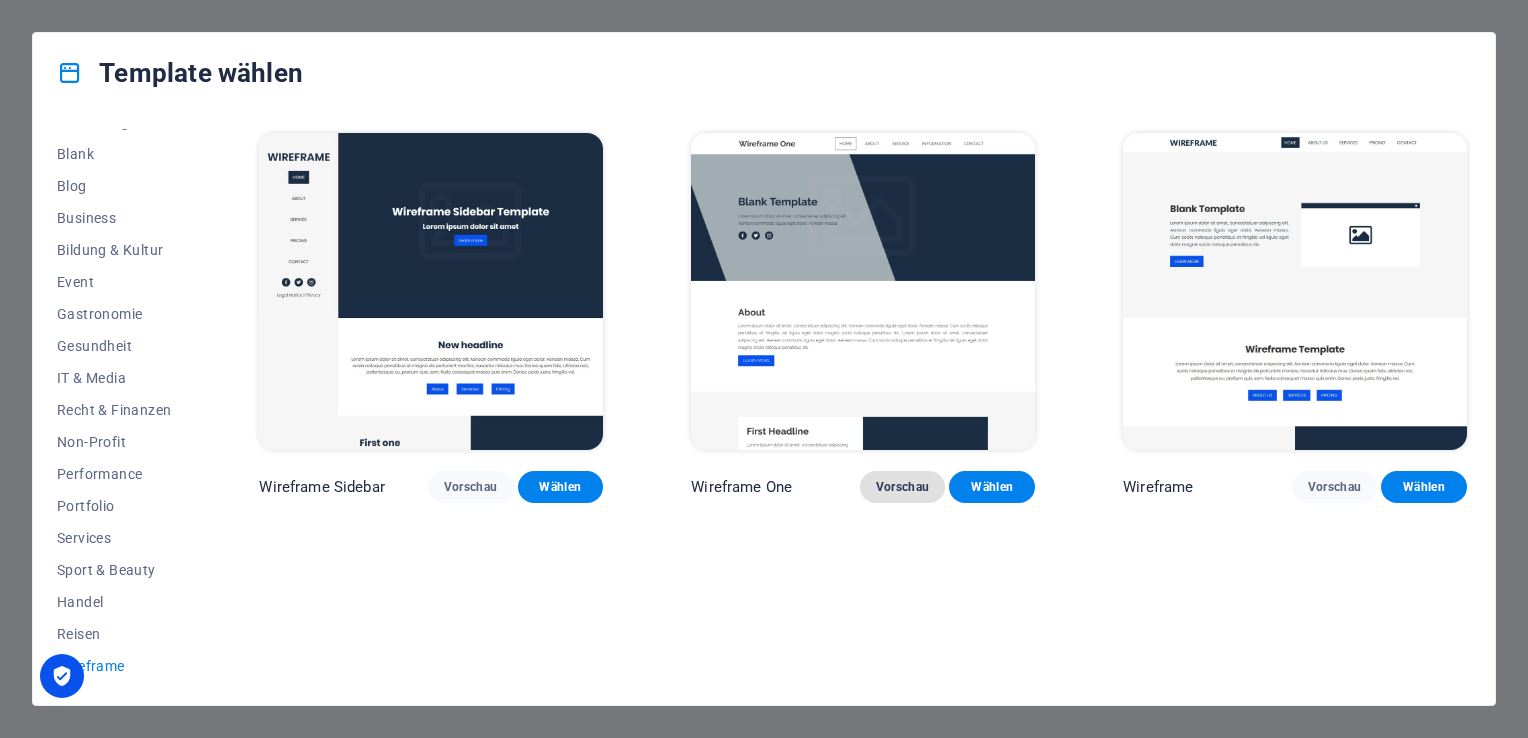 click on "Vorschau" at bounding box center [903, 487] 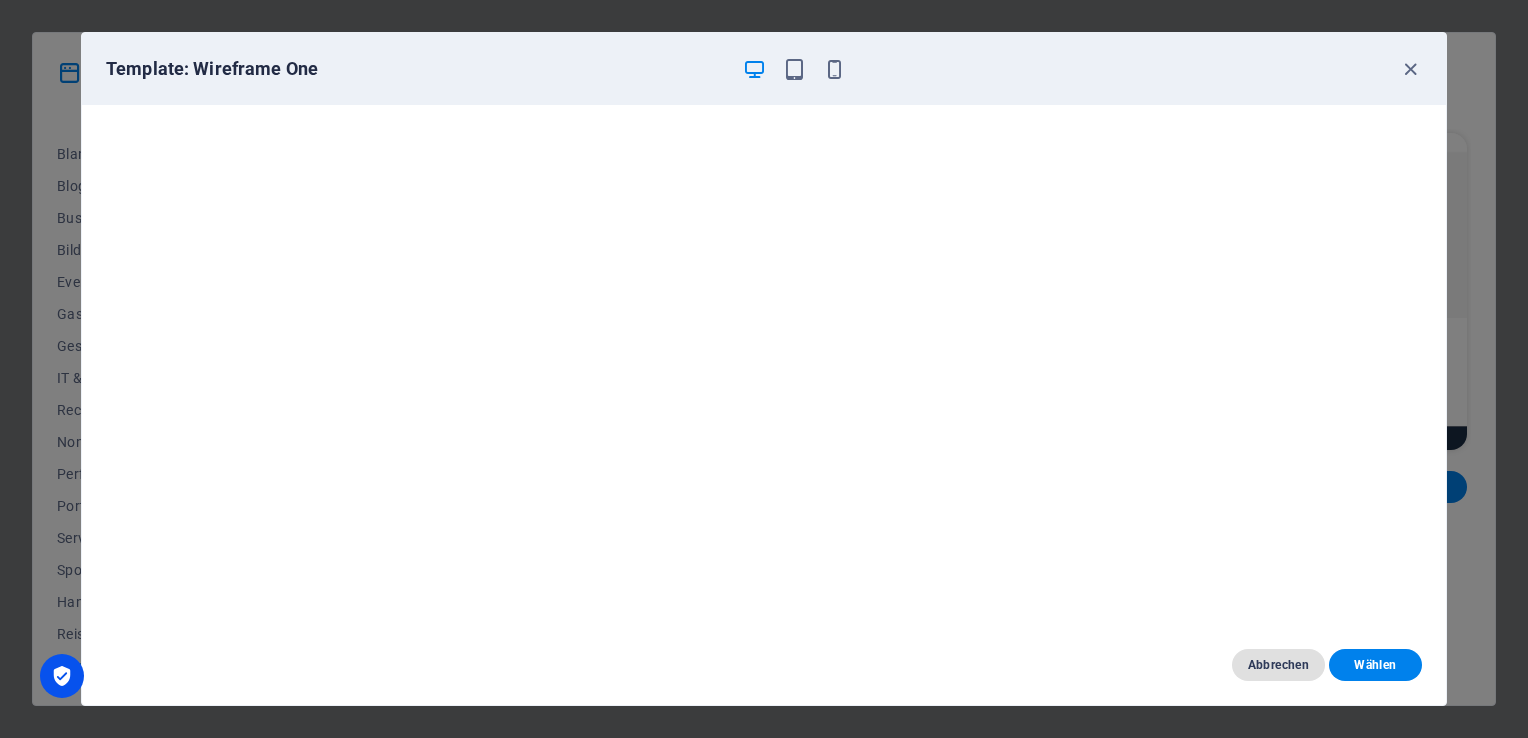 click on "Abbrechen" at bounding box center (1278, 665) 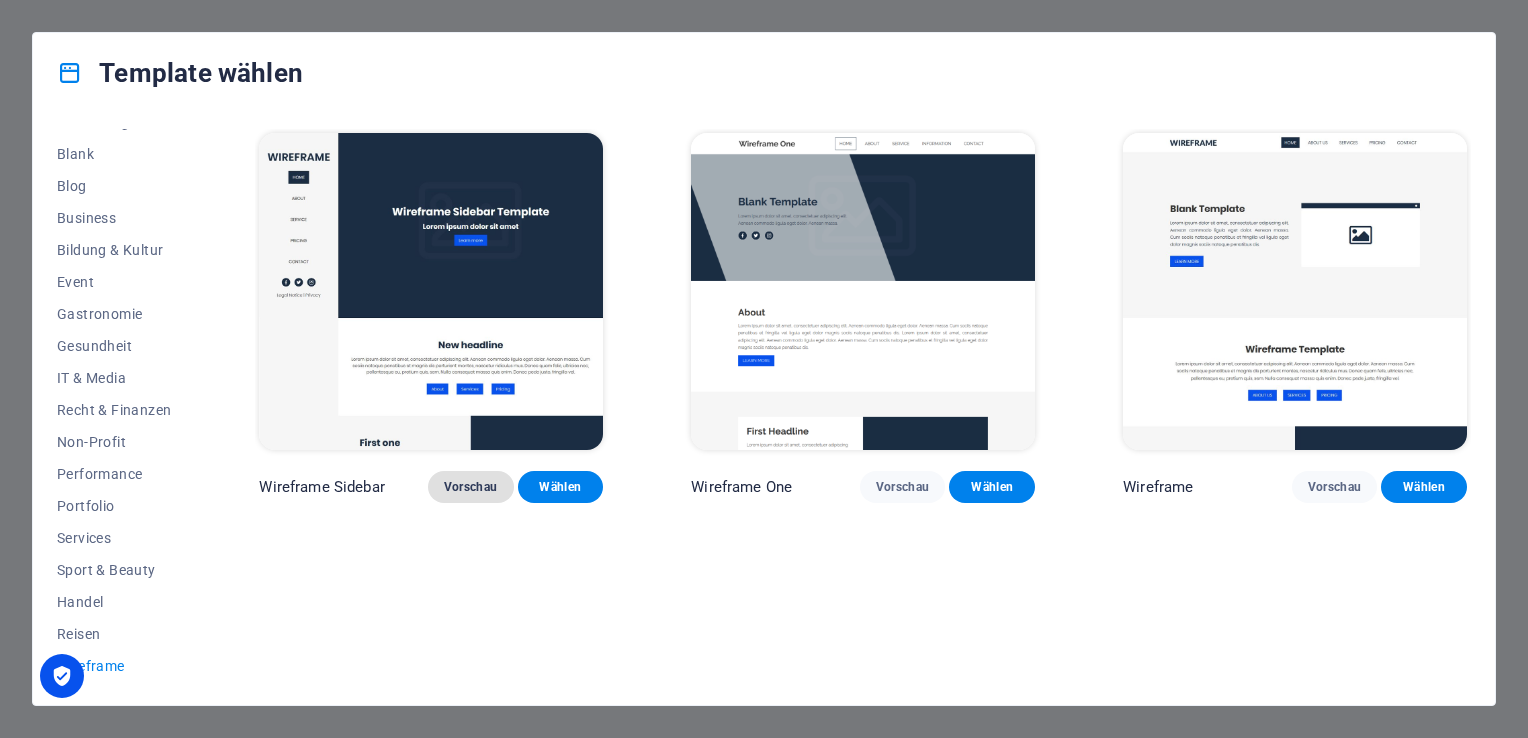 click on "Vorschau" at bounding box center (471, 487) 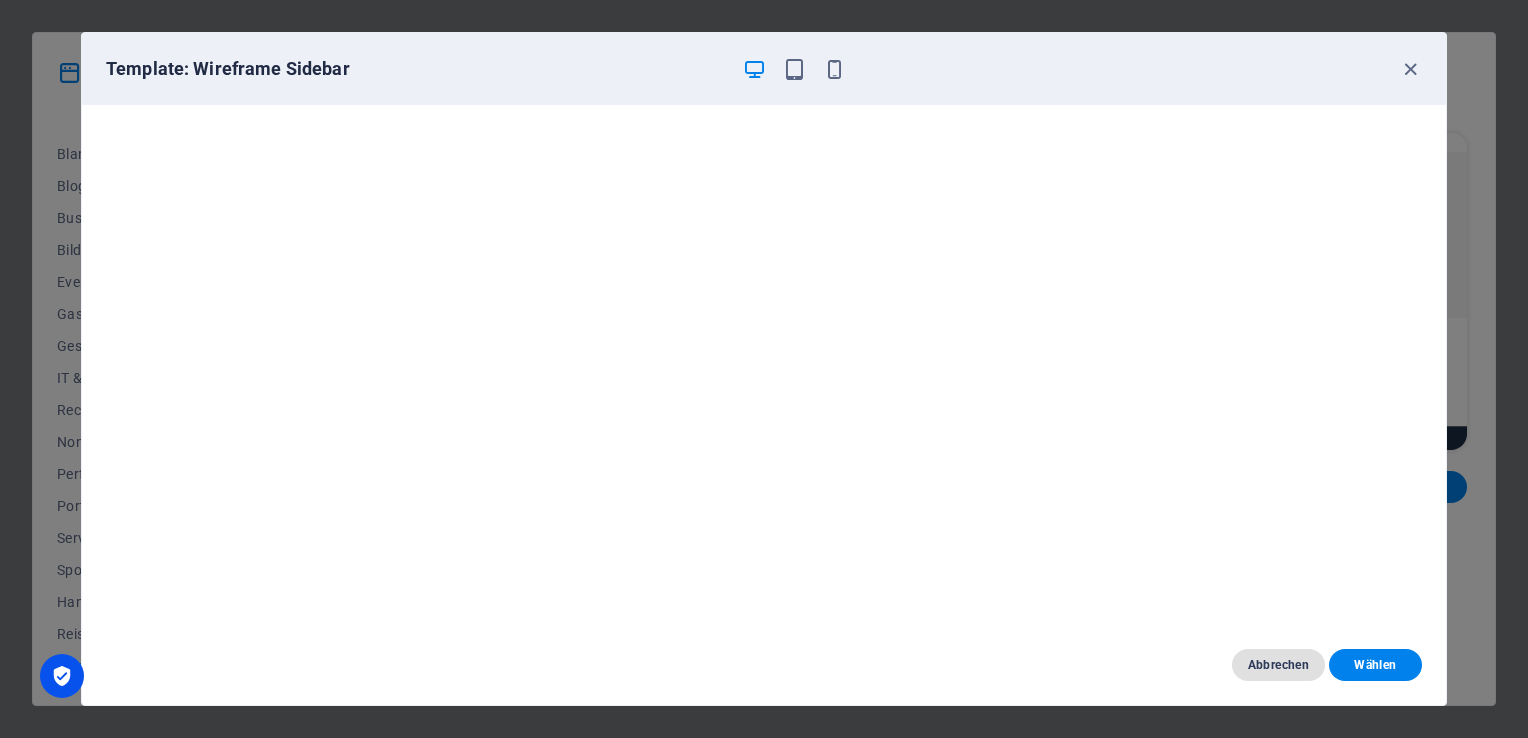 click on "Abbrechen" at bounding box center [1278, 665] 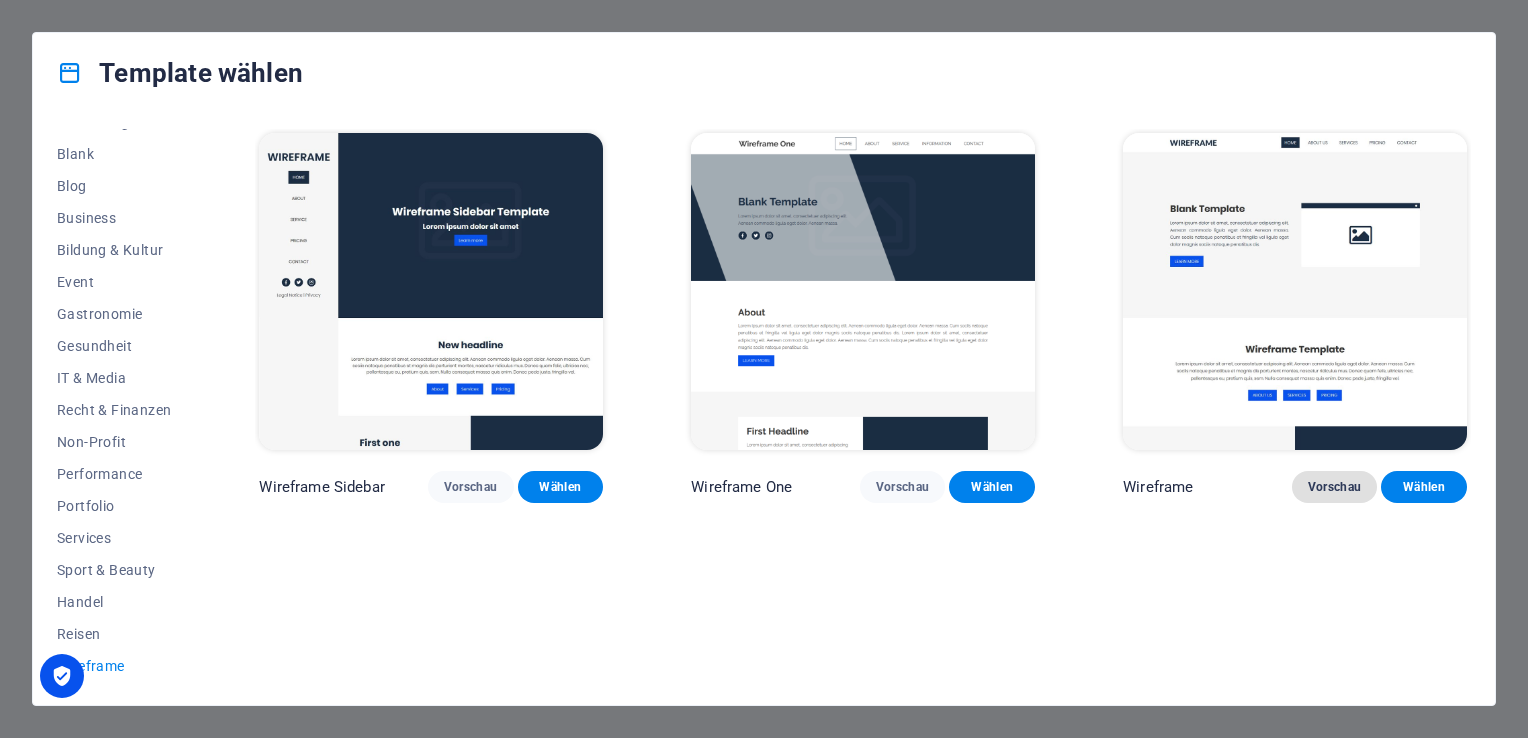 click on "Vorschau" at bounding box center (1335, 487) 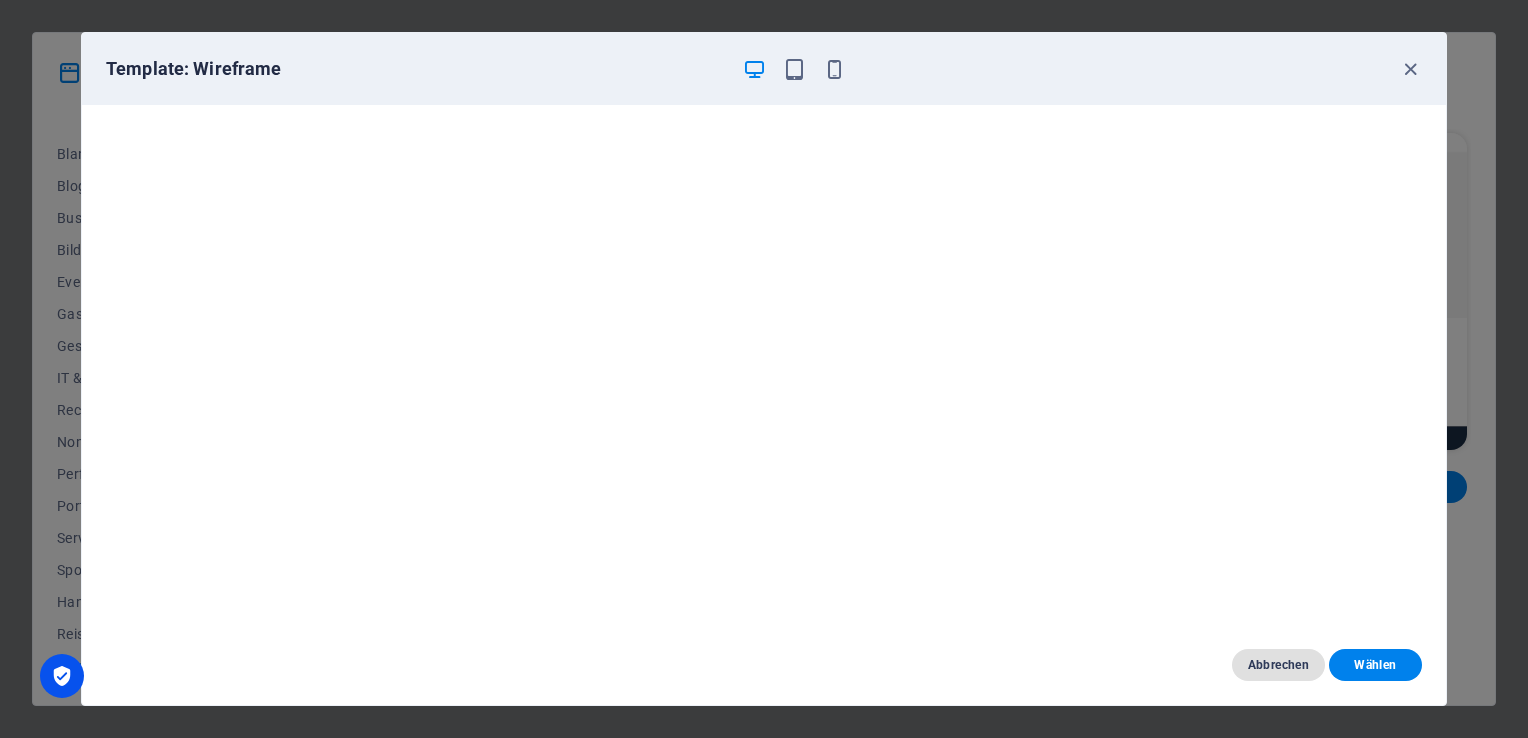 click on "Abbrechen" at bounding box center (1278, 665) 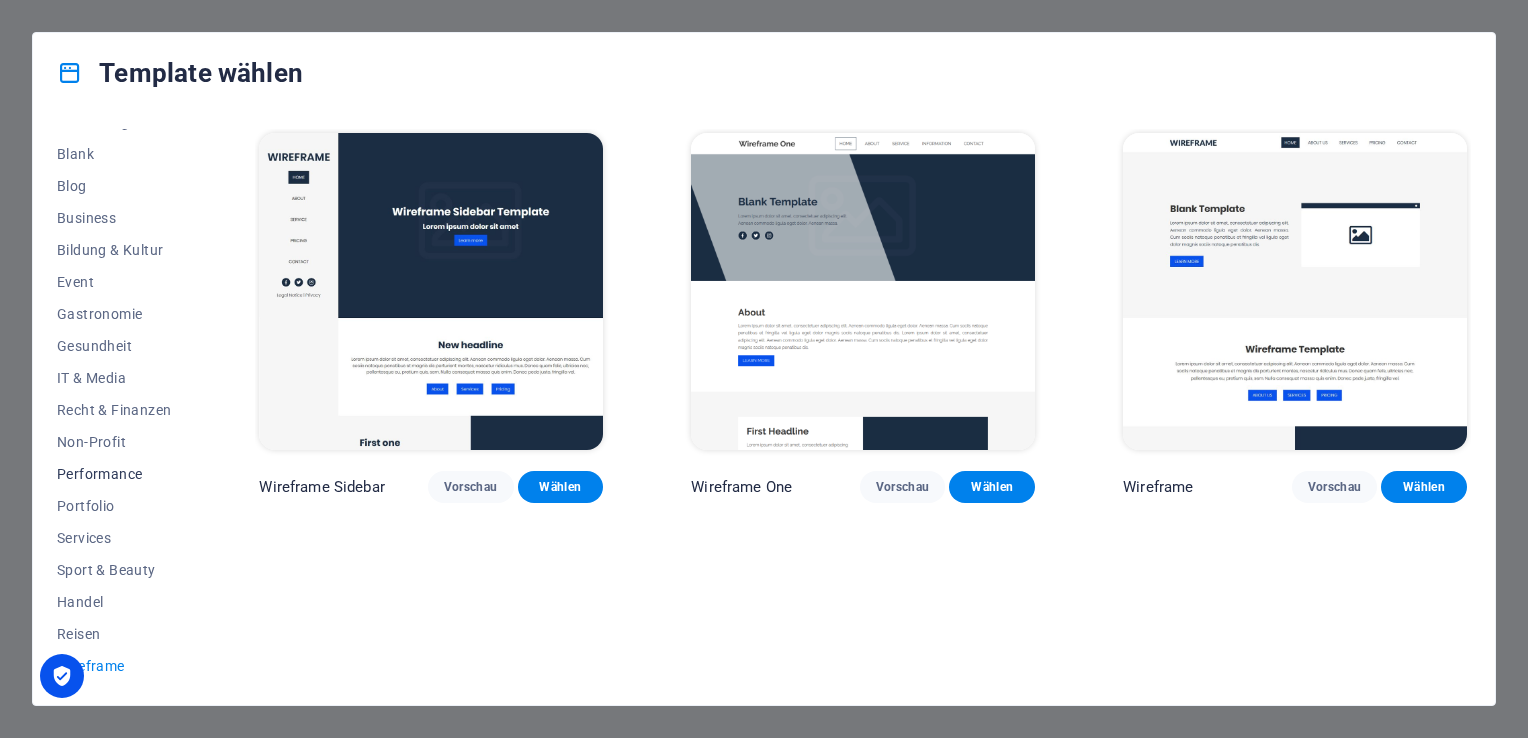 click on "Performance" at bounding box center (114, 474) 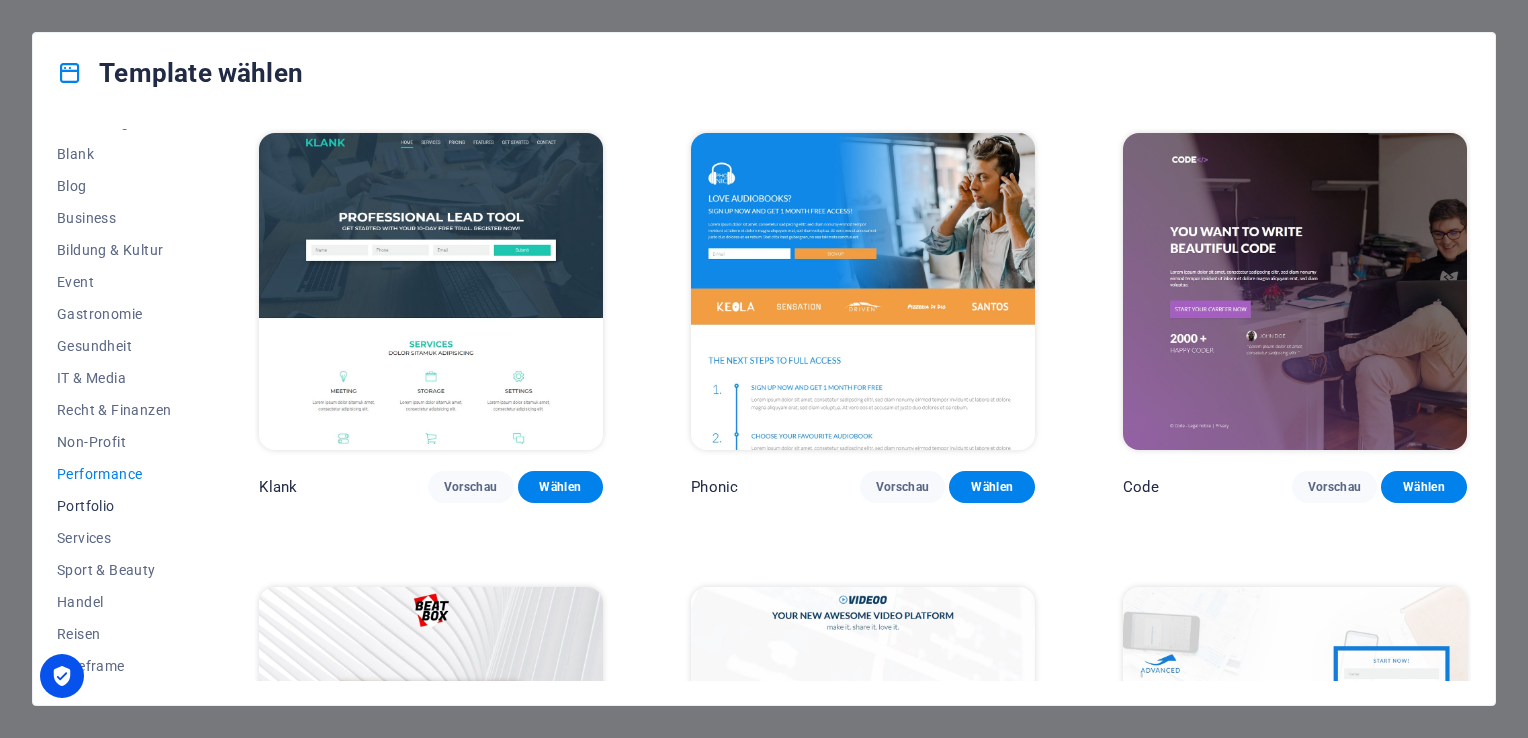 click on "Portfolio" at bounding box center (114, 506) 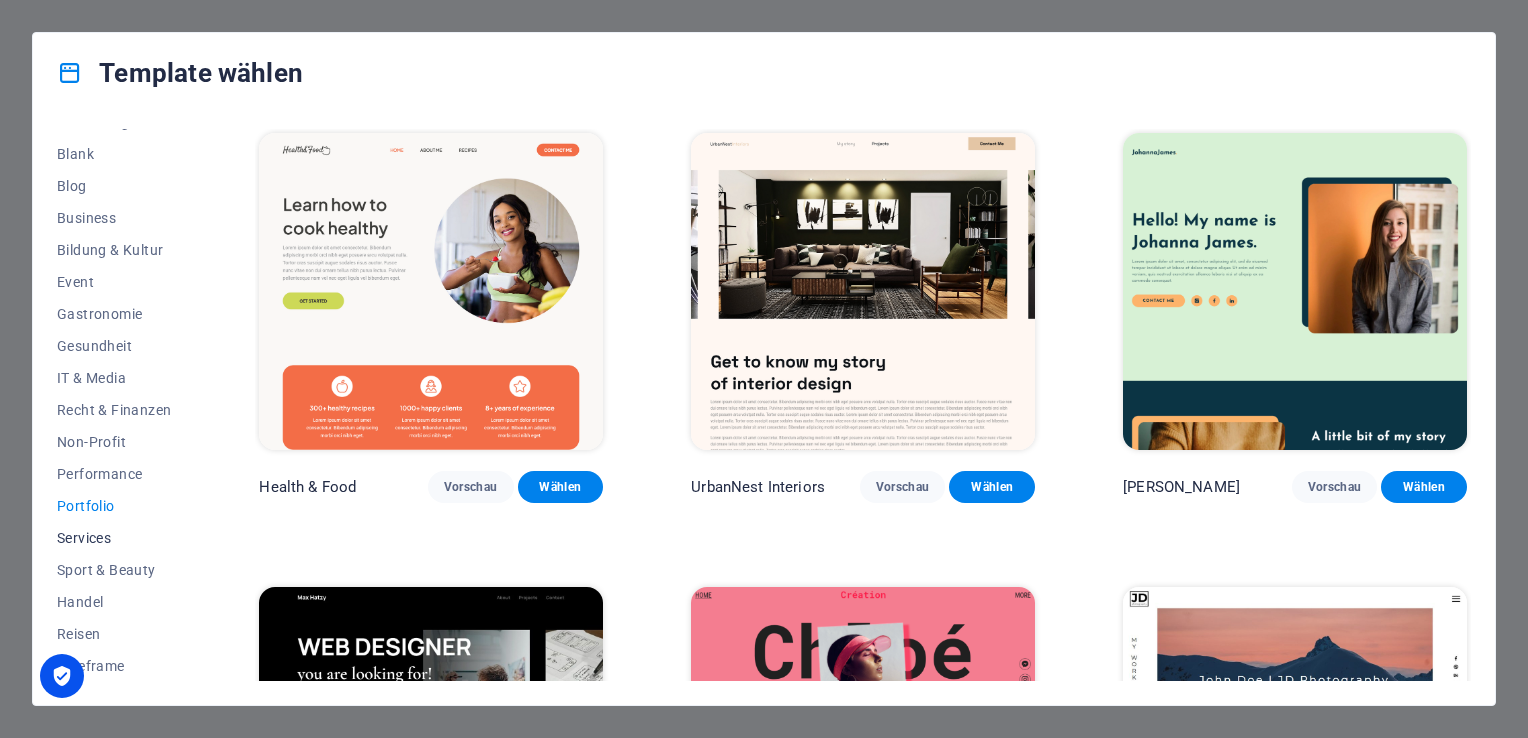 click on "Services" at bounding box center [114, 538] 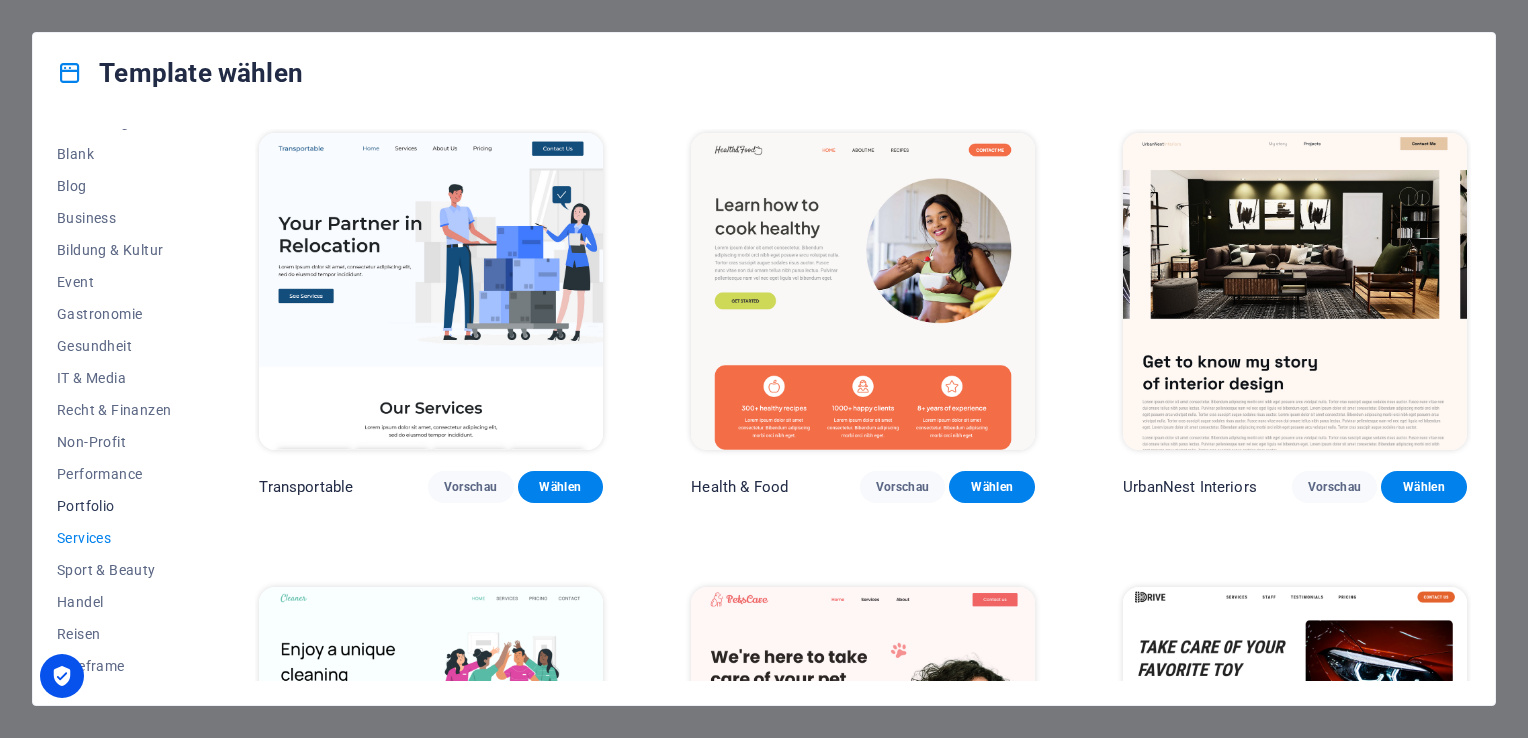 click on "Portfolio" at bounding box center [114, 506] 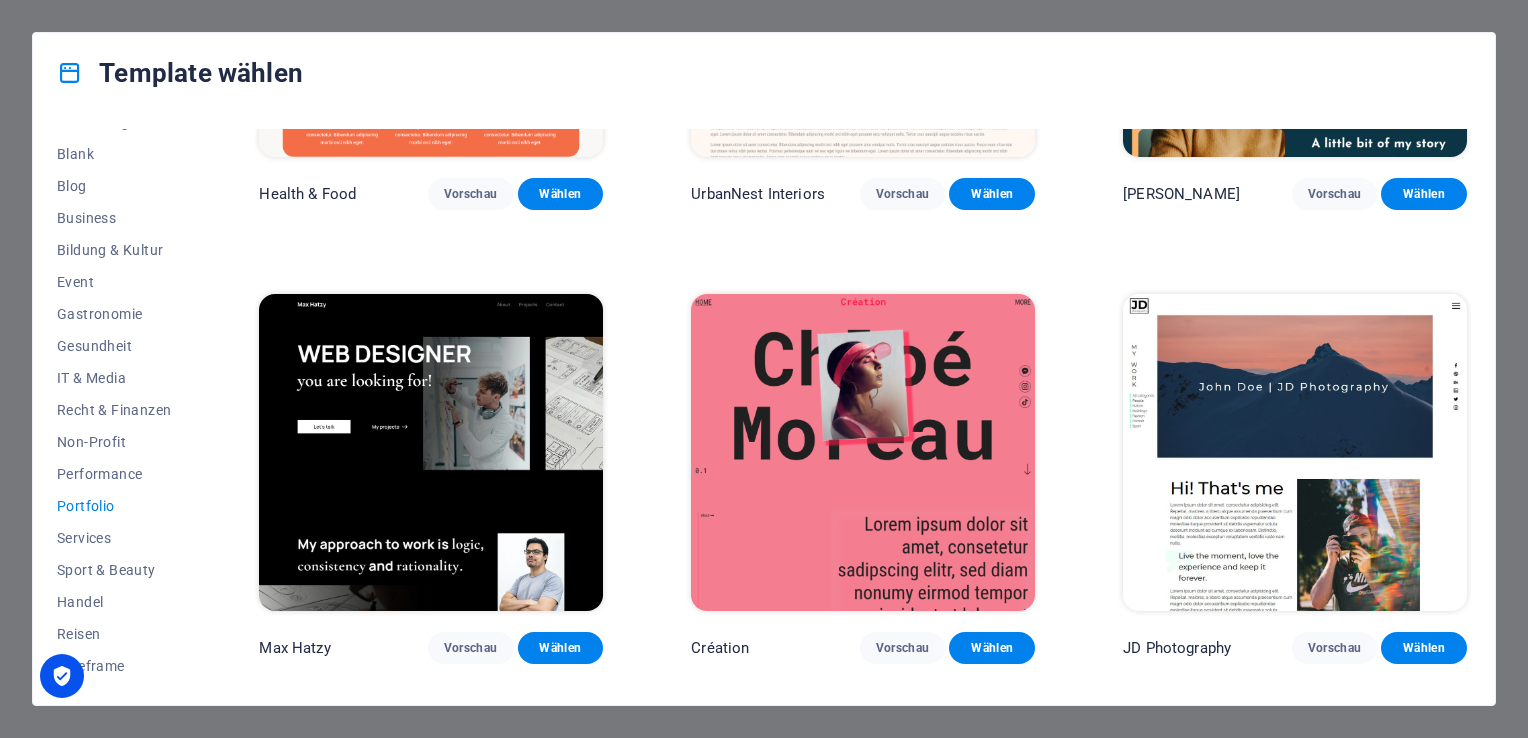 scroll, scrollTop: 322, scrollLeft: 0, axis: vertical 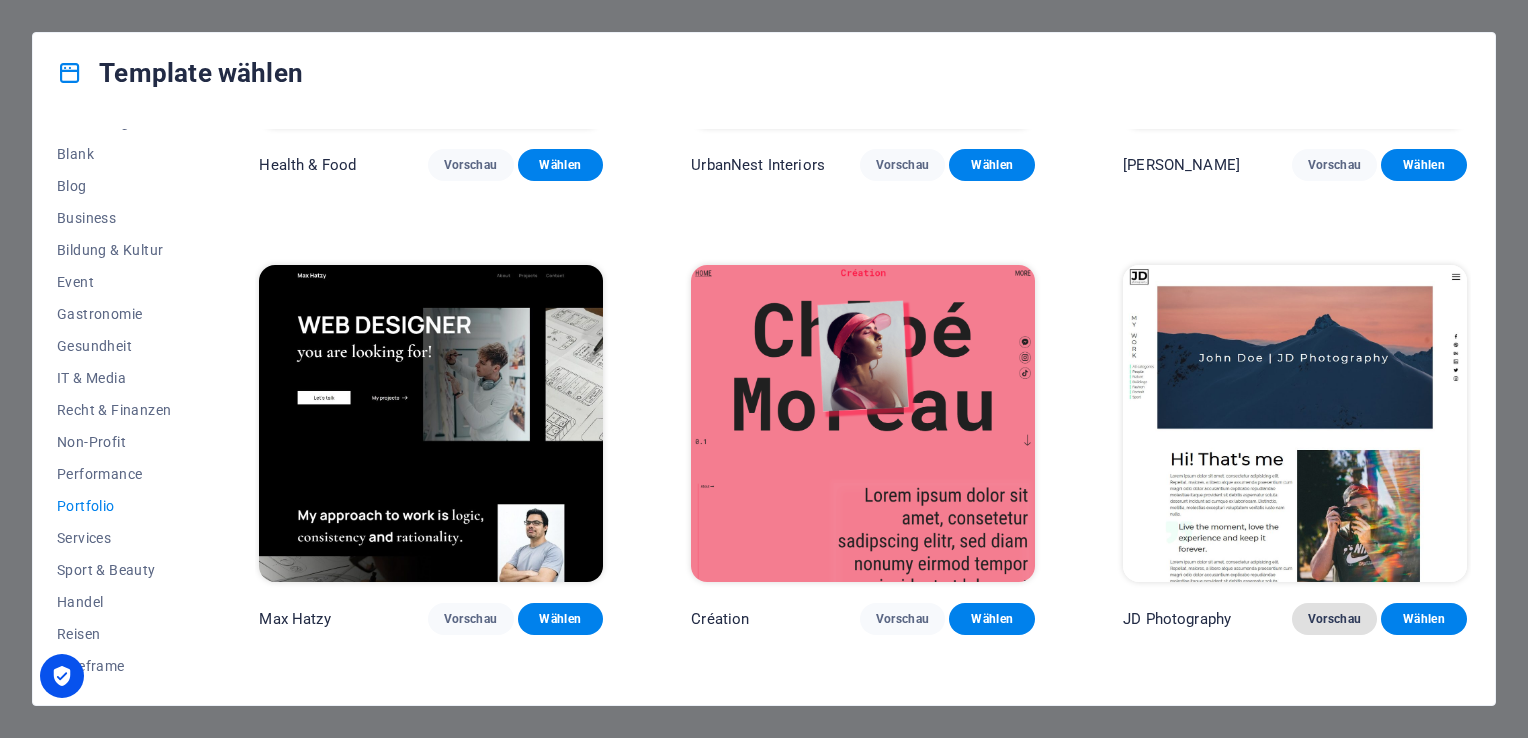 click on "Vorschau" at bounding box center (1335, 619) 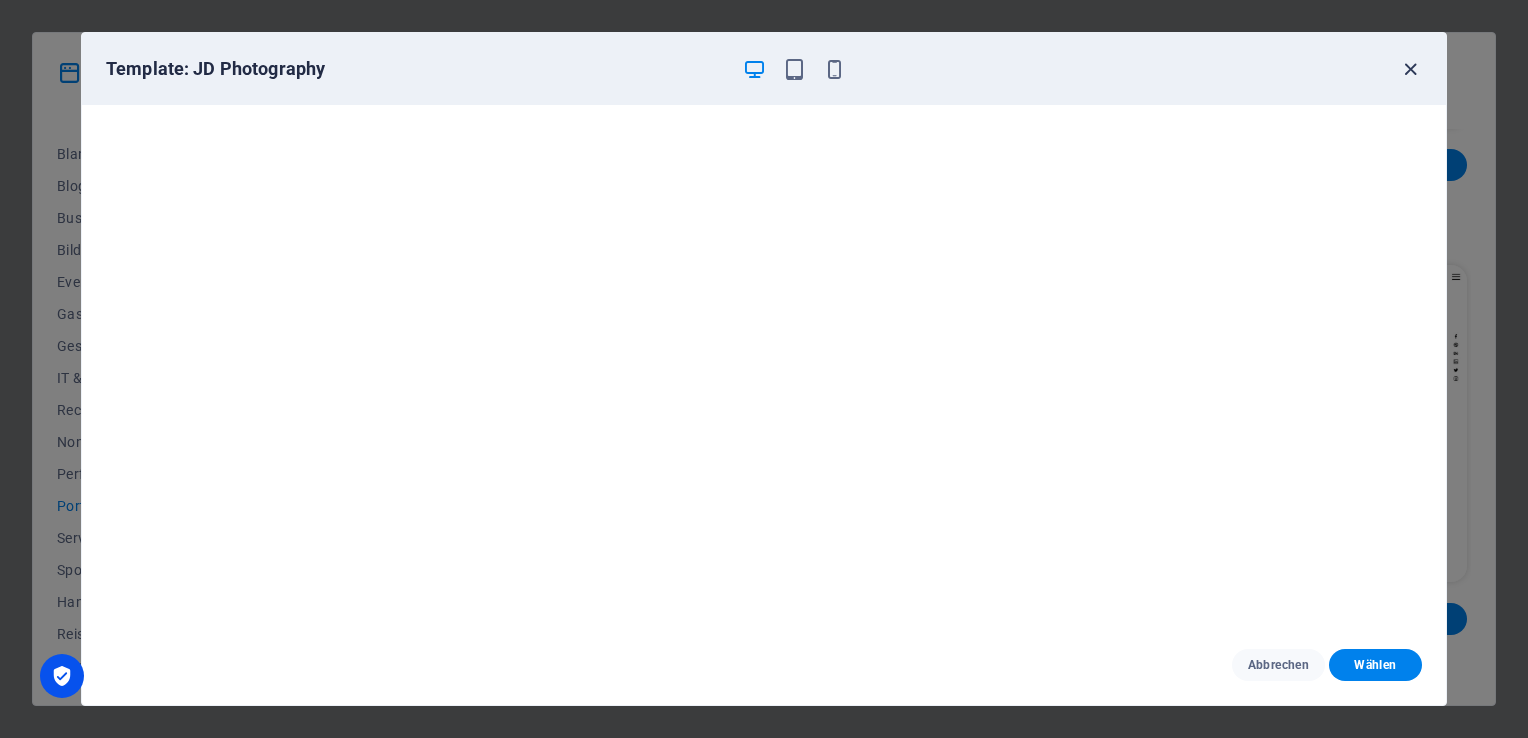 click at bounding box center [1410, 69] 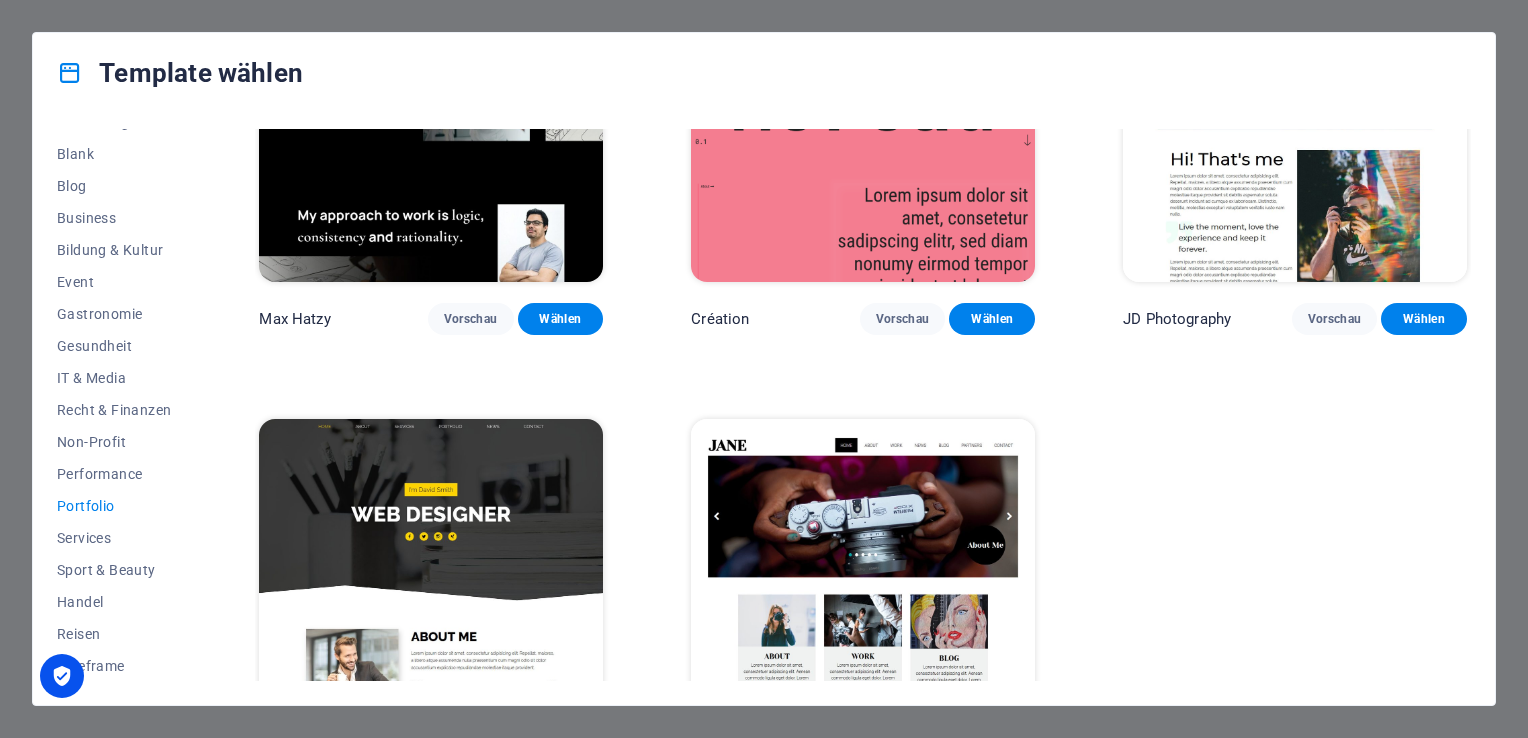 scroll, scrollTop: 722, scrollLeft: 0, axis: vertical 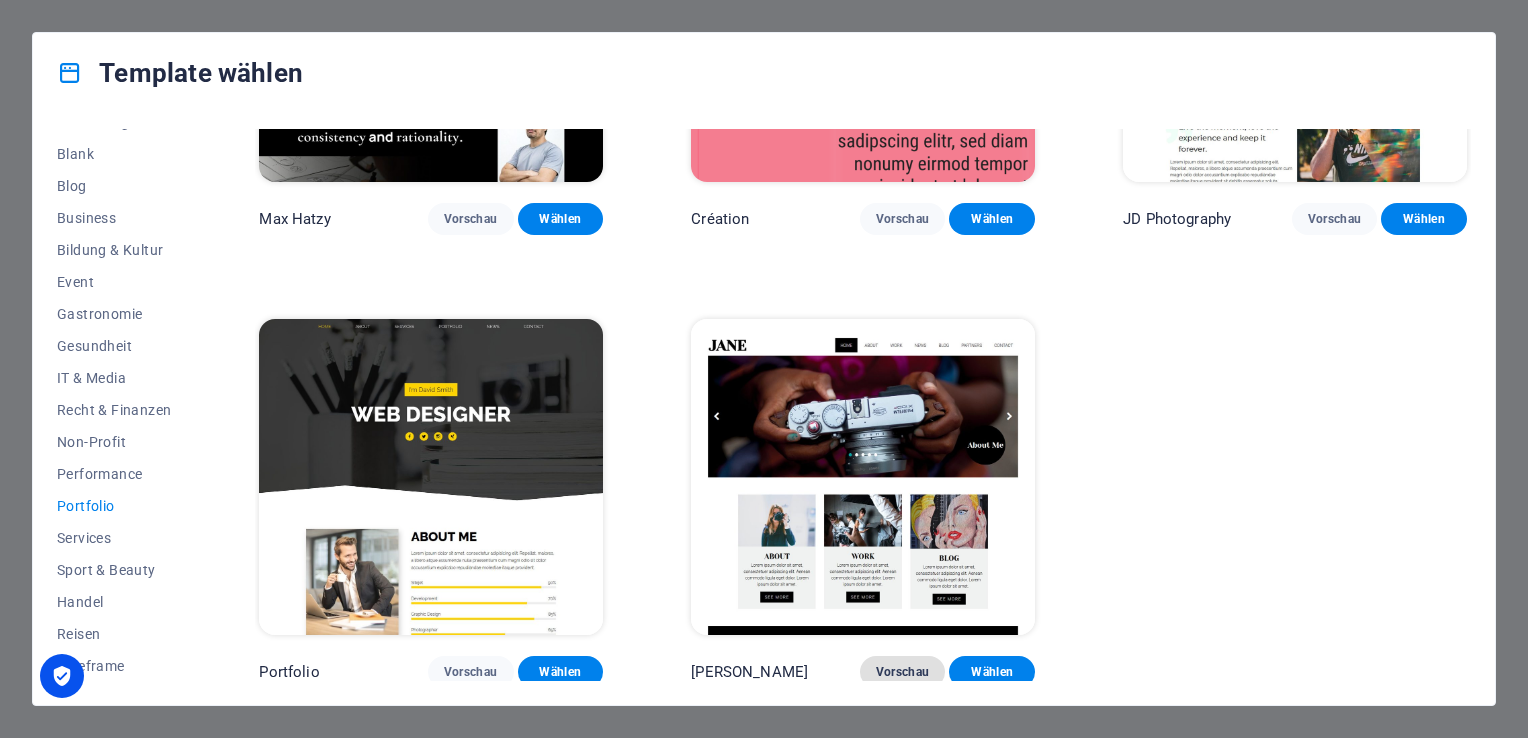 click on "Vorschau" at bounding box center [903, 672] 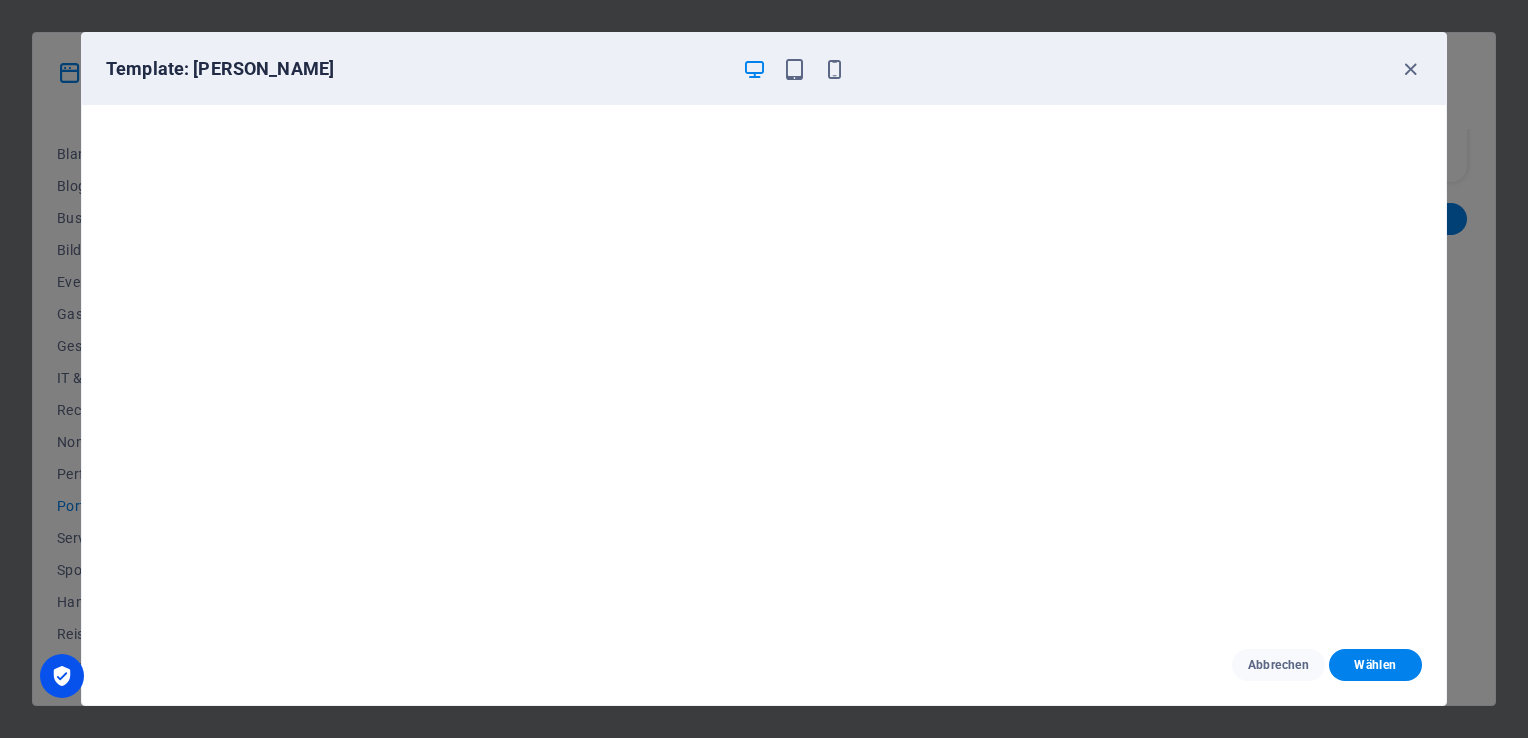 scroll, scrollTop: 5, scrollLeft: 0, axis: vertical 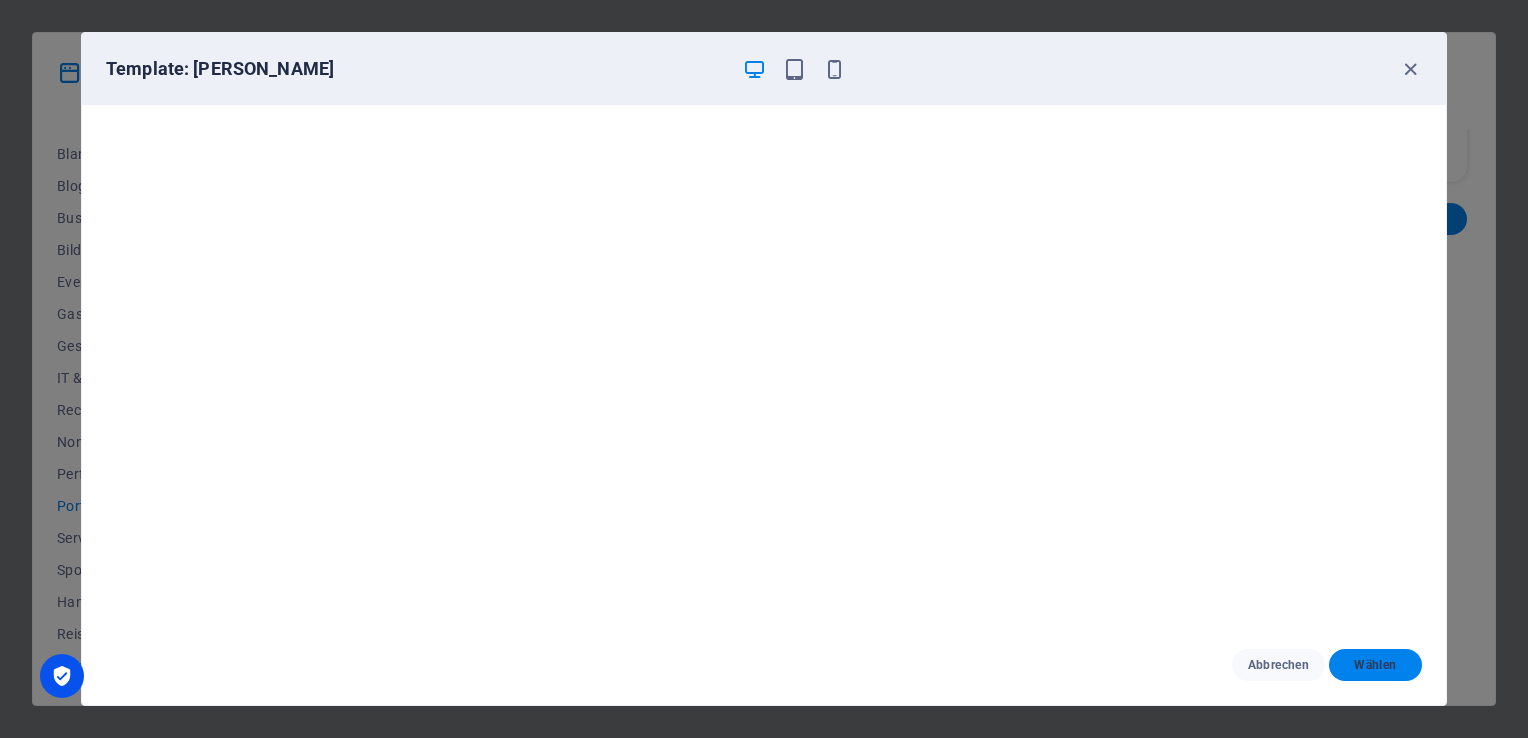 click on "Wählen" at bounding box center [1375, 665] 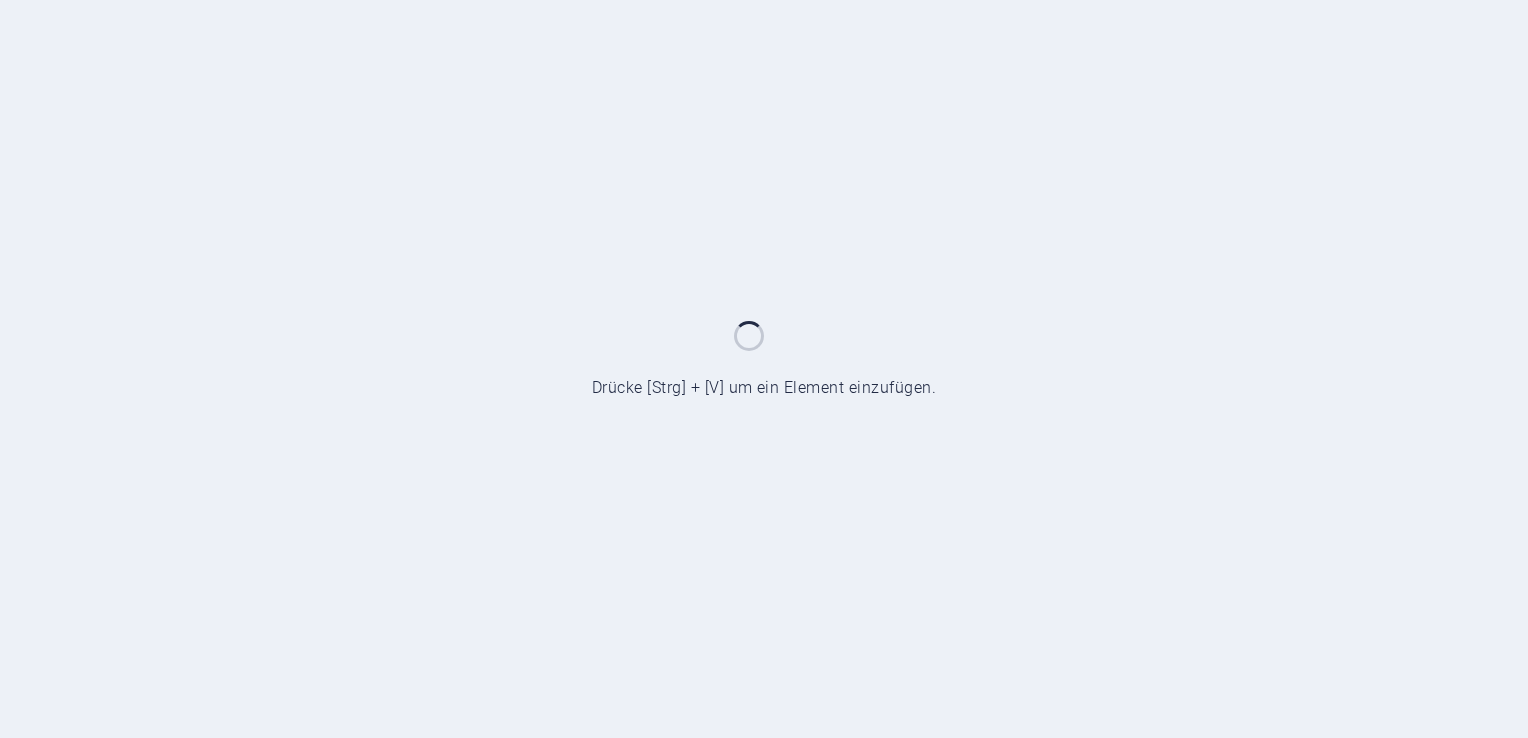 scroll, scrollTop: 0, scrollLeft: 0, axis: both 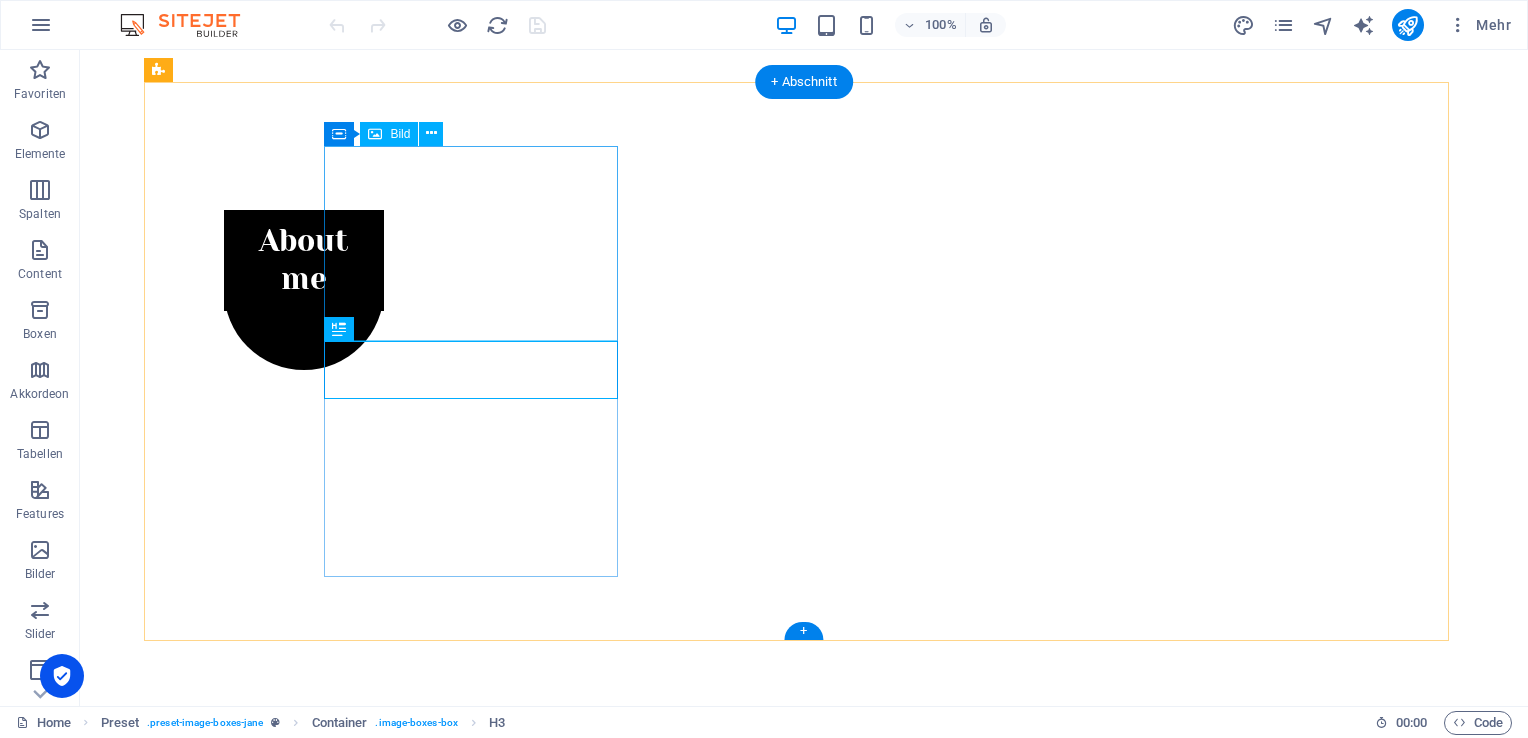 click at bounding box center (632, 1335) 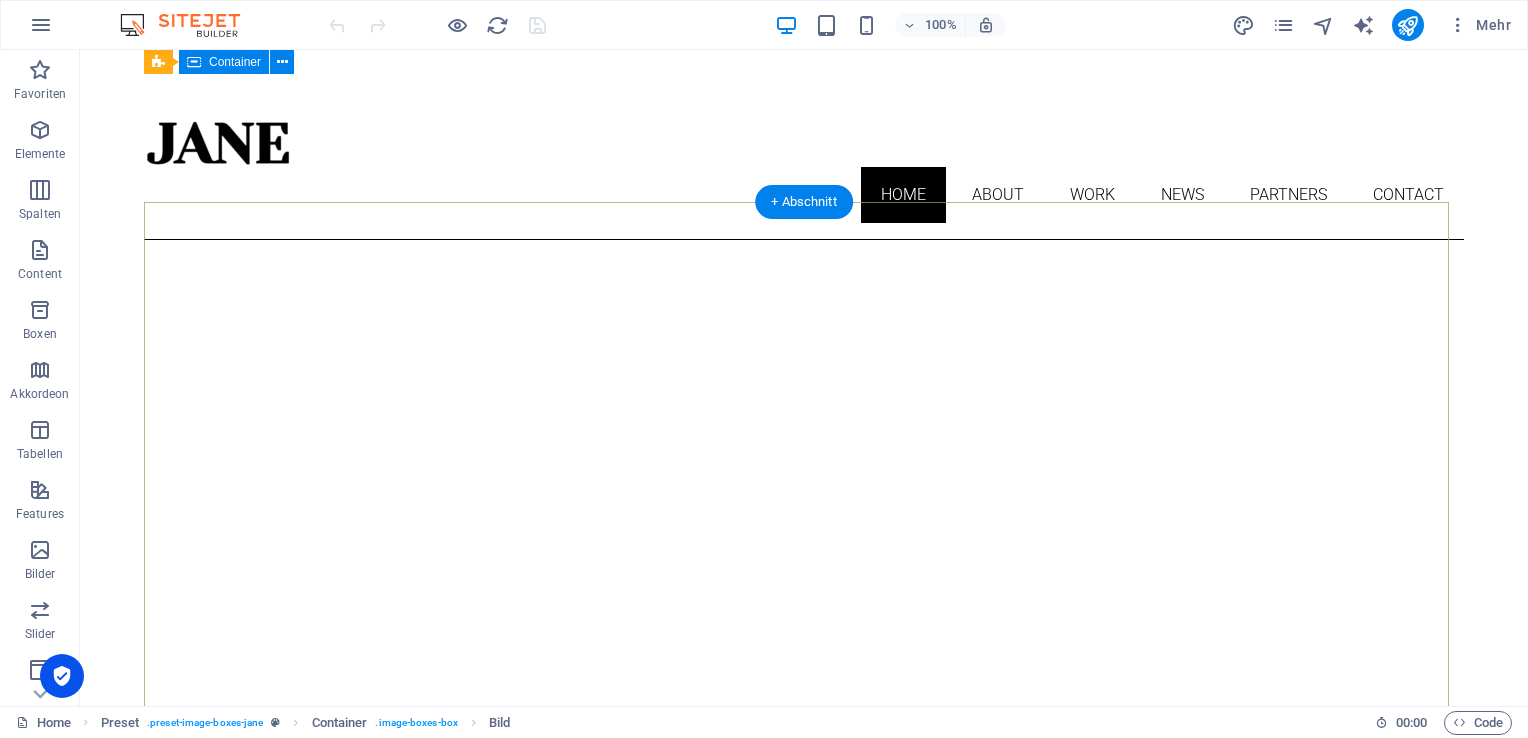 scroll, scrollTop: 0, scrollLeft: 0, axis: both 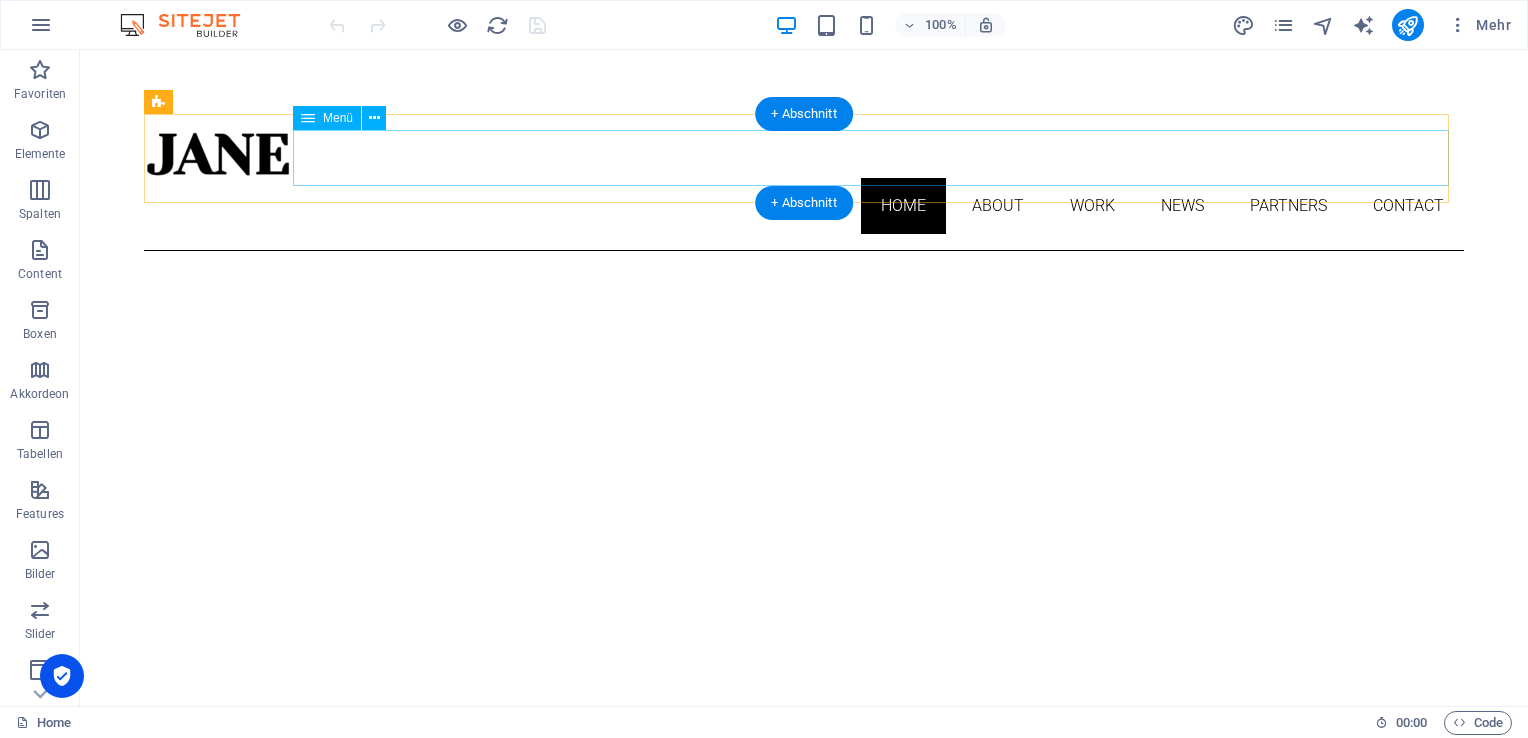 click on "Home About Work News Partners Contact" at bounding box center (804, 206) 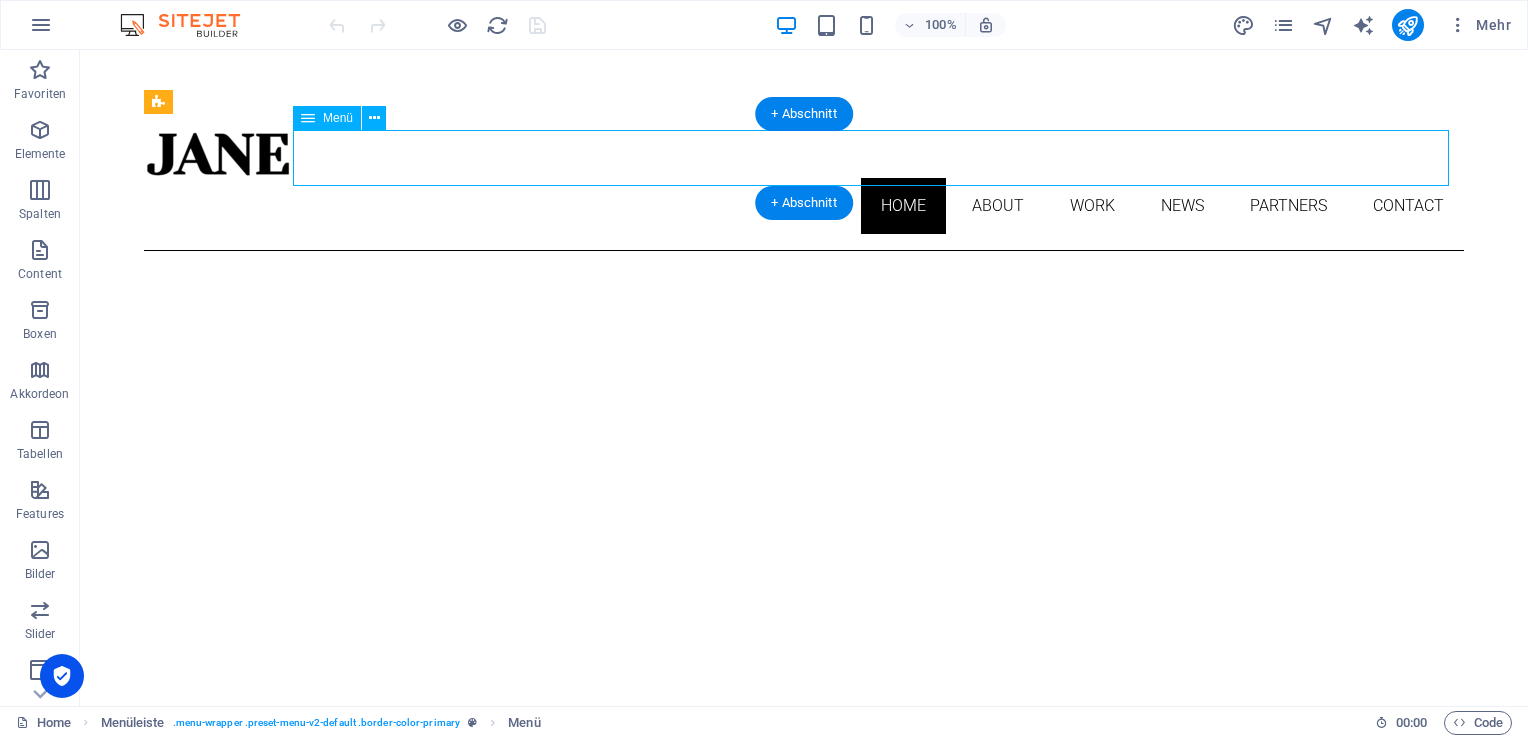 click on "Home About Work News Partners Contact" at bounding box center [804, 206] 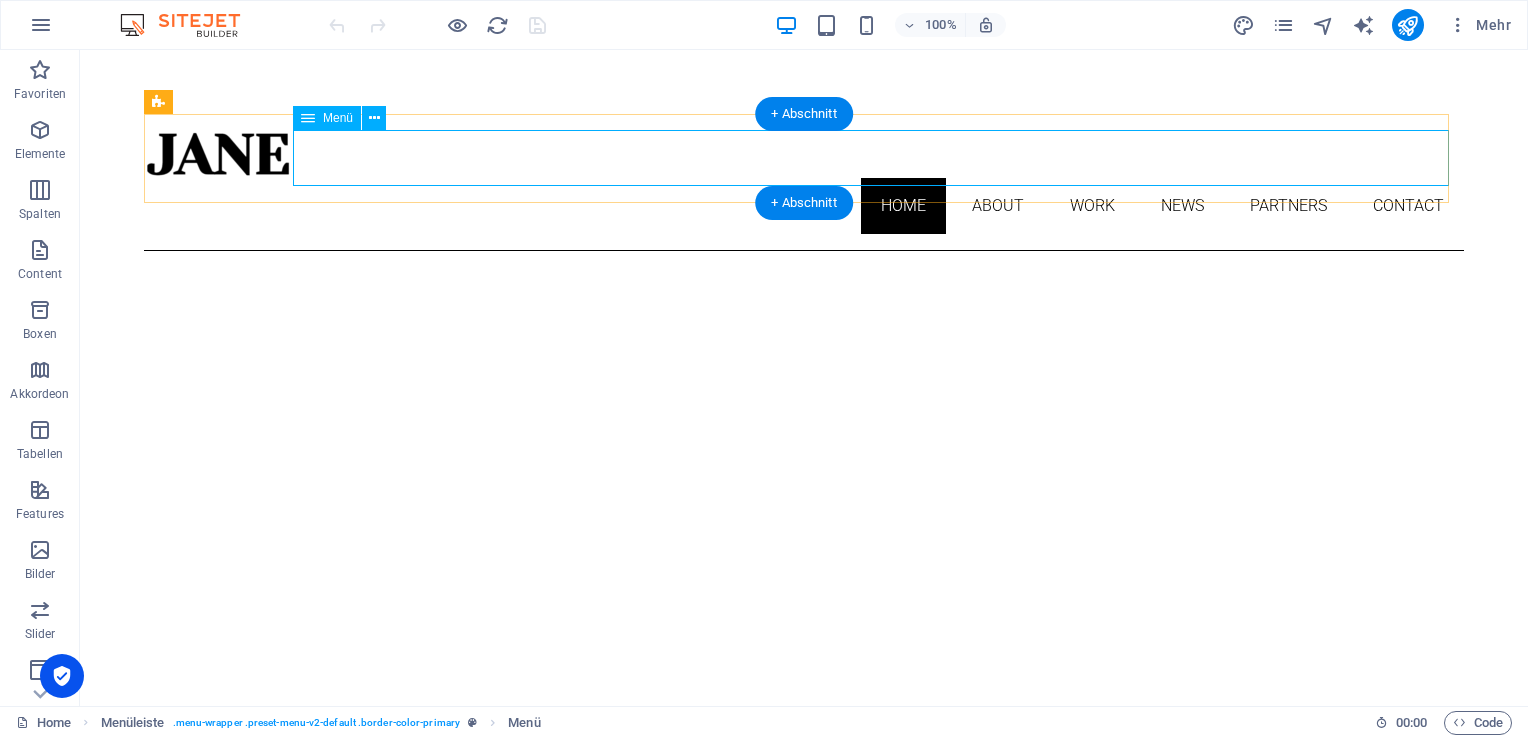 click on "Home About Work News Partners Contact" at bounding box center [804, 206] 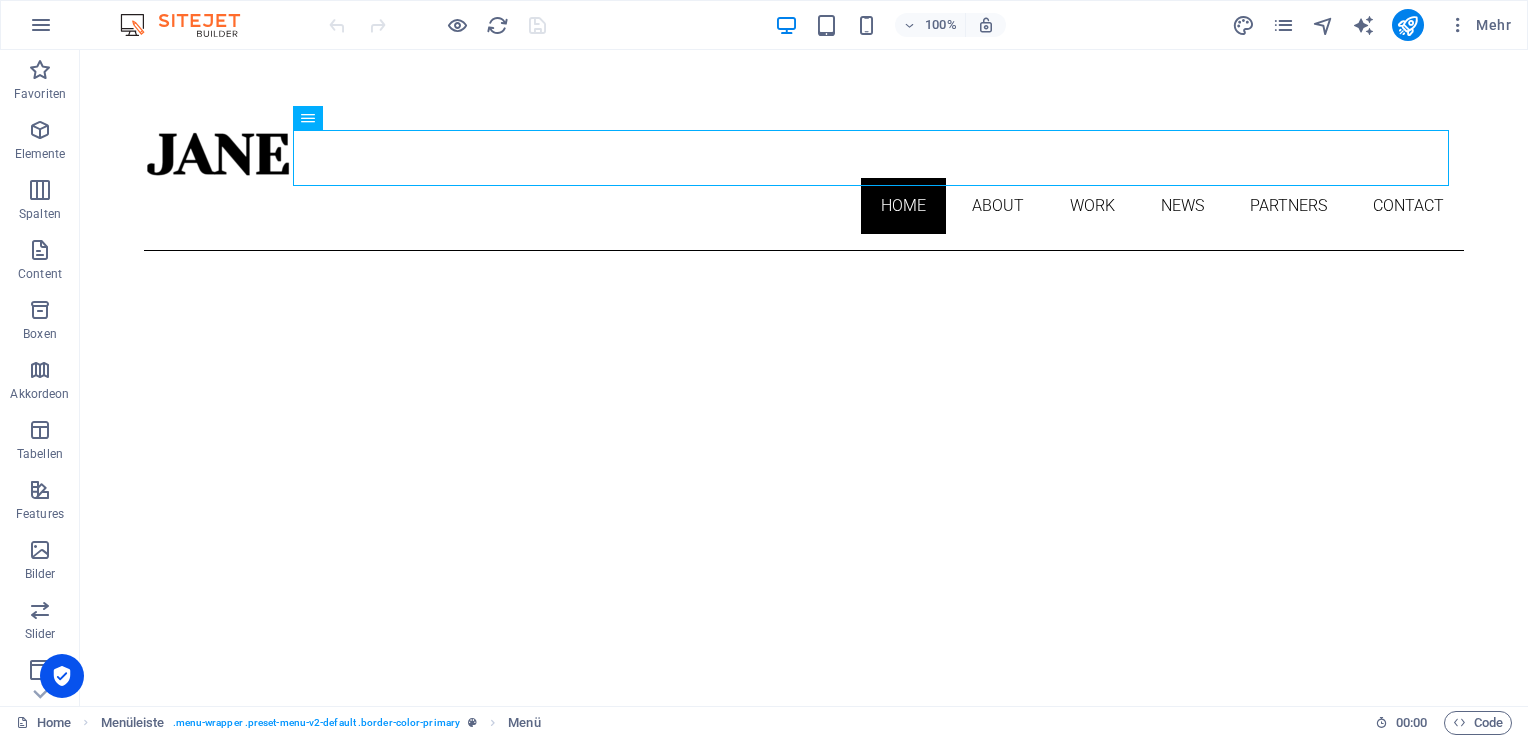 click on "Skip to main content
Home About Work News Partners Contact About me My work Partners Contact About Lorem ipsum dolor sit amet, consectetuer adipiscing elit. Aenean commodo ligula eget dolor. Lorem ipsum dolor sit amet. see more Work Lorem ipsum dolor sit amet, consectetuer adipiscing elit. Aenean commodo ligula eget dolor. Lorem ipsum dolor sit amet. see more Blog Lorem ipsum dolor sit amet, consectetuer adipiscing elit. Aenean commodo ligula eget dolor. Lorem ipsum dolor sit amet. see more Phone Call me! +1-123-456-7890 Social Facebook Instagram Twitter Contact 28d65929a4c2f4b7cf6c9047f09c1a@cpanel.local Legal Notice Privacy" at bounding box center (804, 2452) 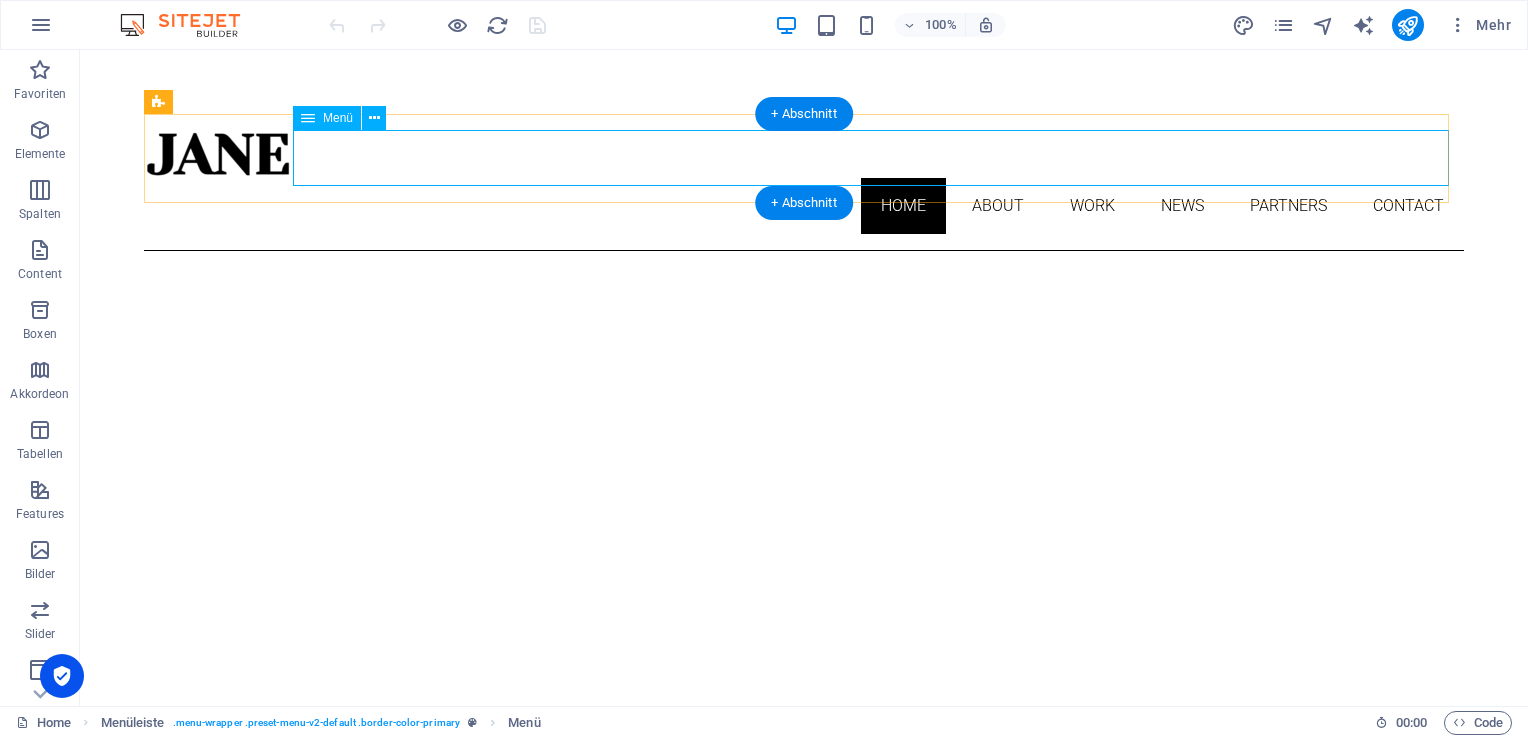 click on "Home About Work News Partners Contact" at bounding box center (804, 206) 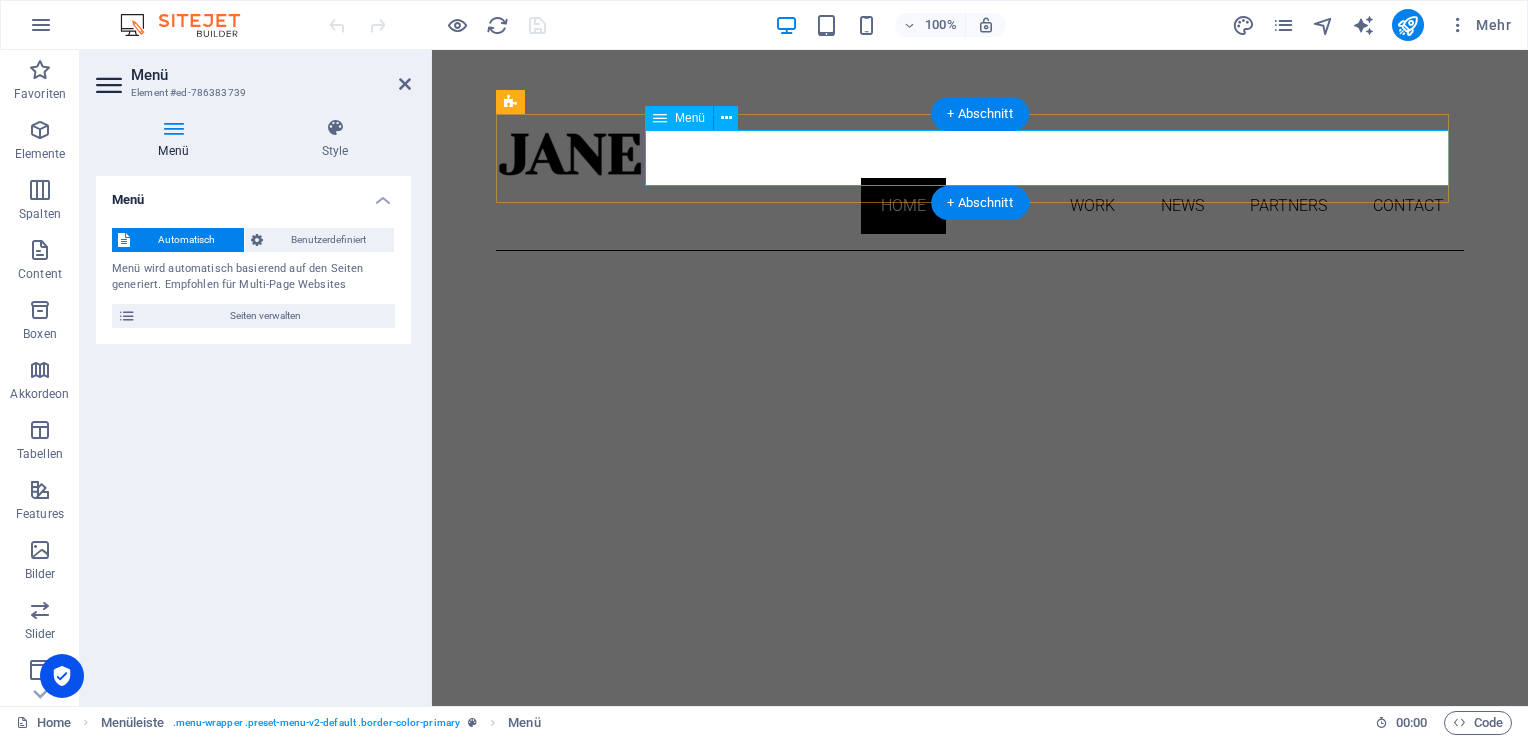 click on "Home About Work News Partners Contact" at bounding box center [980, 206] 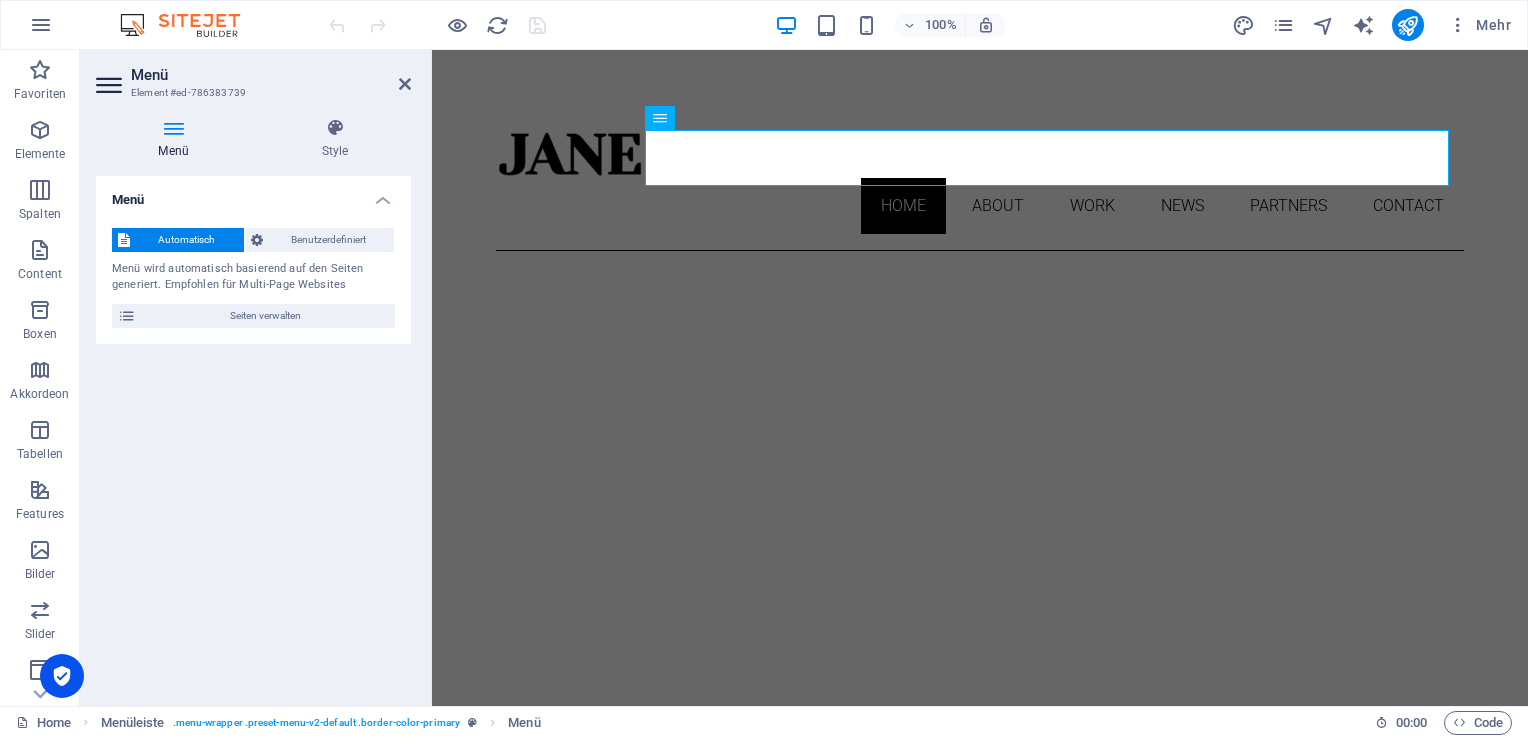 click at bounding box center (173, 128) 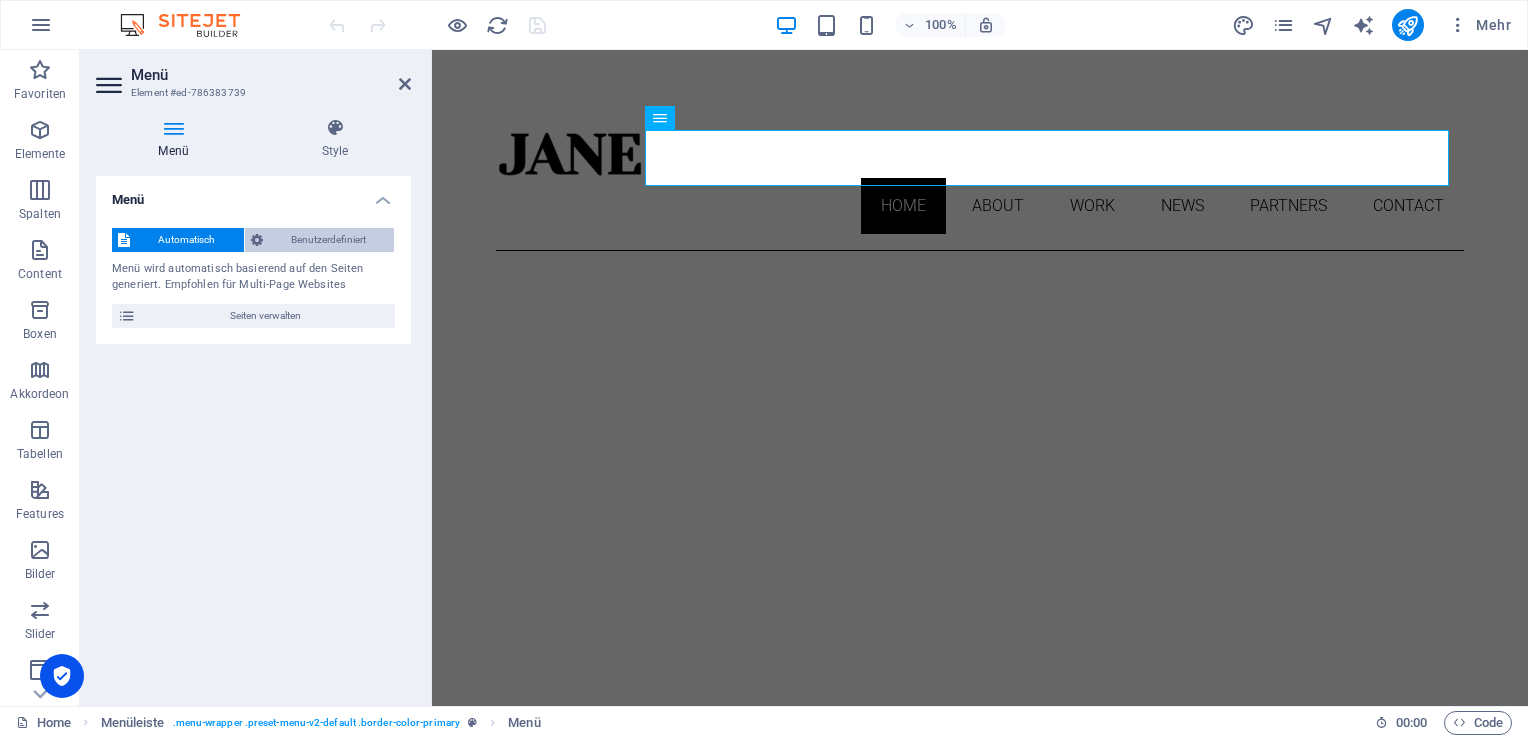 click on "Benutzerdefiniert" at bounding box center (329, 240) 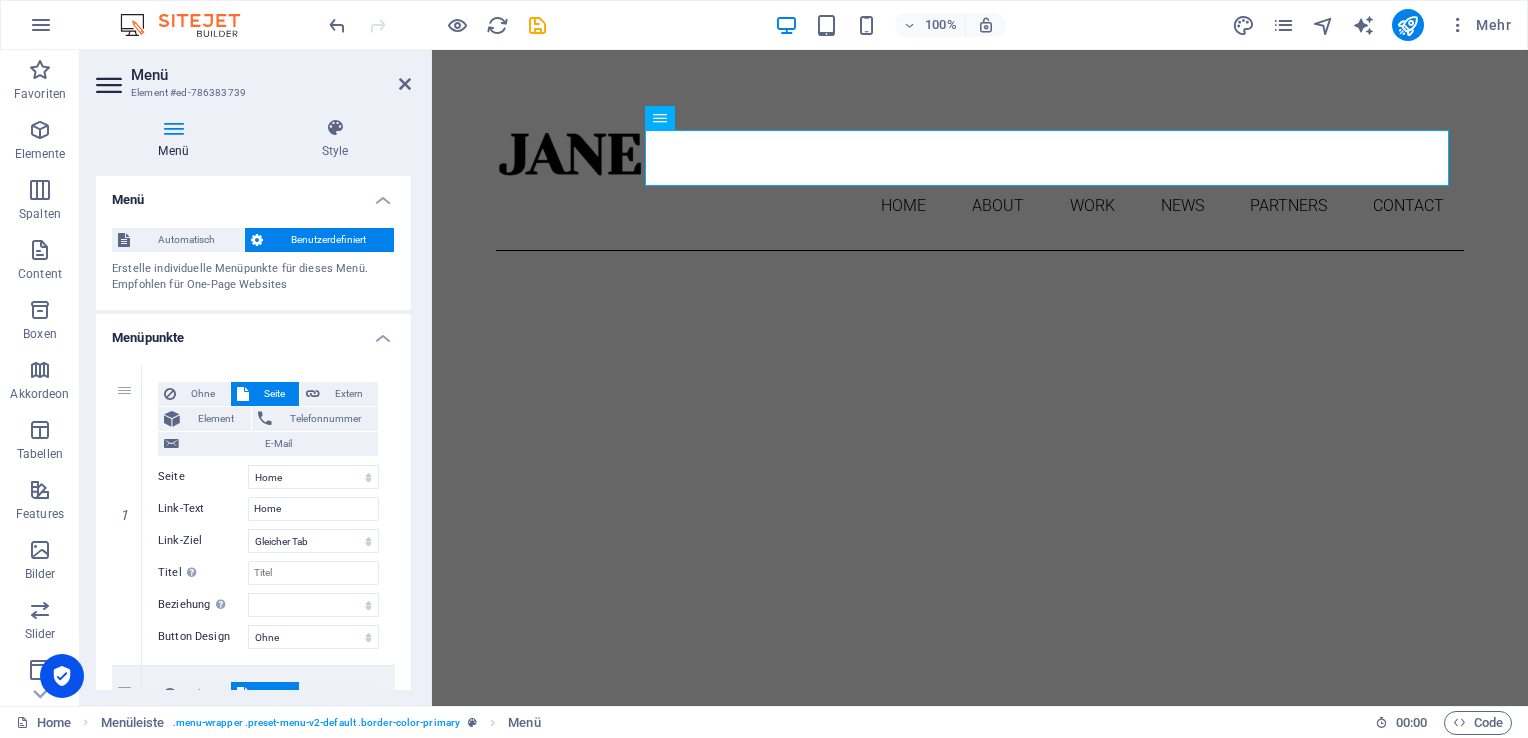scroll, scrollTop: 100, scrollLeft: 0, axis: vertical 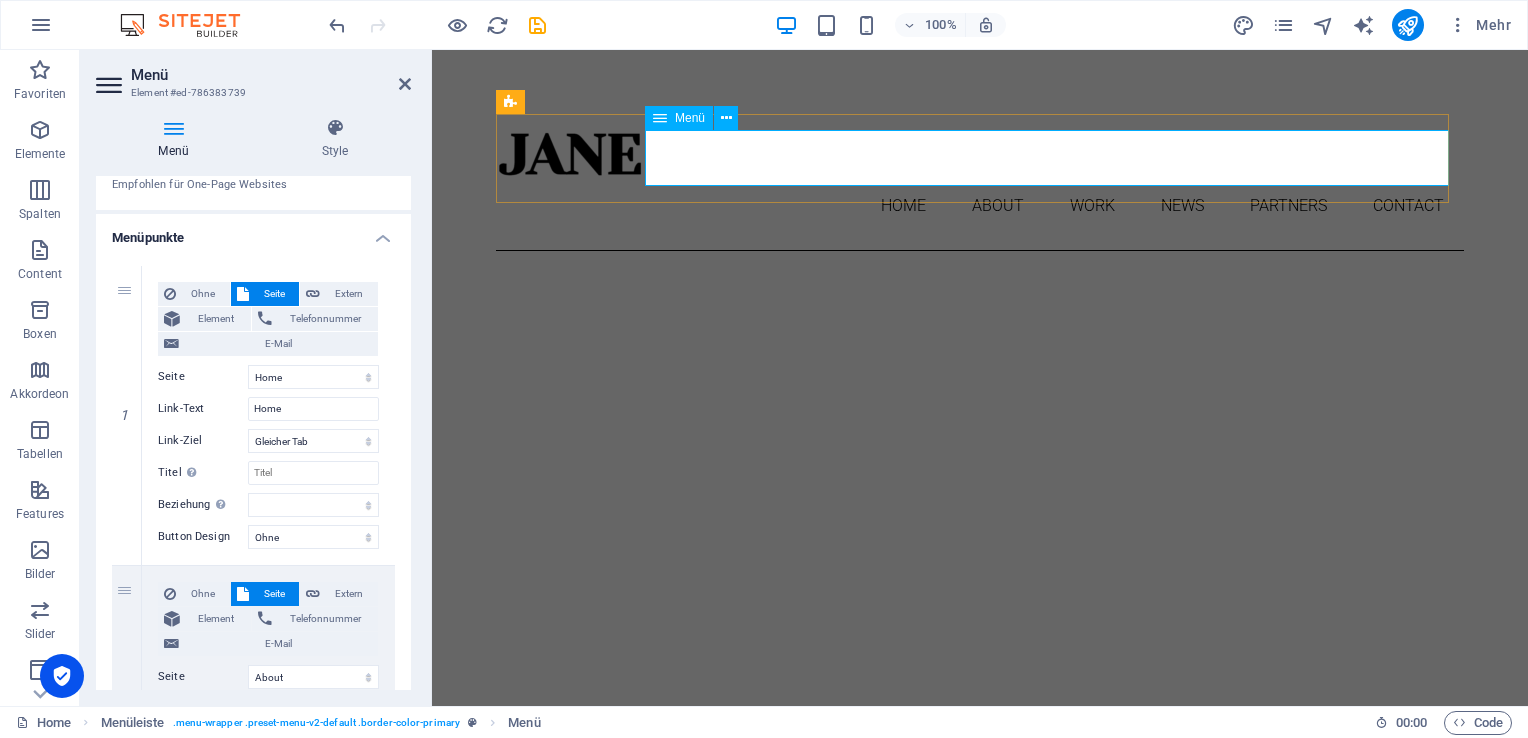 click on "Home About Work News Partners Contact" at bounding box center [980, 206] 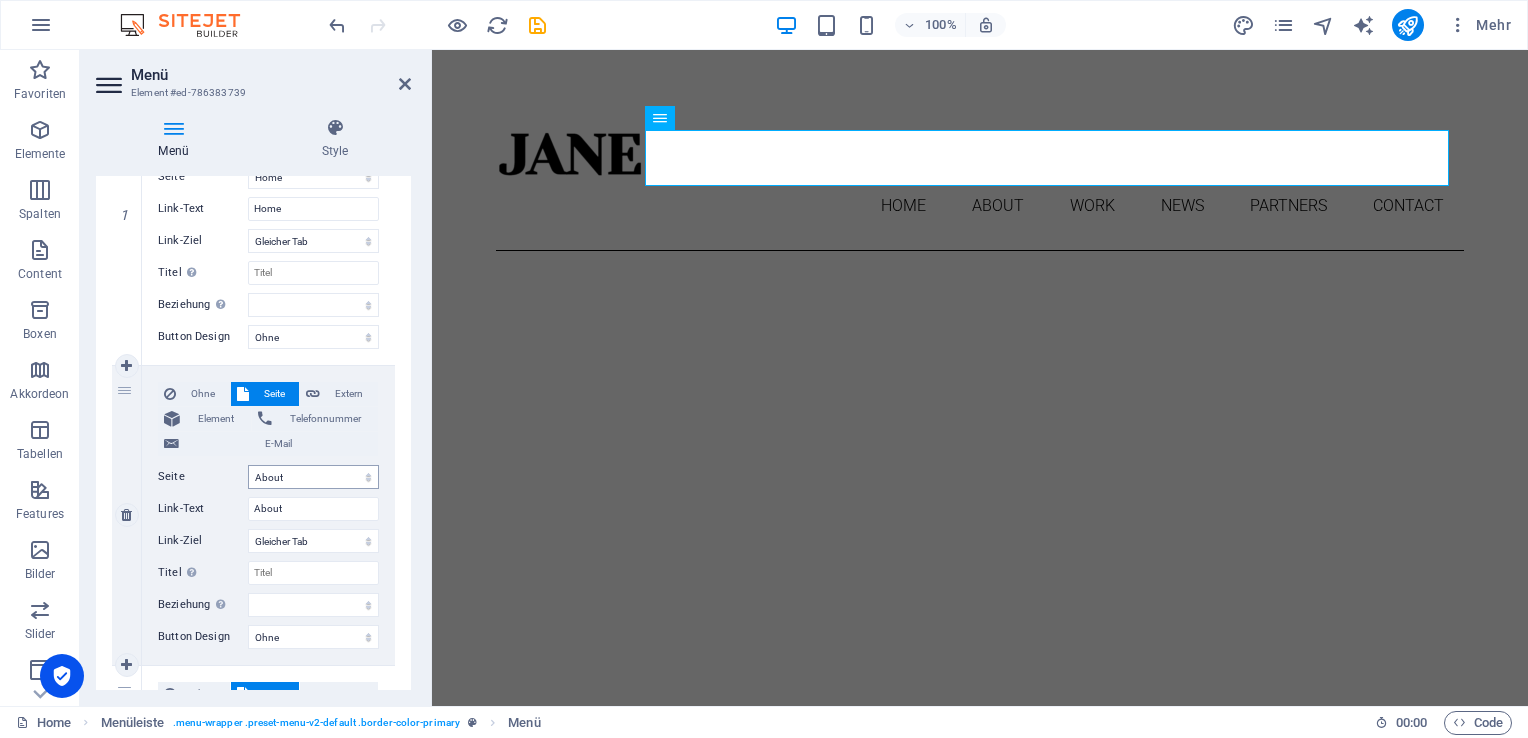 scroll, scrollTop: 400, scrollLeft: 0, axis: vertical 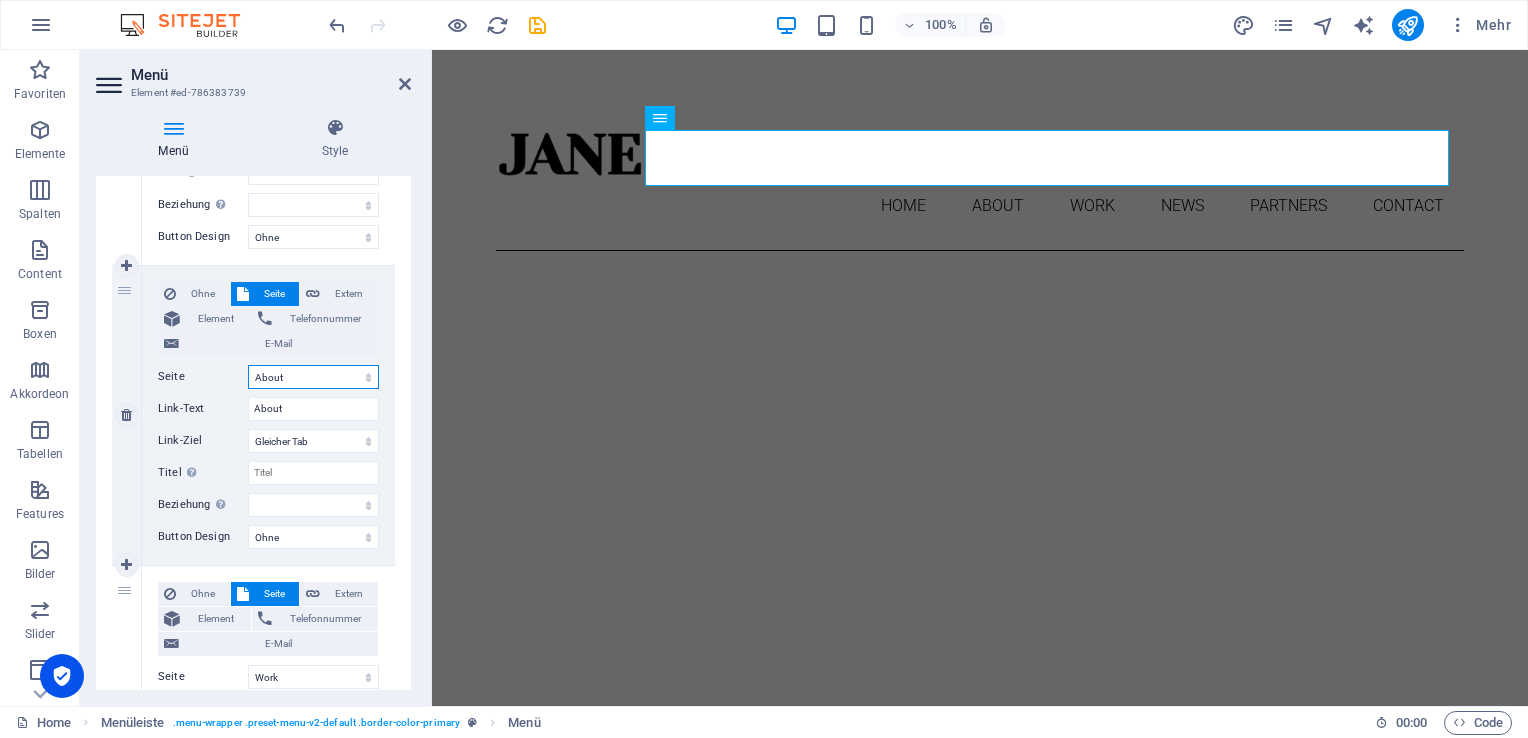 click on "Home About Work News Partners Contact Legal Notice Privacy" at bounding box center (313, 377) 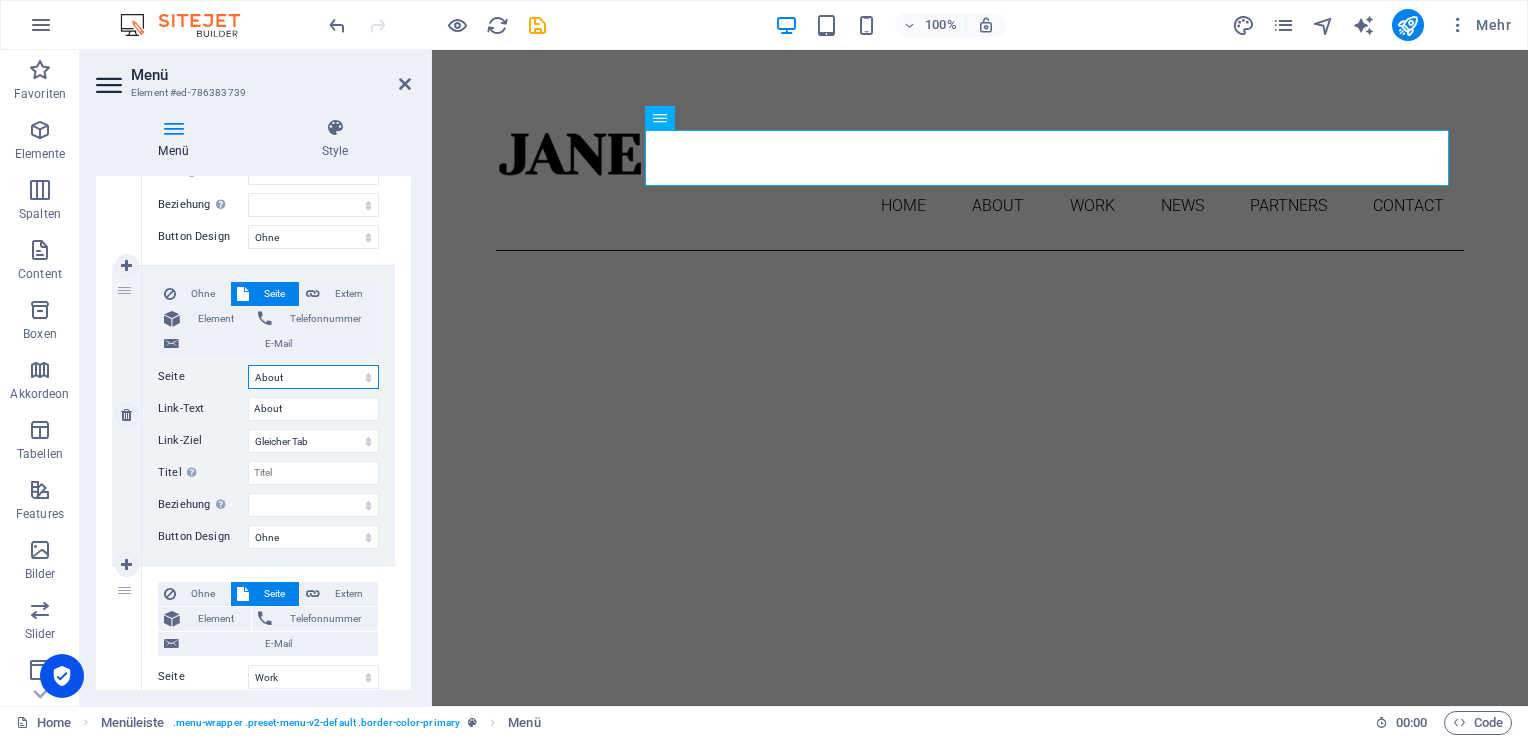 click on "Home About Work News Partners Contact Legal Notice Privacy" at bounding box center (313, 377) 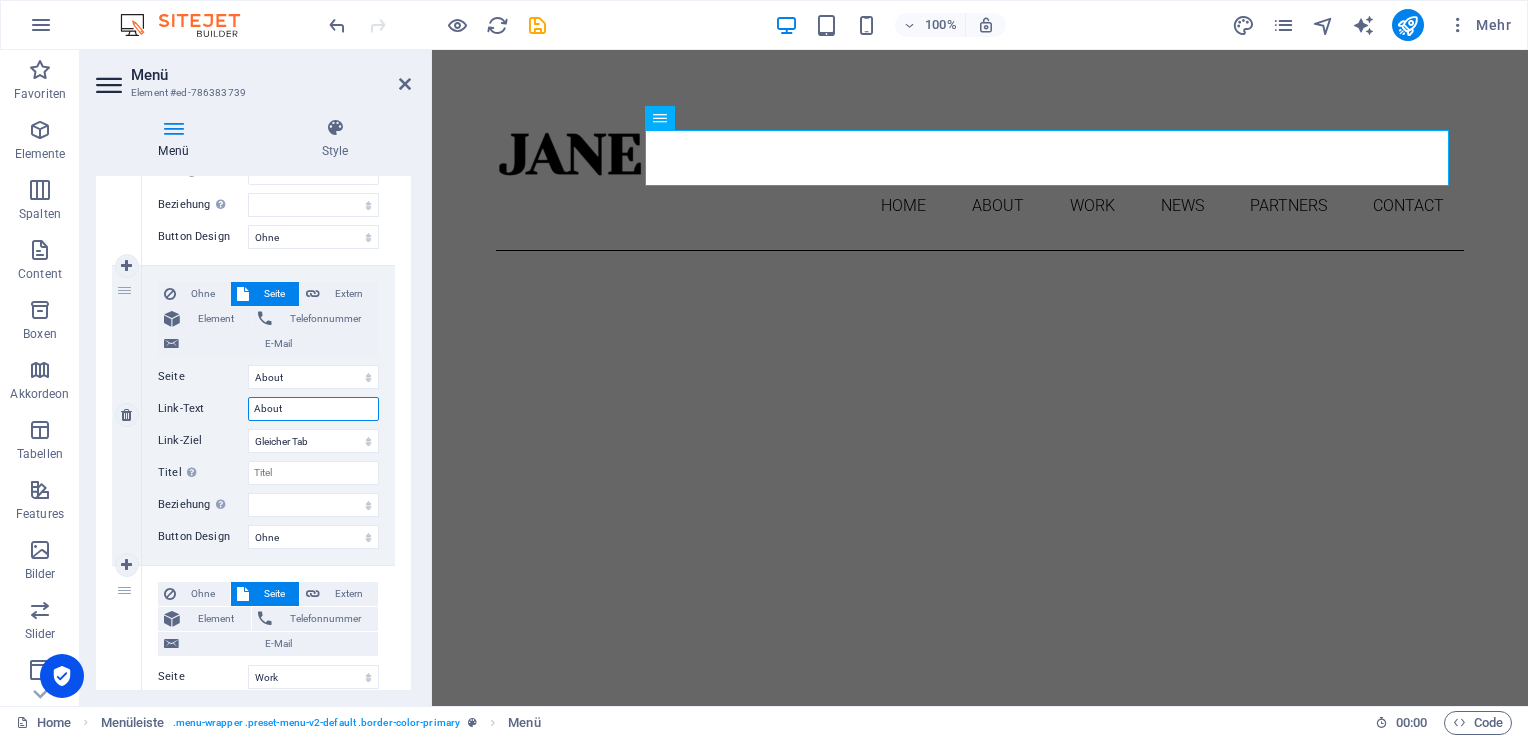 click on "About" at bounding box center (313, 409) 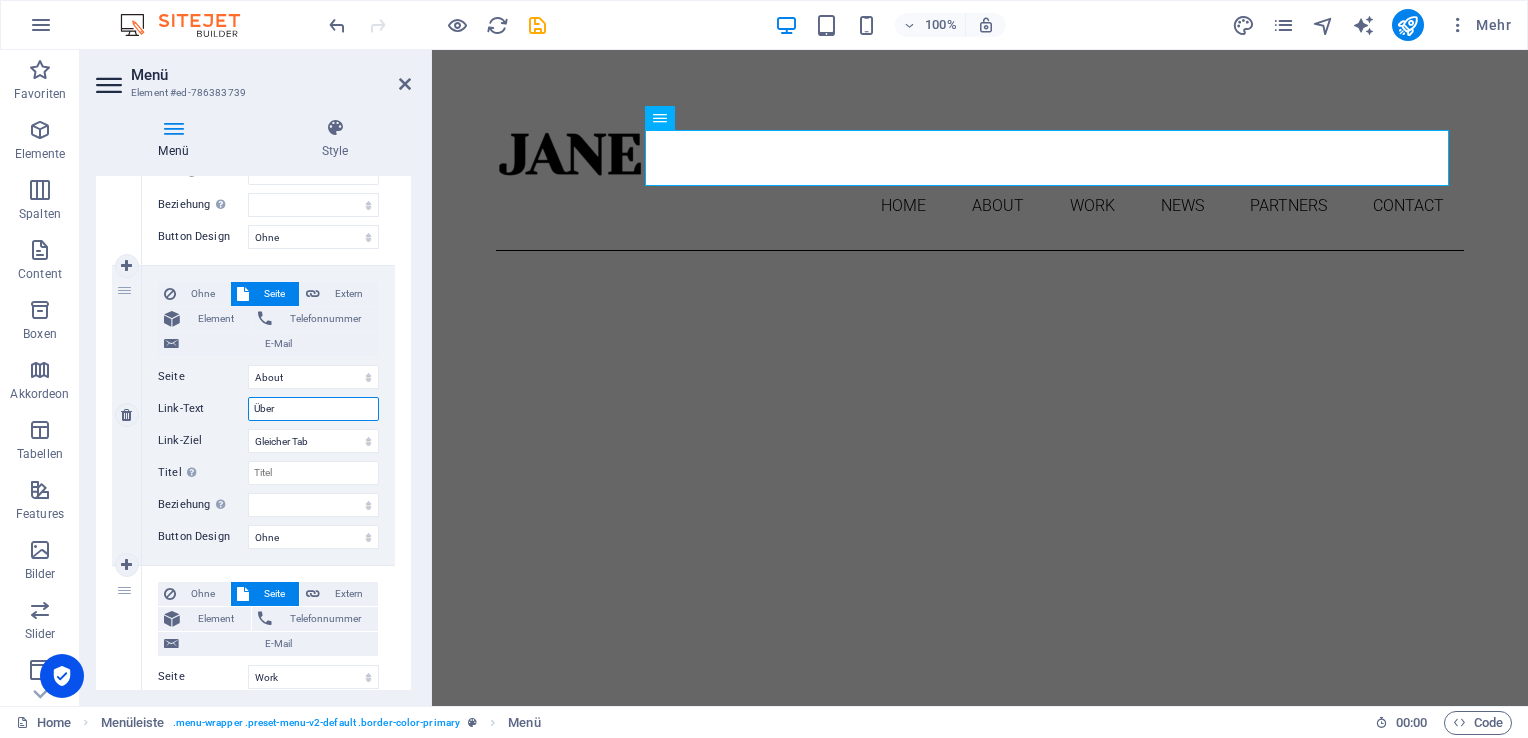 type on "Über" 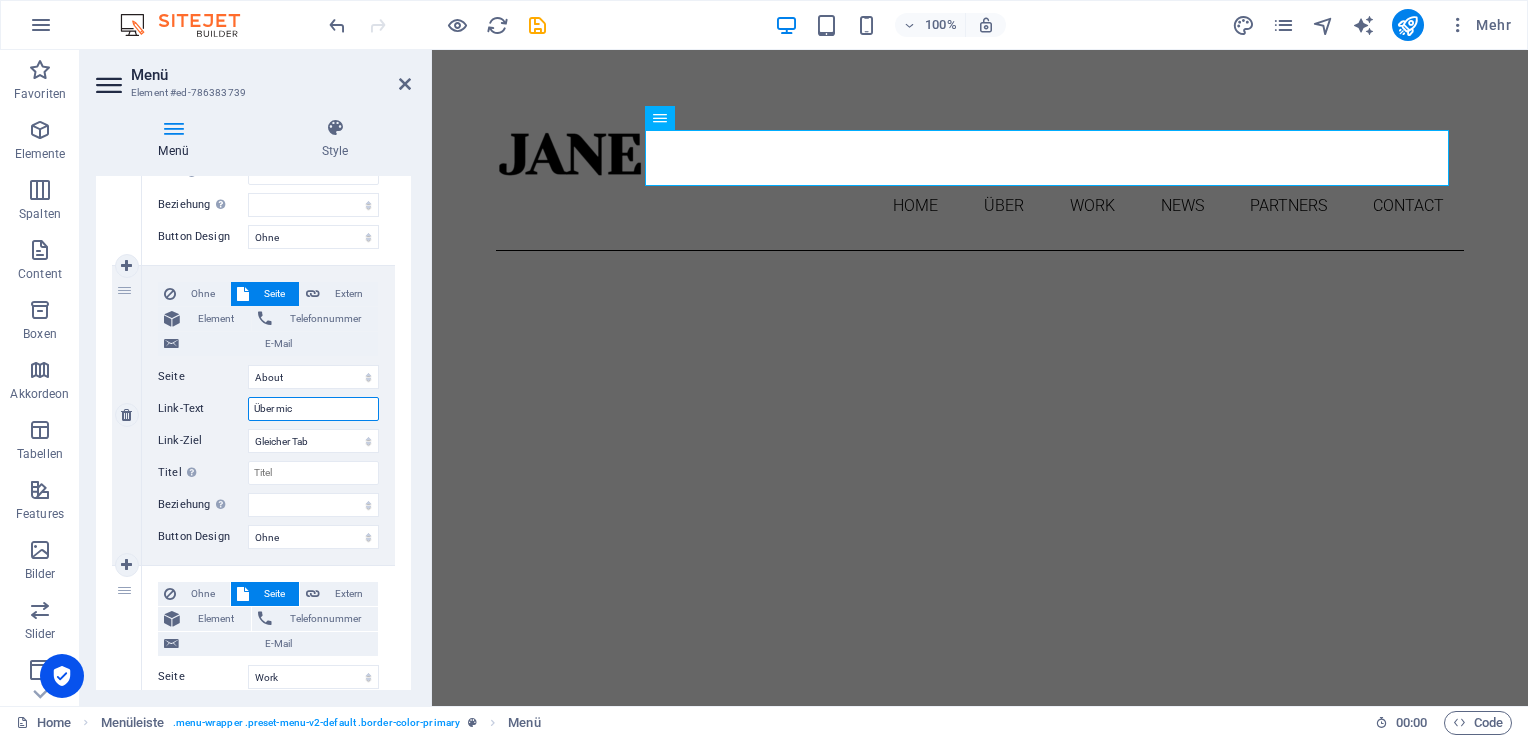 type on "Über mich" 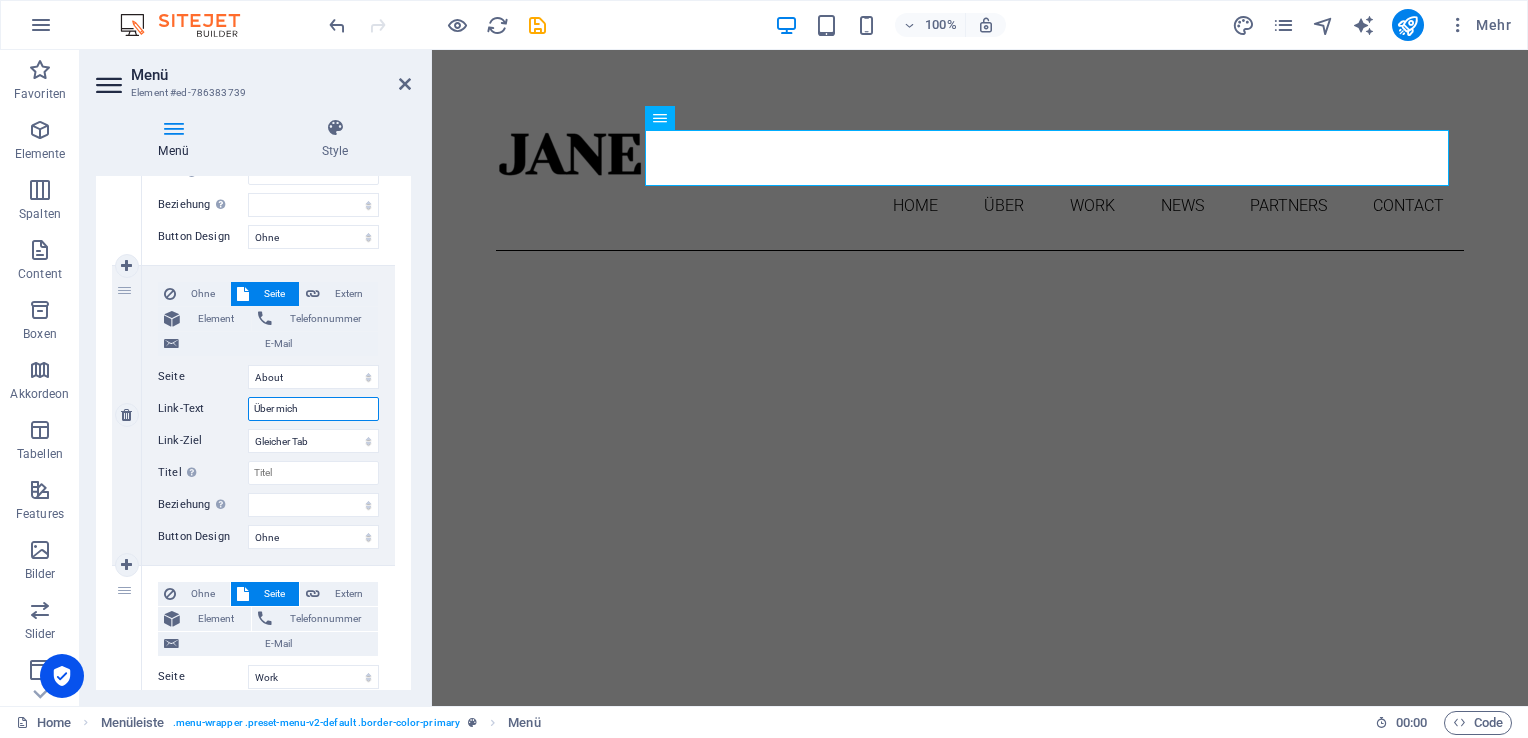 select 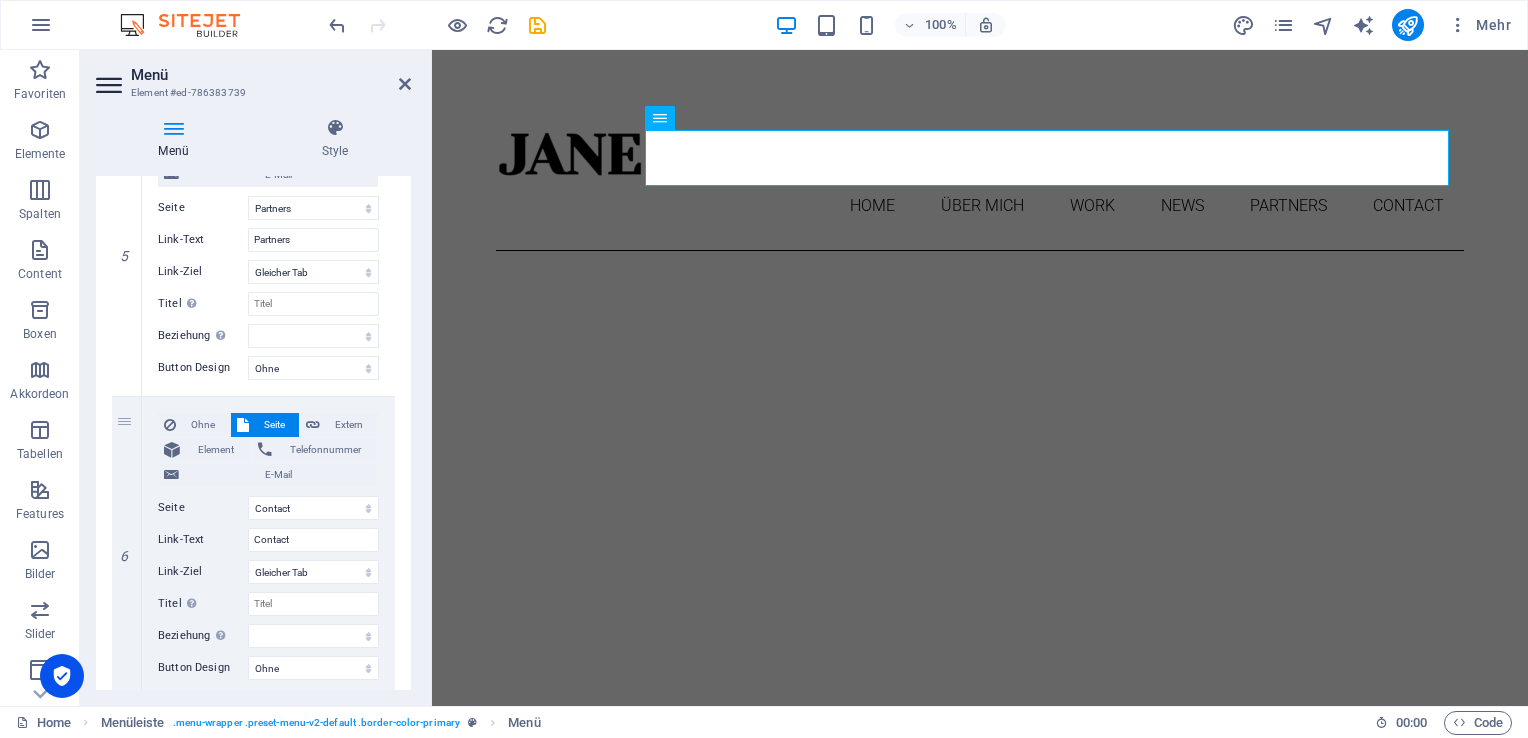 scroll, scrollTop: 1559, scrollLeft: 0, axis: vertical 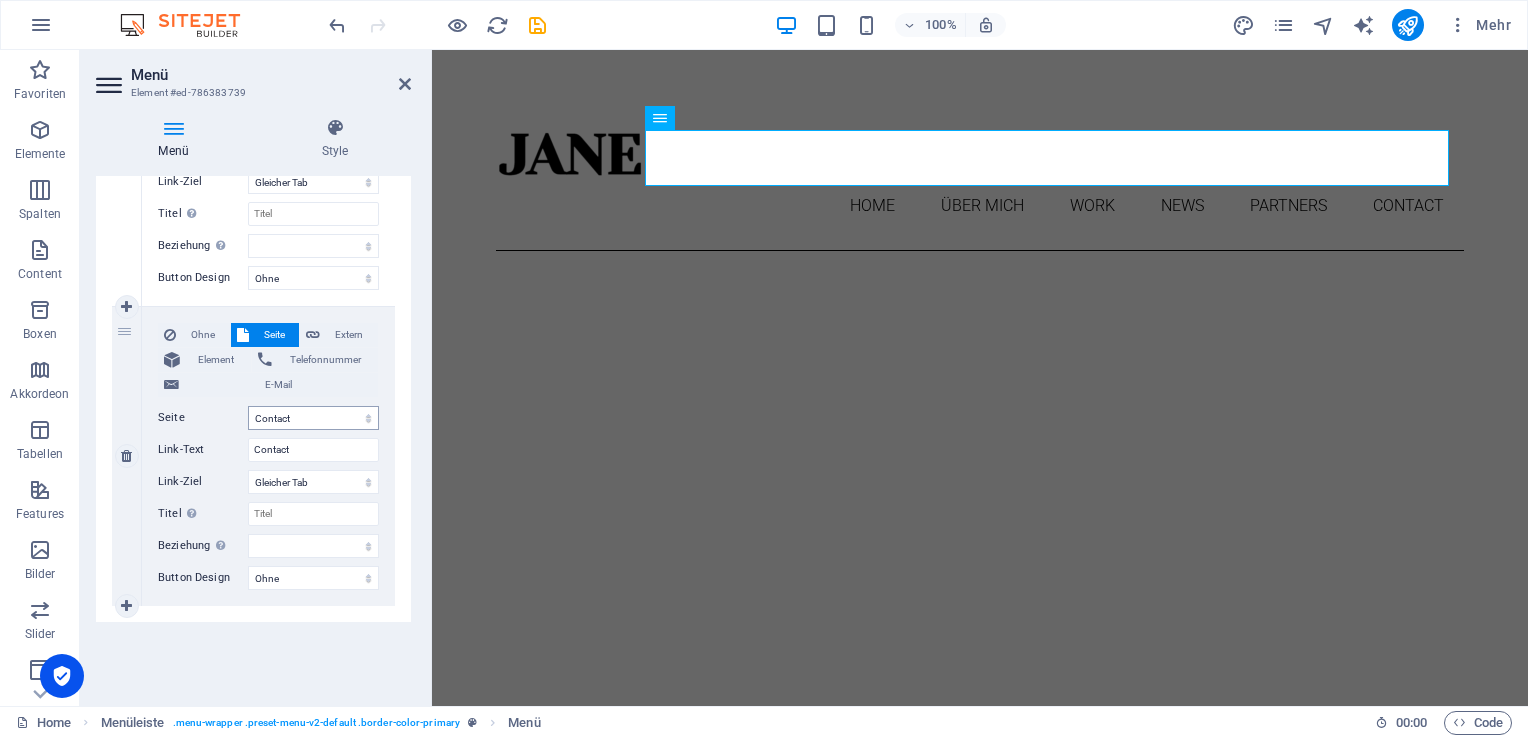 type on "Über mich" 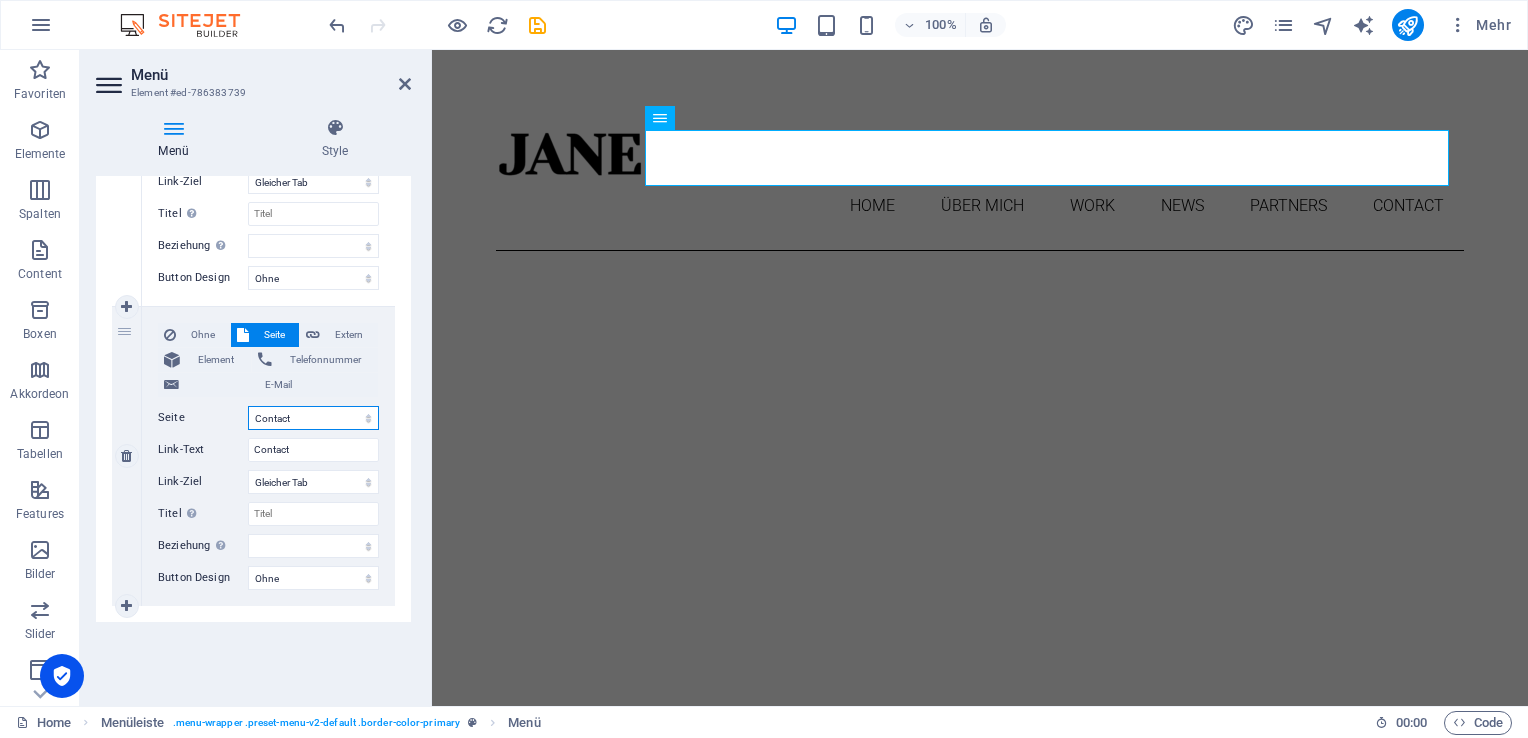 click on "Home About Work News Partners Contact Legal Notice Privacy" at bounding box center (313, 418) 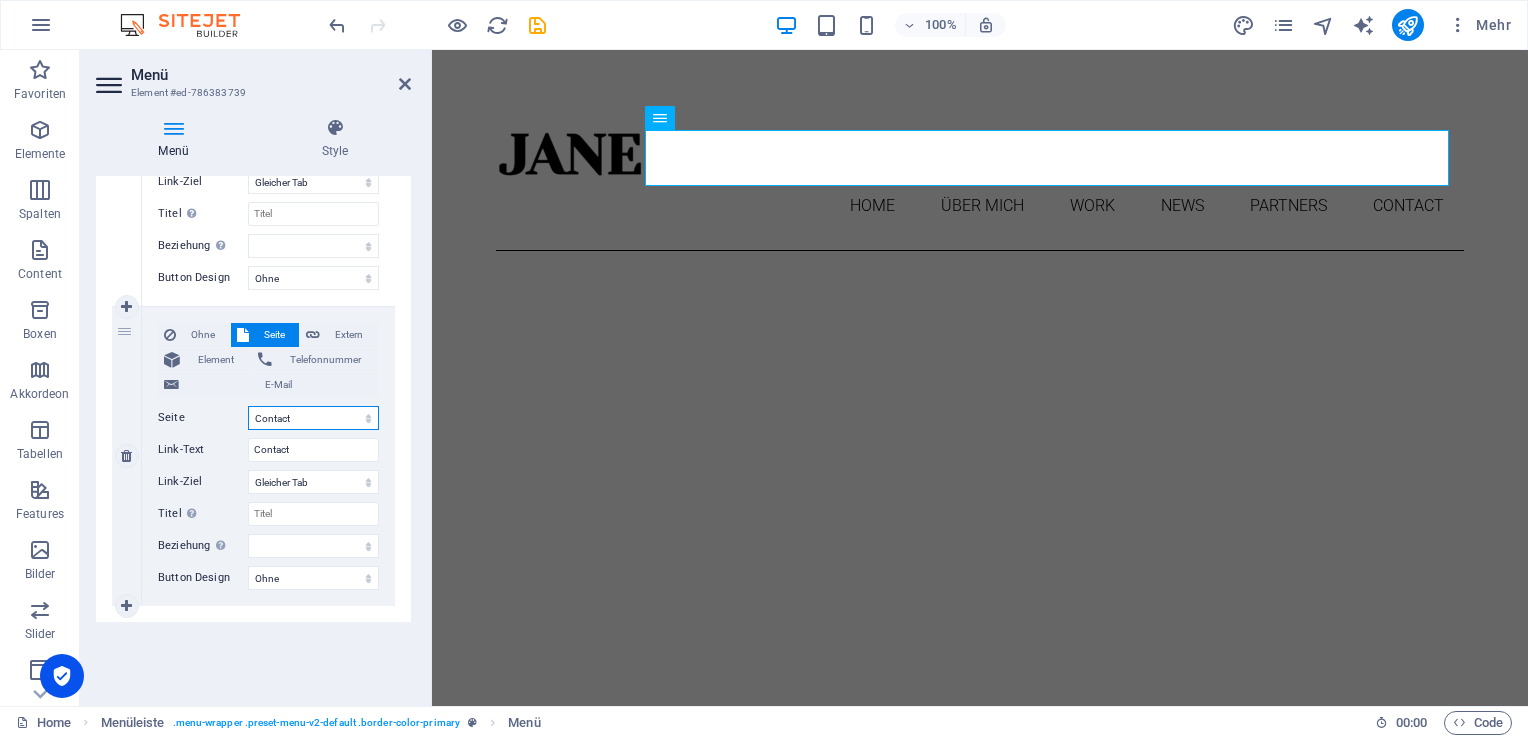 click on "Home About Work News Partners Contact Legal Notice Privacy" at bounding box center (313, 418) 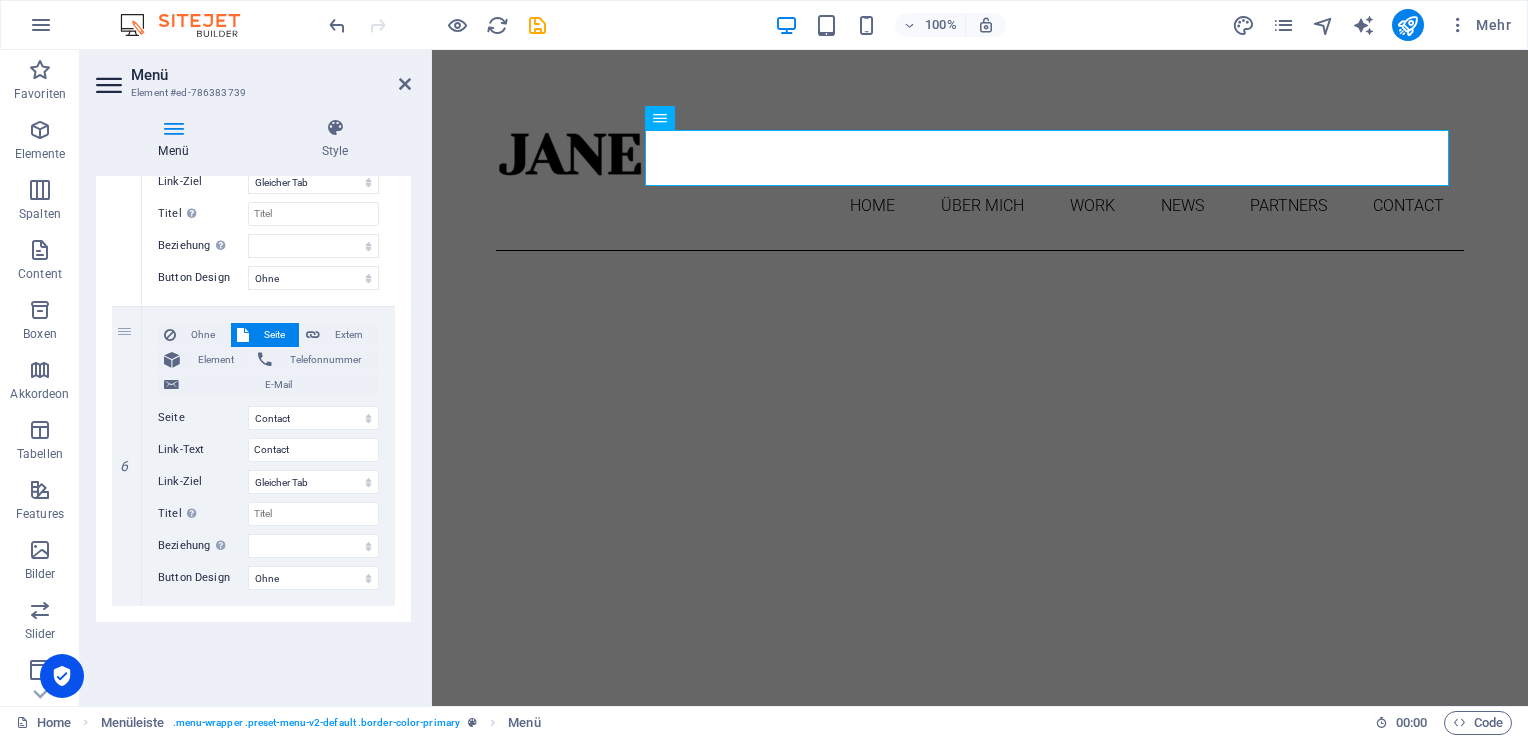 click on "Menü Element #ed-786383739 Menü Style Menü Automatisch Benutzerdefiniert Erstelle individuelle Menüpunkte für dieses Menü. Empfohlen für One-Page Websites Seiten verwalten Menüpunkte 1 Ohne Seite Extern Element Telefonnummer E-Mail Seite Home About Work News Partners Contact Legal Notice Privacy Element
URL / Telefonnummer E-Mail Link-Text Home Link-Ziel Neuer Tab Gleicher Tab Overlay Titel Zusätzliche Linkbeschreibung, sollte nicht mit dem Linktext identisch sein. Der Titel wird meist als Tooltip-Text angezeigt, wenn die Maus über das Element bewegt wird. Kann leer bleiben. Beziehung Legt das  Verhältnis dieses Links zum Link-Ziel  fest. Zum Beispiel können Suchmaschinen mit dem Wert "nofollow" angewiesen werden, dem Link nicht zu folgen. Kann leer gelassen werden. alternate author bookmark external help license next nofollow noreferrer noopener prev search tag Button Design Ohne Standard Primär Sekundär 2 Ohne Seite Extern Element Telefonnummer E-Mail Seite Home About 3" at bounding box center (256, 378) 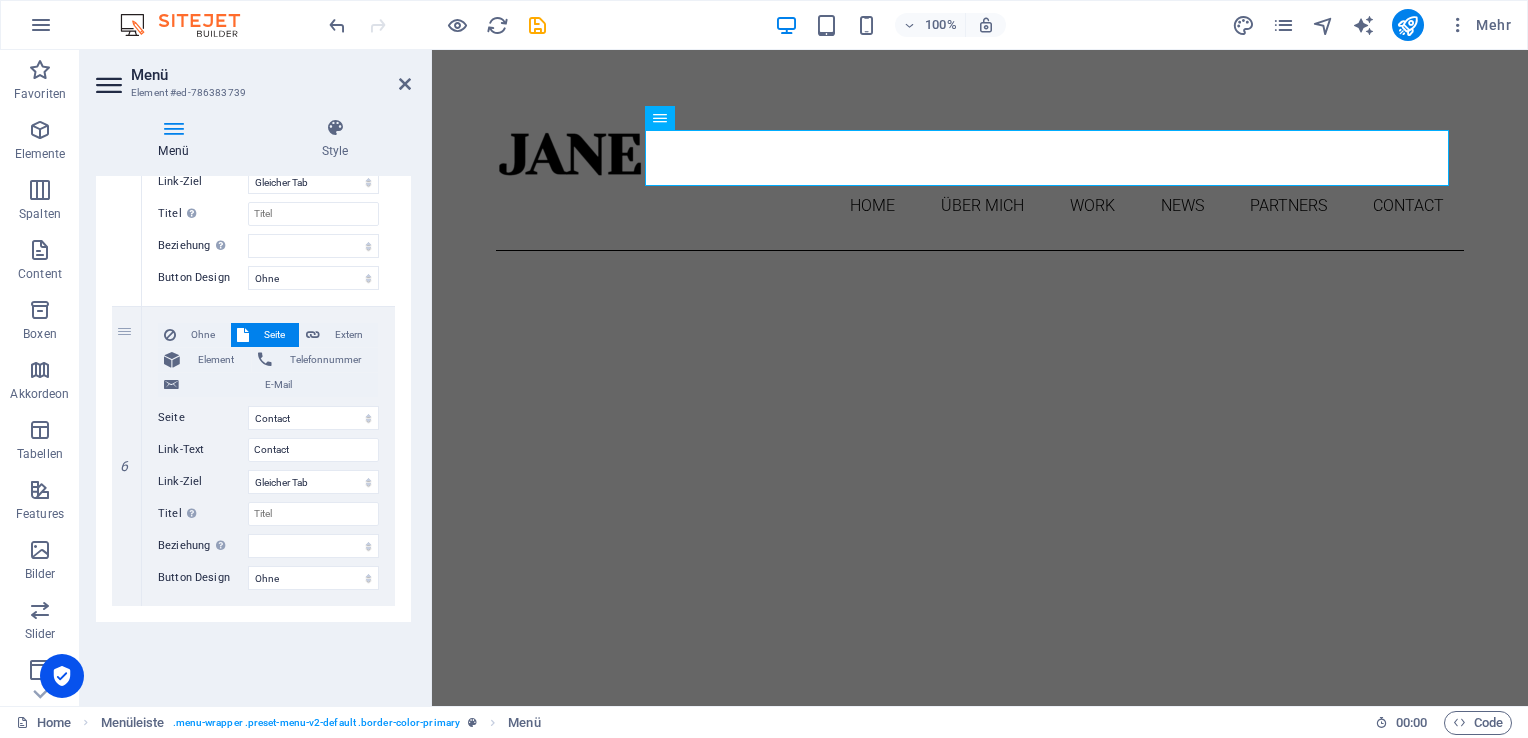 click on "Menü Element #ed-786383739" at bounding box center (253, 76) 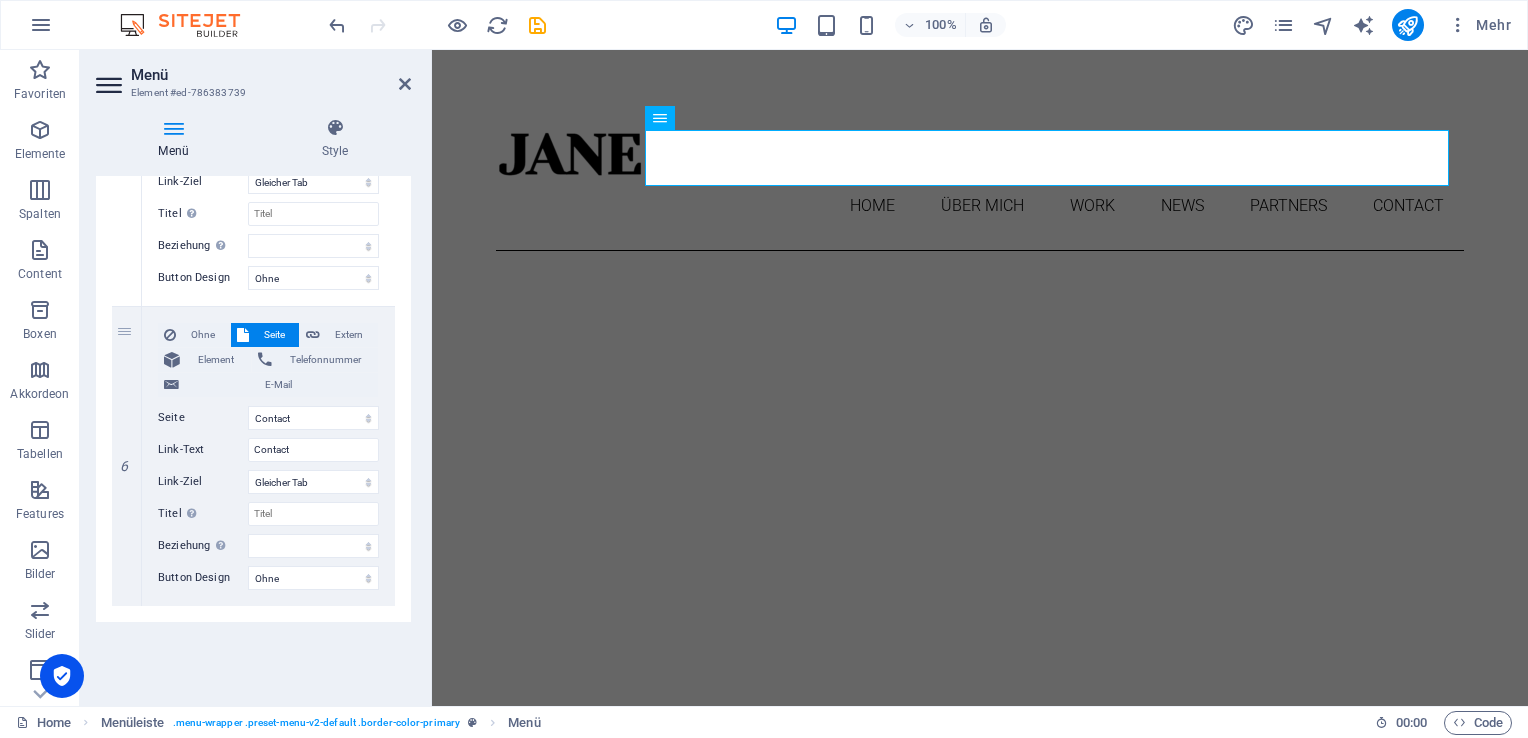 click on "Skip to main content
Home Über mich Work News Partners Contact About me My work Partners Contact About Lorem ipsum dolor sit amet, consectetuer adipiscing elit. Aenean commodo ligula eget dolor. Lorem ipsum dolor sit amet. see more Work Lorem ipsum dolor sit amet, consectetuer adipiscing elit. Aenean commodo ligula eget dolor. Lorem ipsum dolor sit amet. see more Blog Lorem ipsum dolor sit amet, consectetuer adipiscing elit. Aenean commodo ligula eget dolor. Lorem ipsum dolor sit amet. see more Phone Call me! +1-123-456-7890 Social Facebook Instagram Twitter Contact 28d65929a4c2f4b7cf6c9047f09c1a@cpanel.local Legal Notice Privacy" at bounding box center [980, 2452] 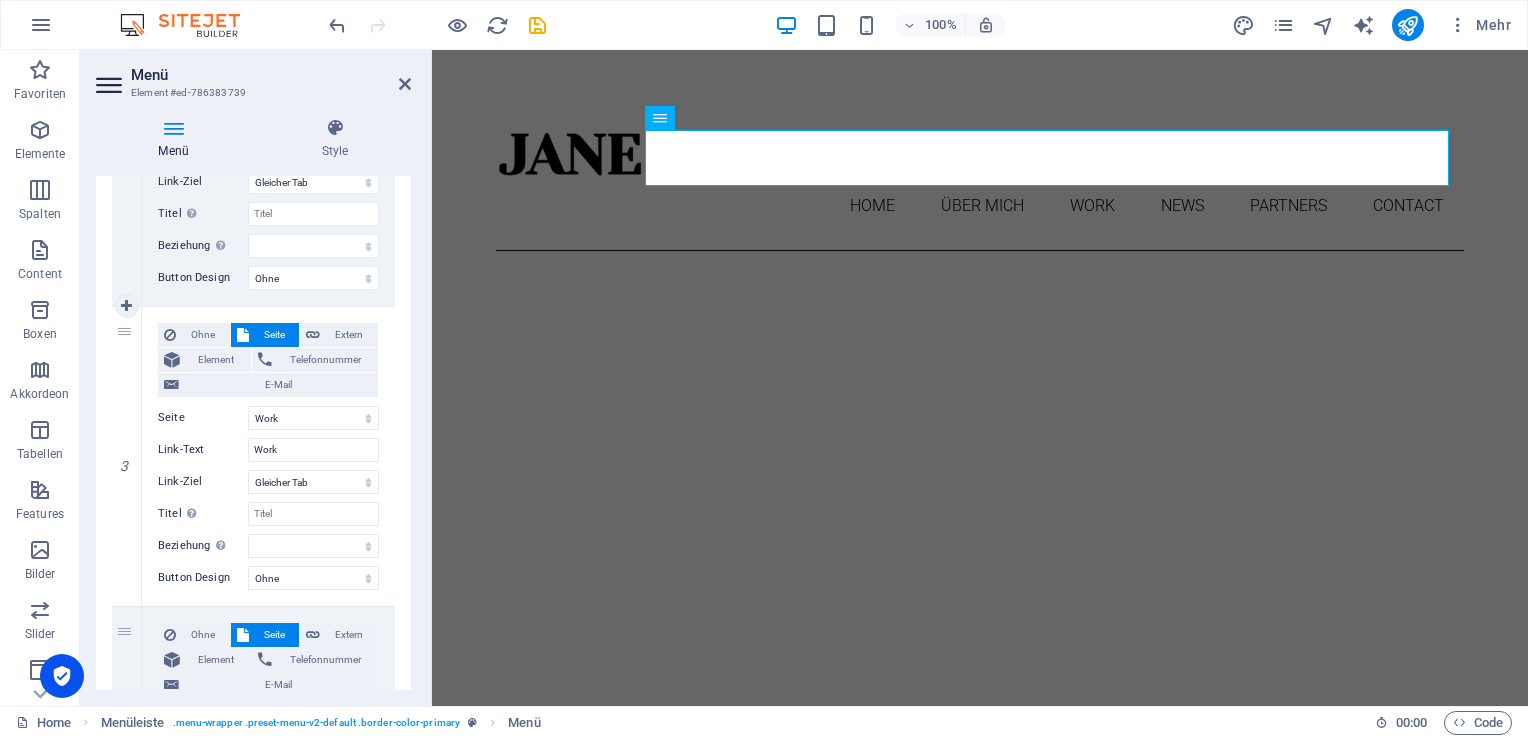 scroll, scrollTop: 559, scrollLeft: 0, axis: vertical 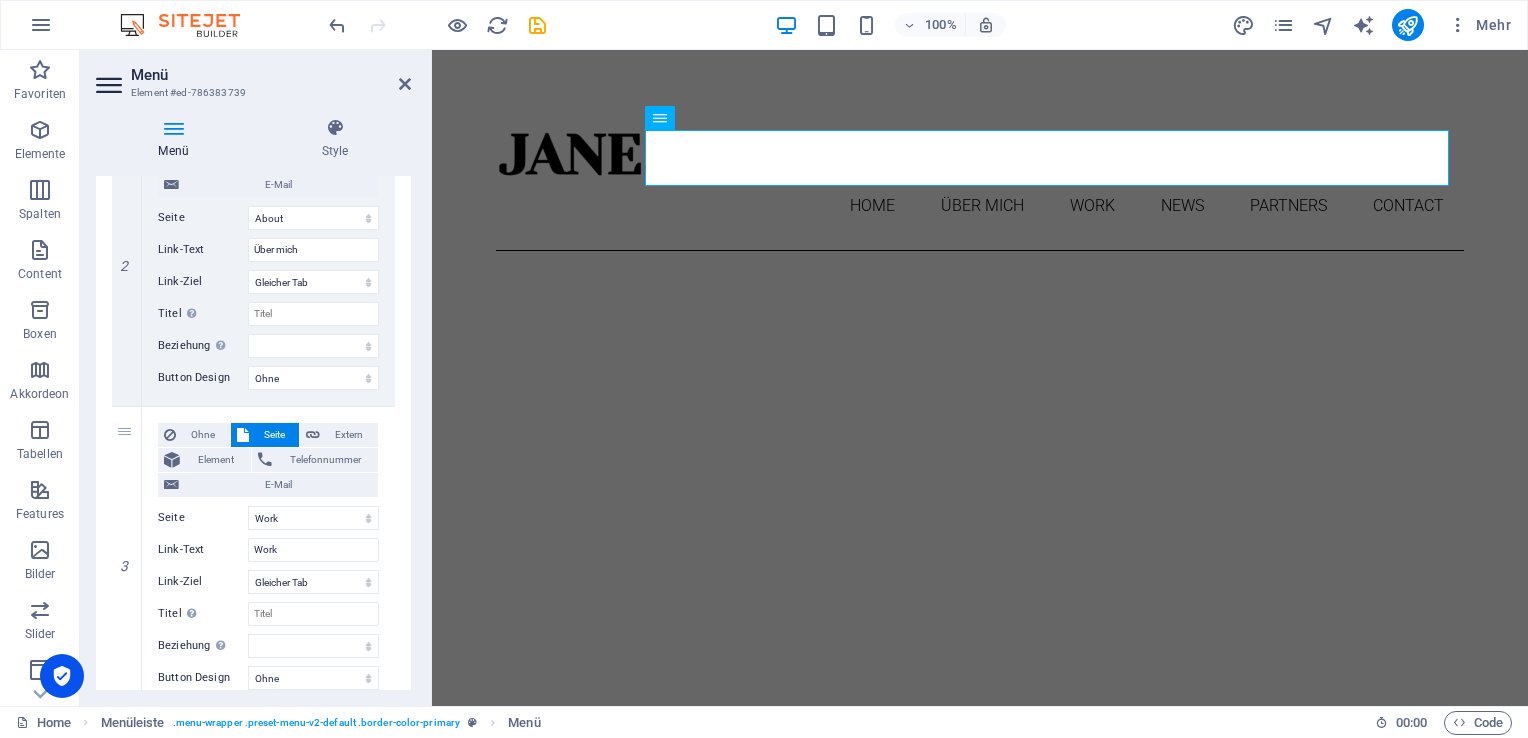click at bounding box center [111, 85] 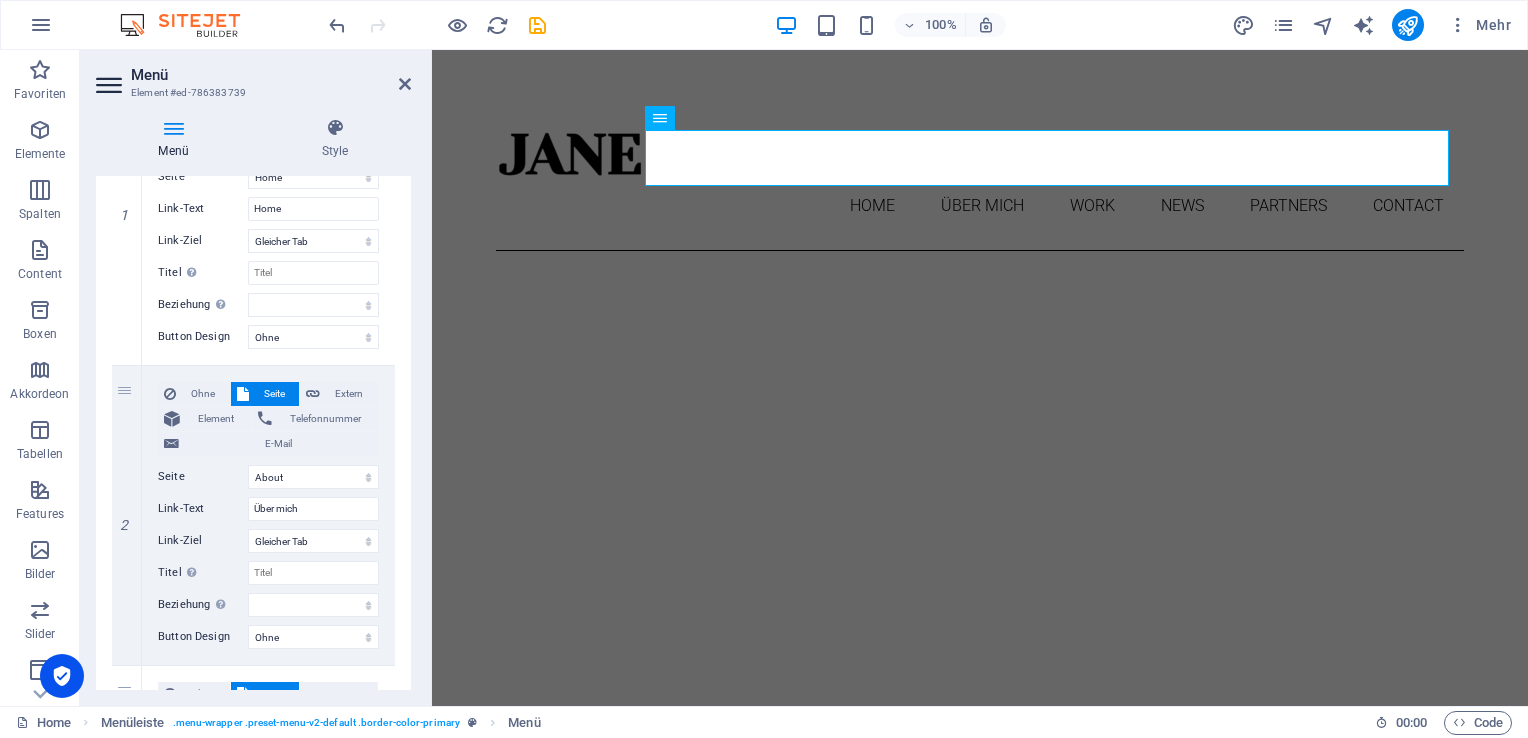 scroll, scrollTop: 400, scrollLeft: 0, axis: vertical 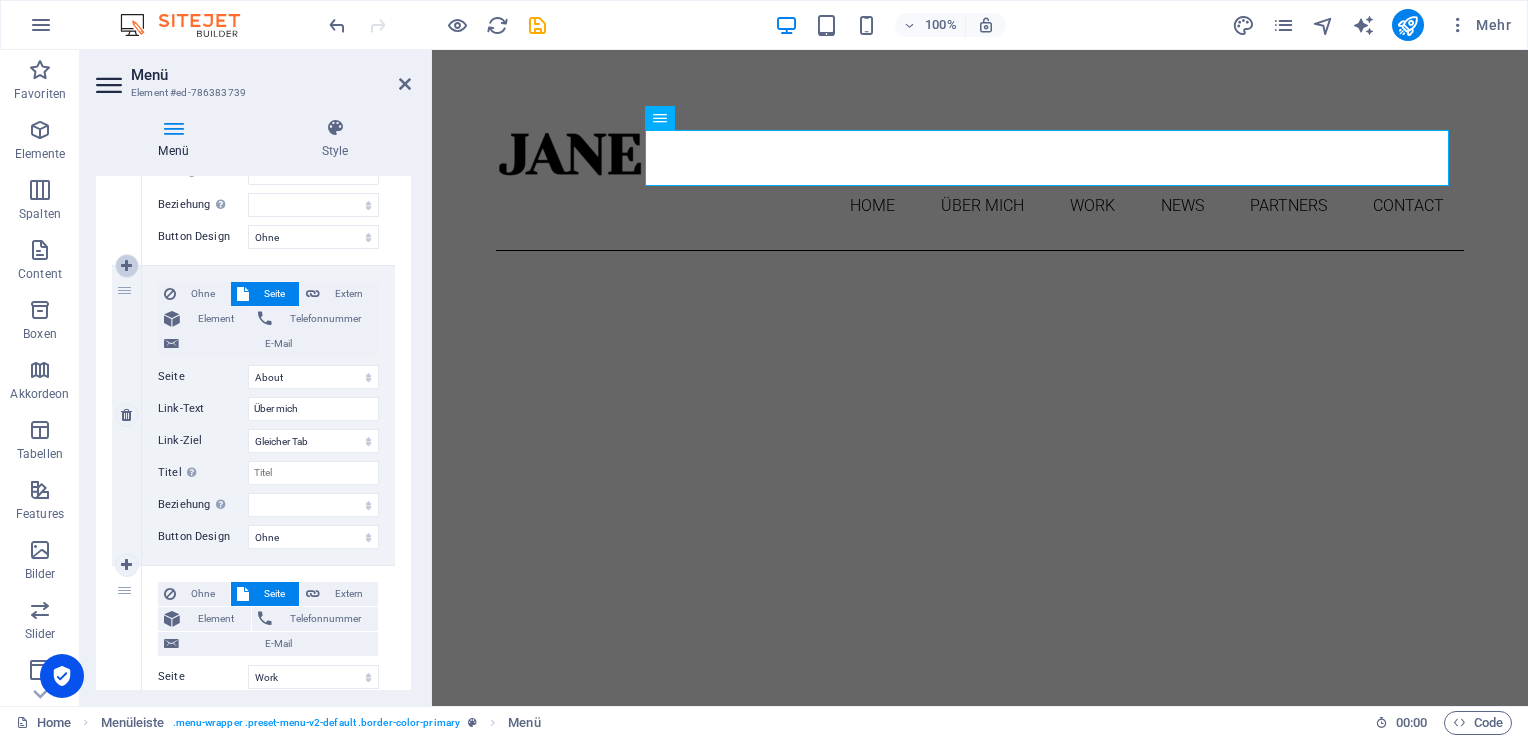 click at bounding box center [126, 266] 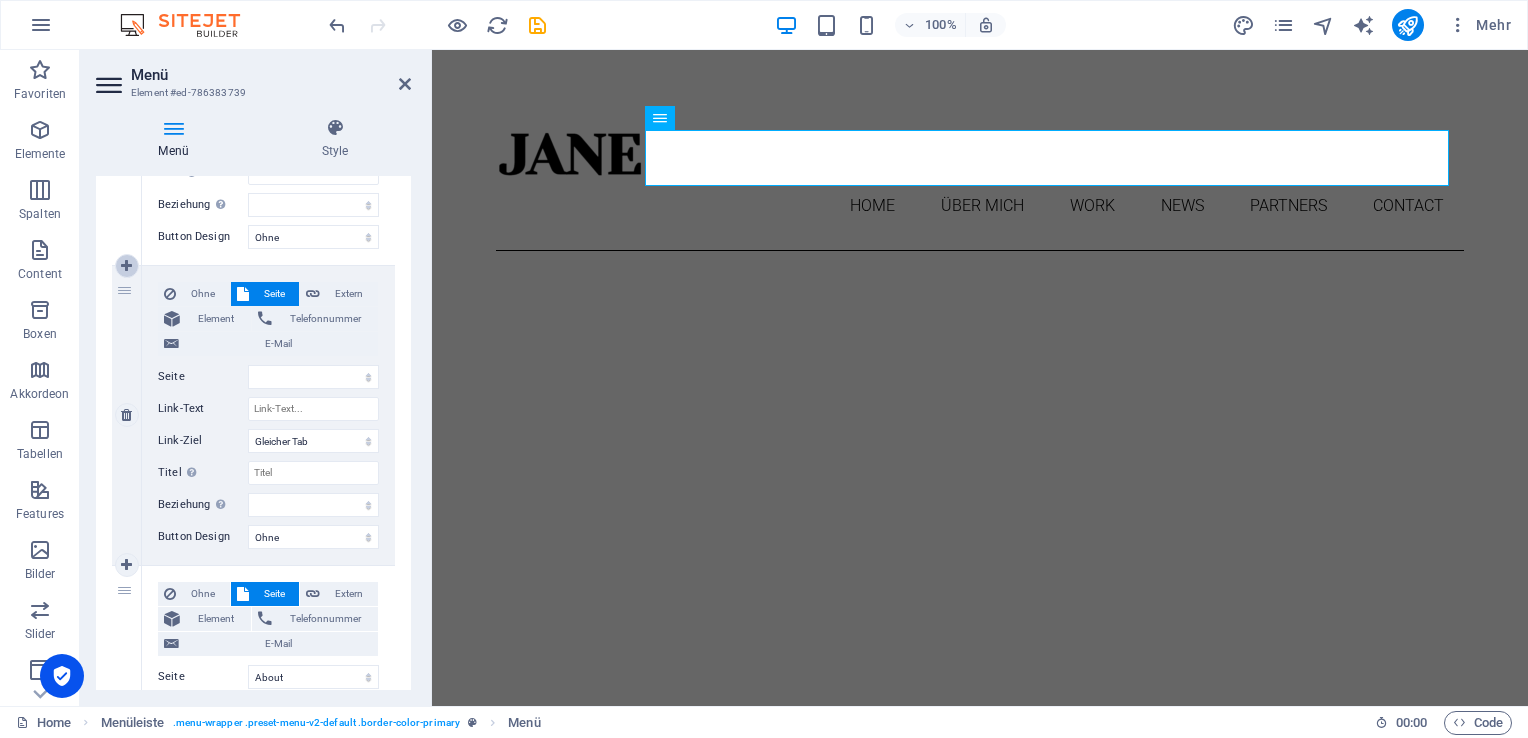 select on "5" 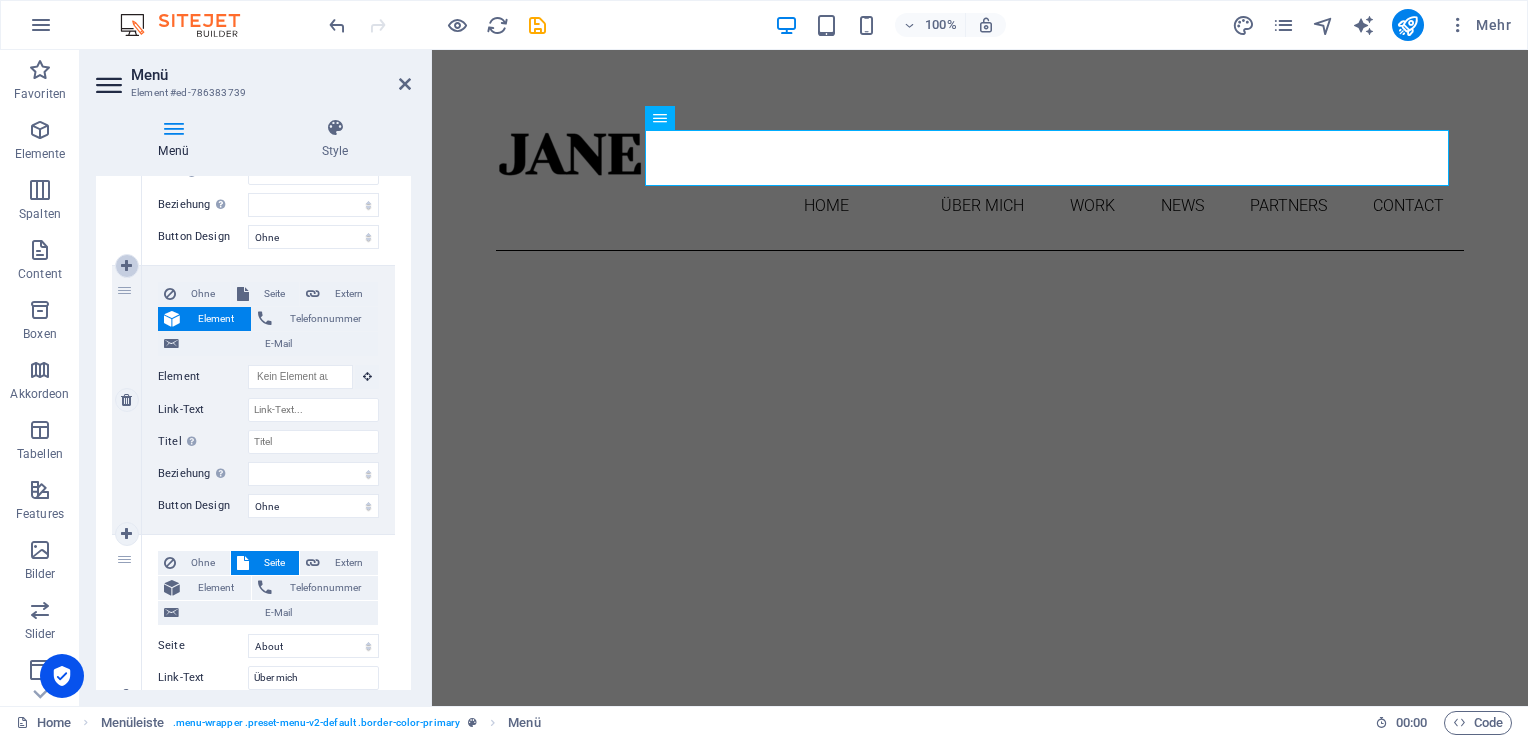 click at bounding box center (126, 266) 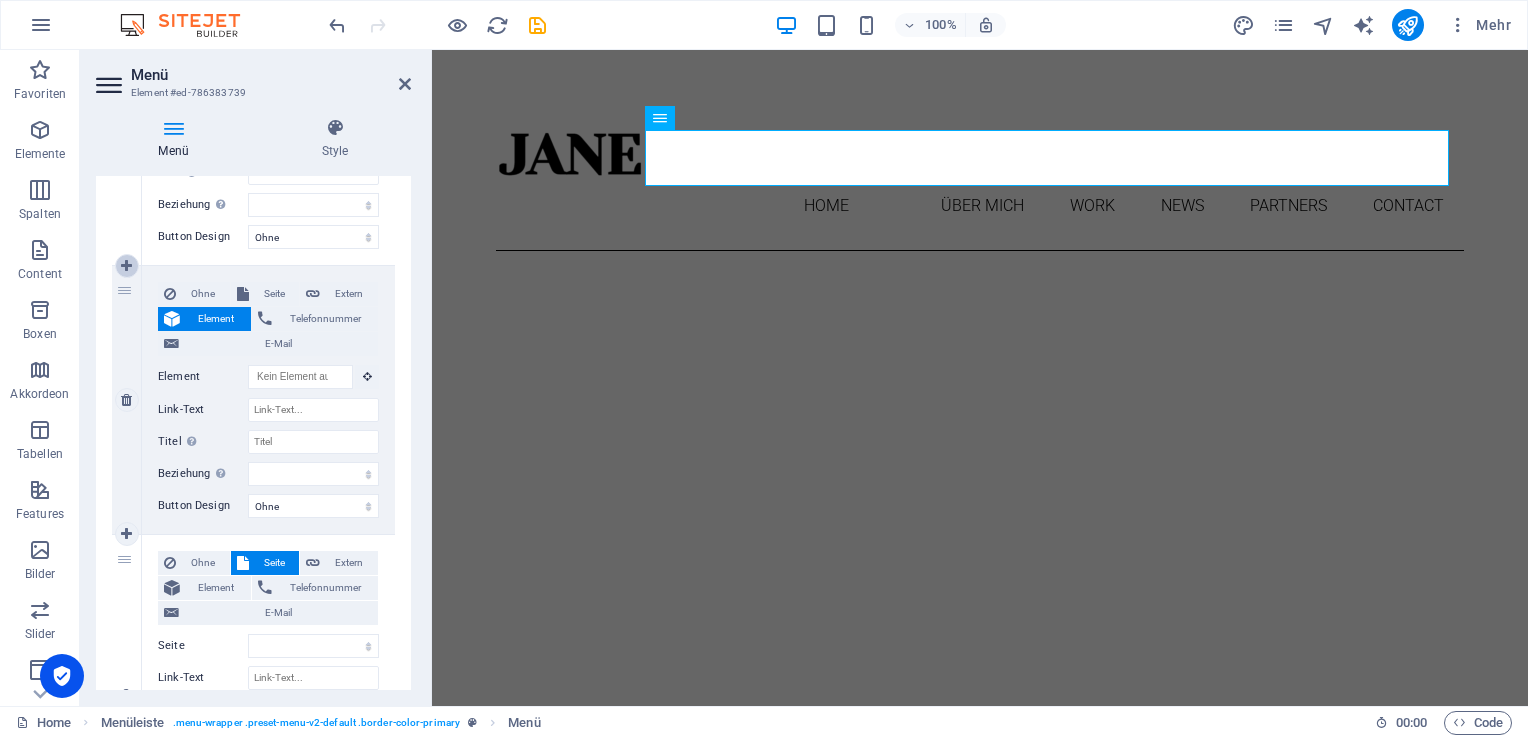 type on "Work" 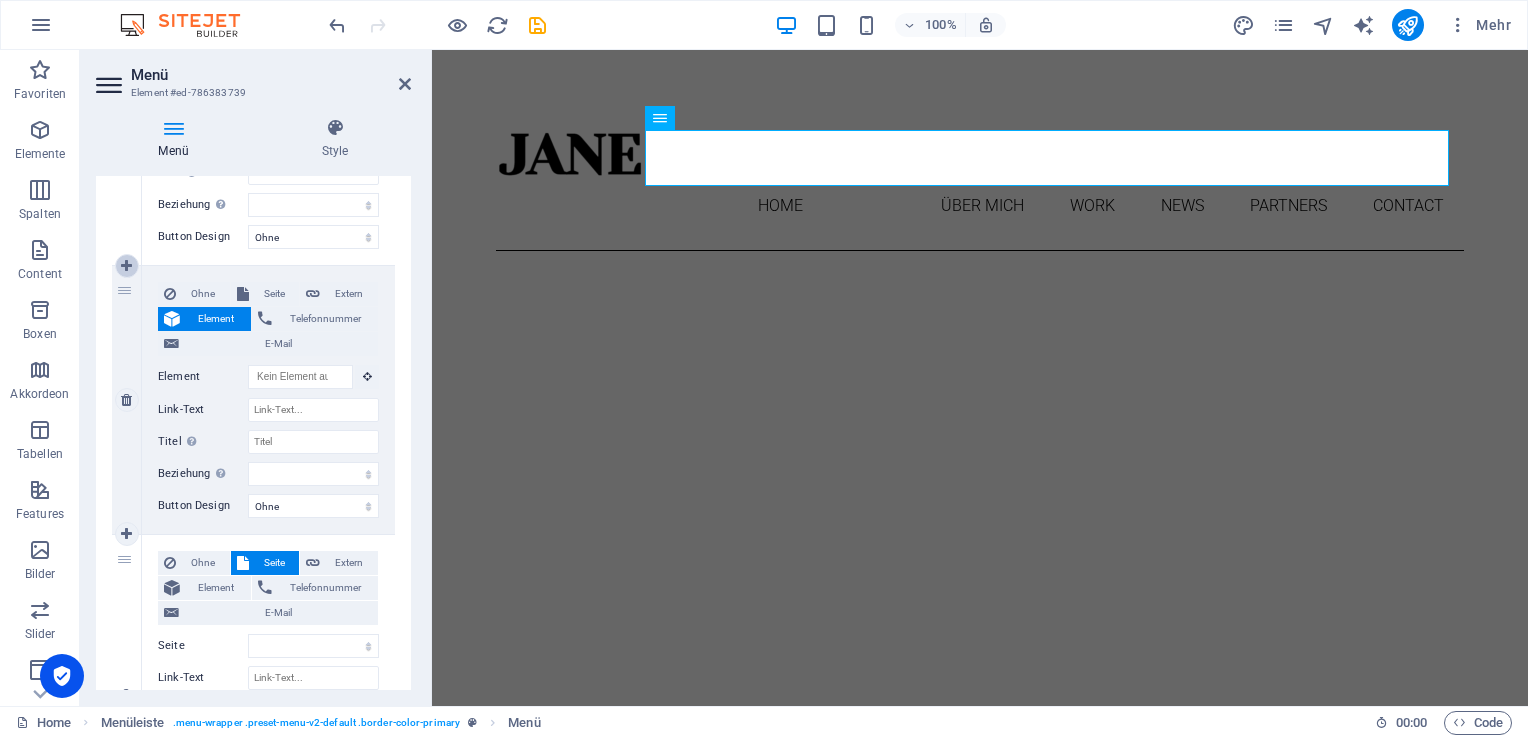 select on "5" 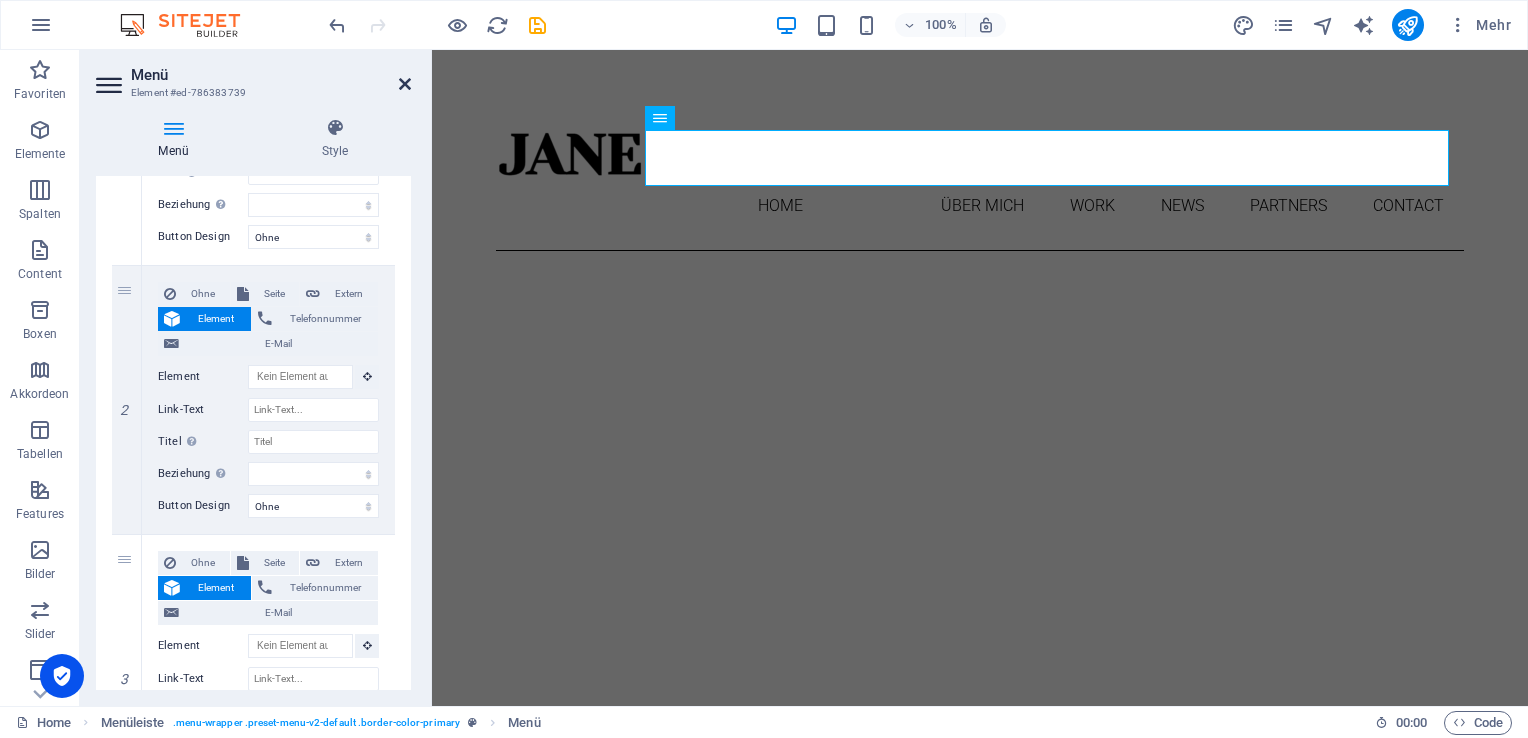 click at bounding box center (405, 84) 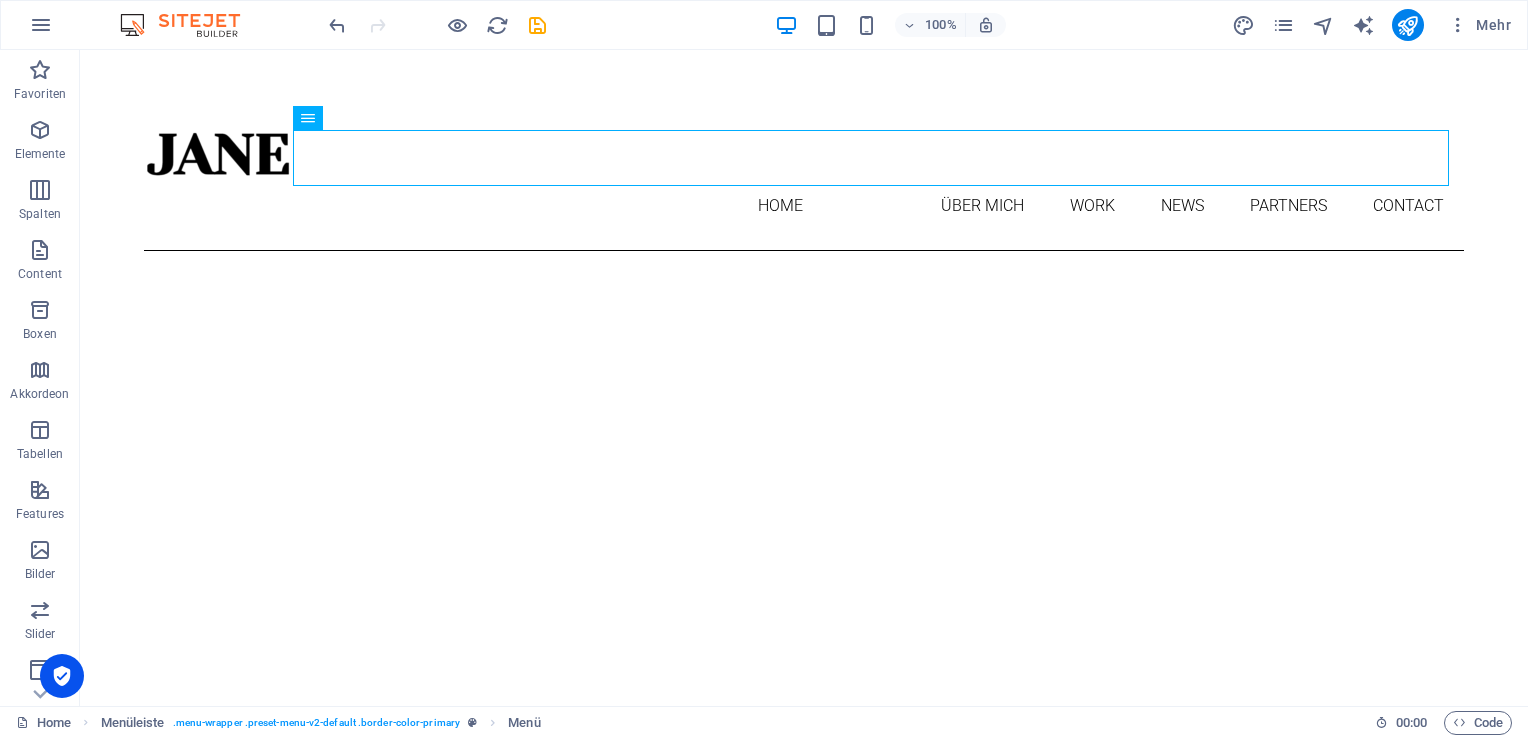 click on "Skip to main content
Home Über mich Work News Partners Contact About me My work Partners Contact About Lorem ipsum dolor sit amet, consectetuer adipiscing elit. Aenean commodo ligula eget dolor. Lorem ipsum dolor sit amet. see more Work Lorem ipsum dolor sit amet, consectetuer adipiscing elit. Aenean commodo ligula eget dolor. Lorem ipsum dolor sit amet. see more Blog Lorem ipsum dolor sit amet, consectetuer adipiscing elit. Aenean commodo ligula eget dolor. Lorem ipsum dolor sit amet. see more Phone Call me! +1-123-456-7890 Social Facebook Instagram Twitter Contact 28d65929a4c2f4b7cf6c9047f09c1a@cpanel.local Legal Notice Privacy" at bounding box center (804, 2452) 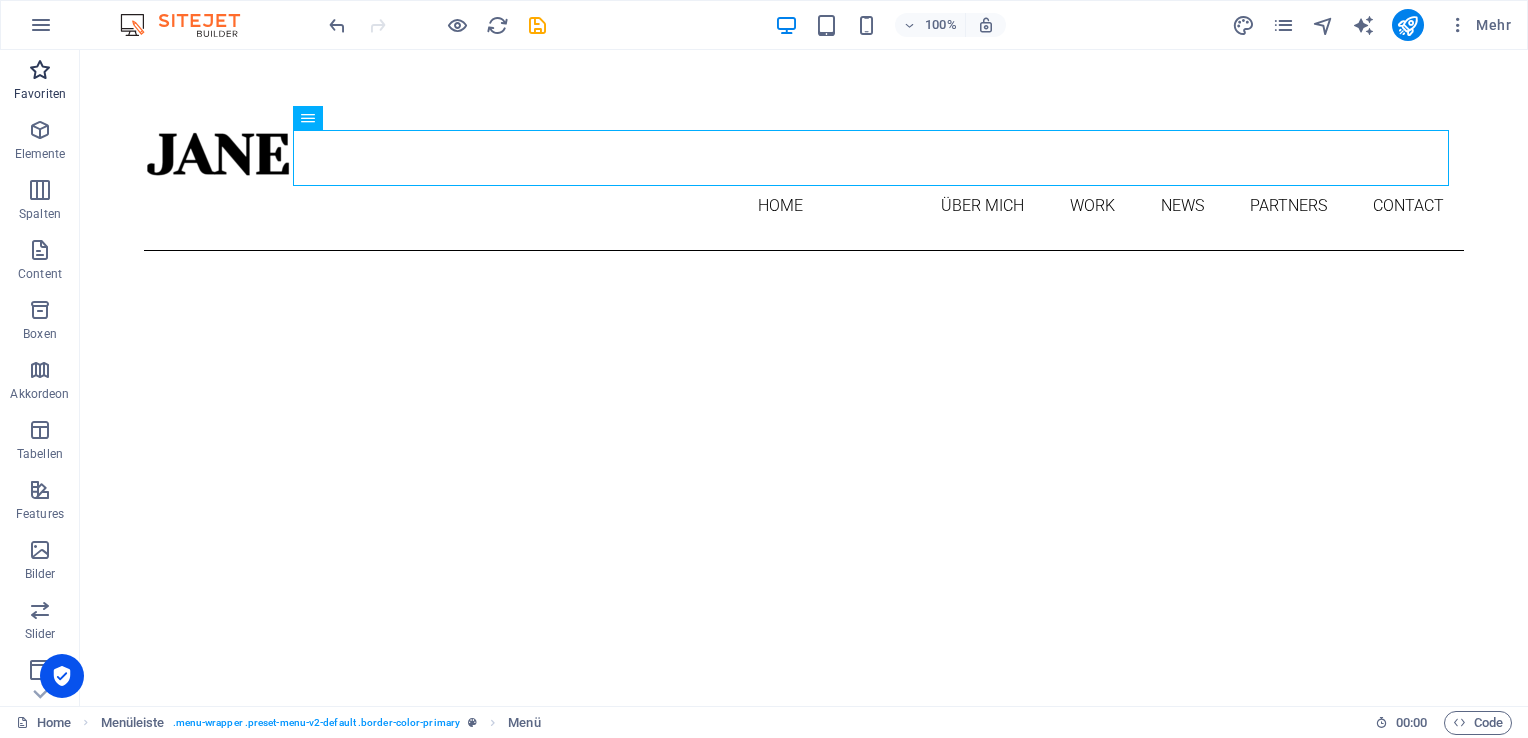 click at bounding box center [40, 70] 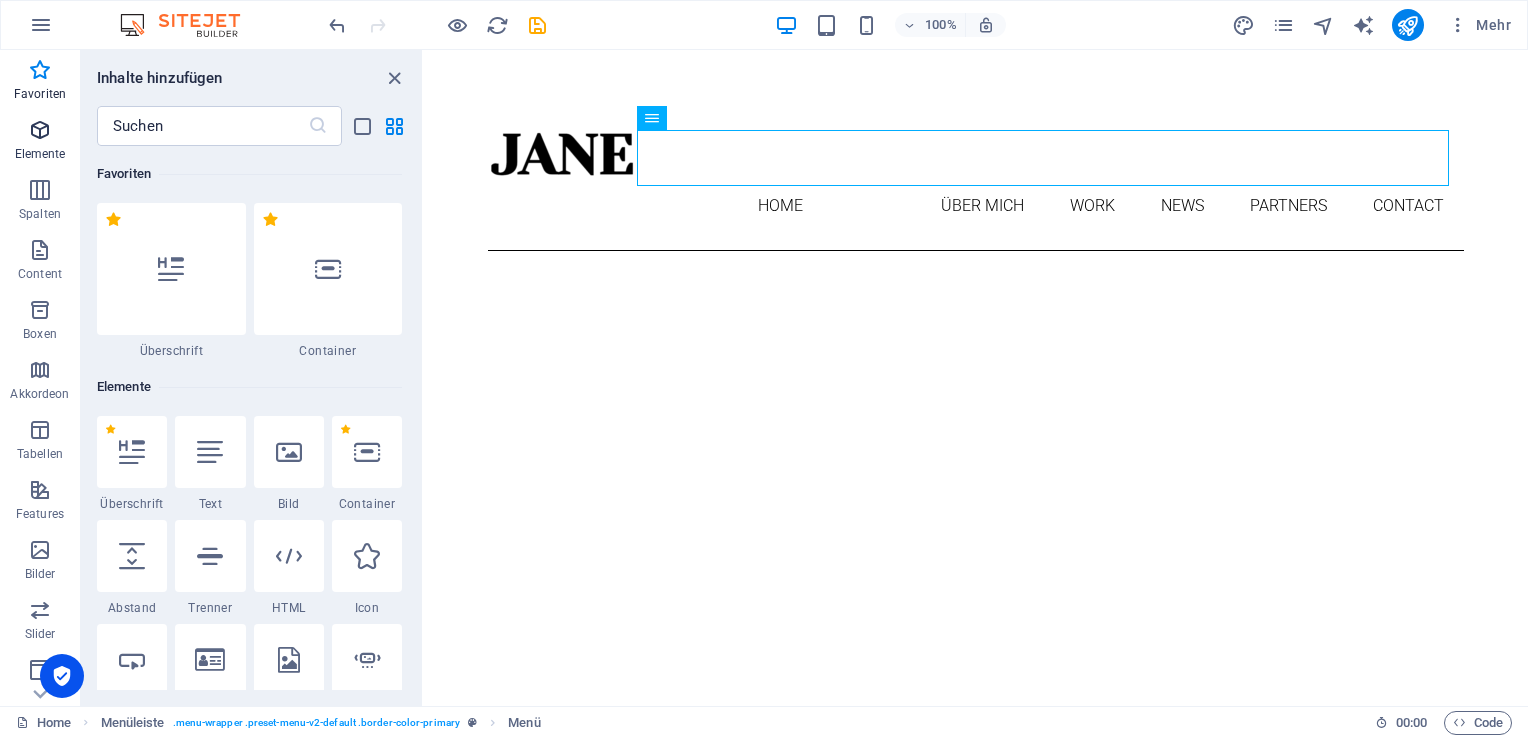 click at bounding box center (40, 130) 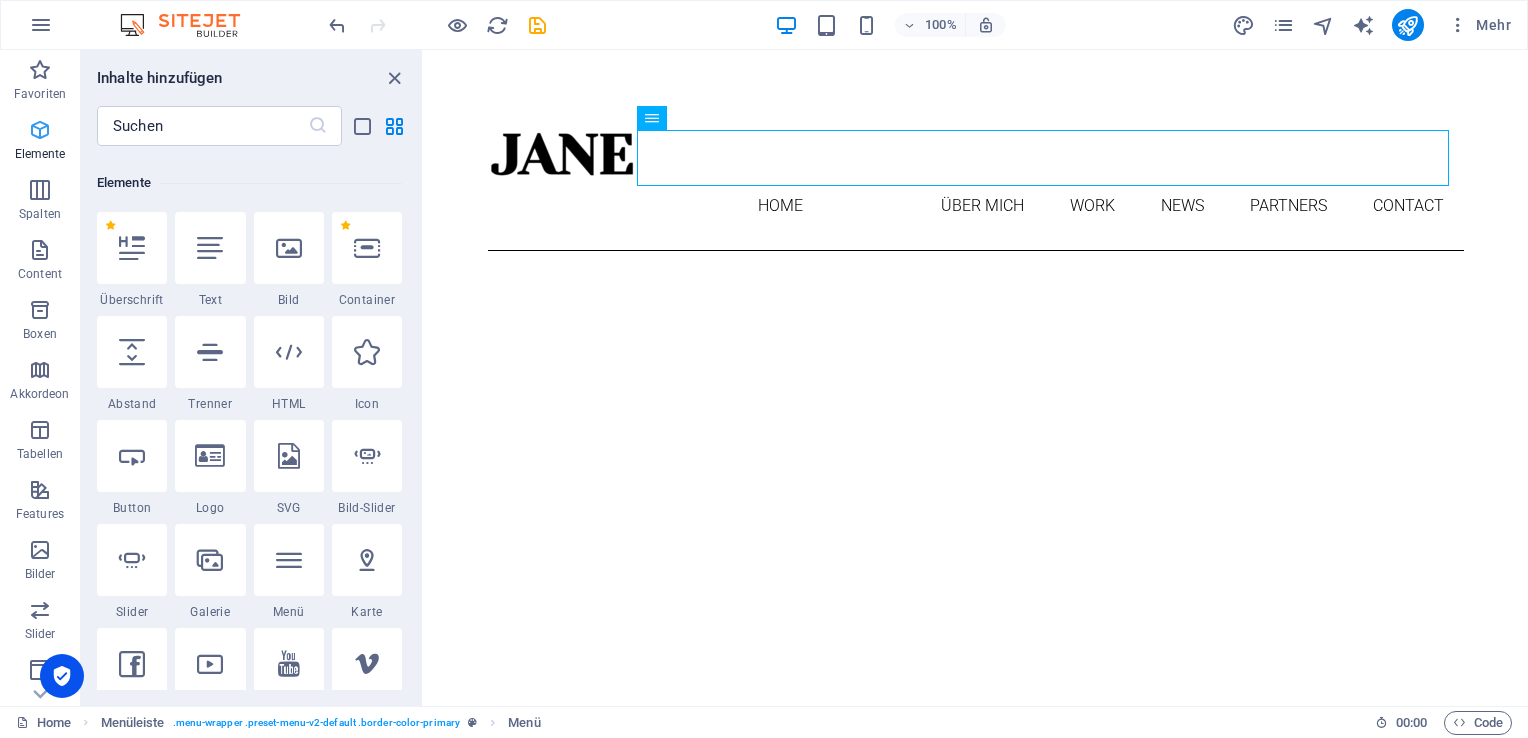 scroll, scrollTop: 212, scrollLeft: 0, axis: vertical 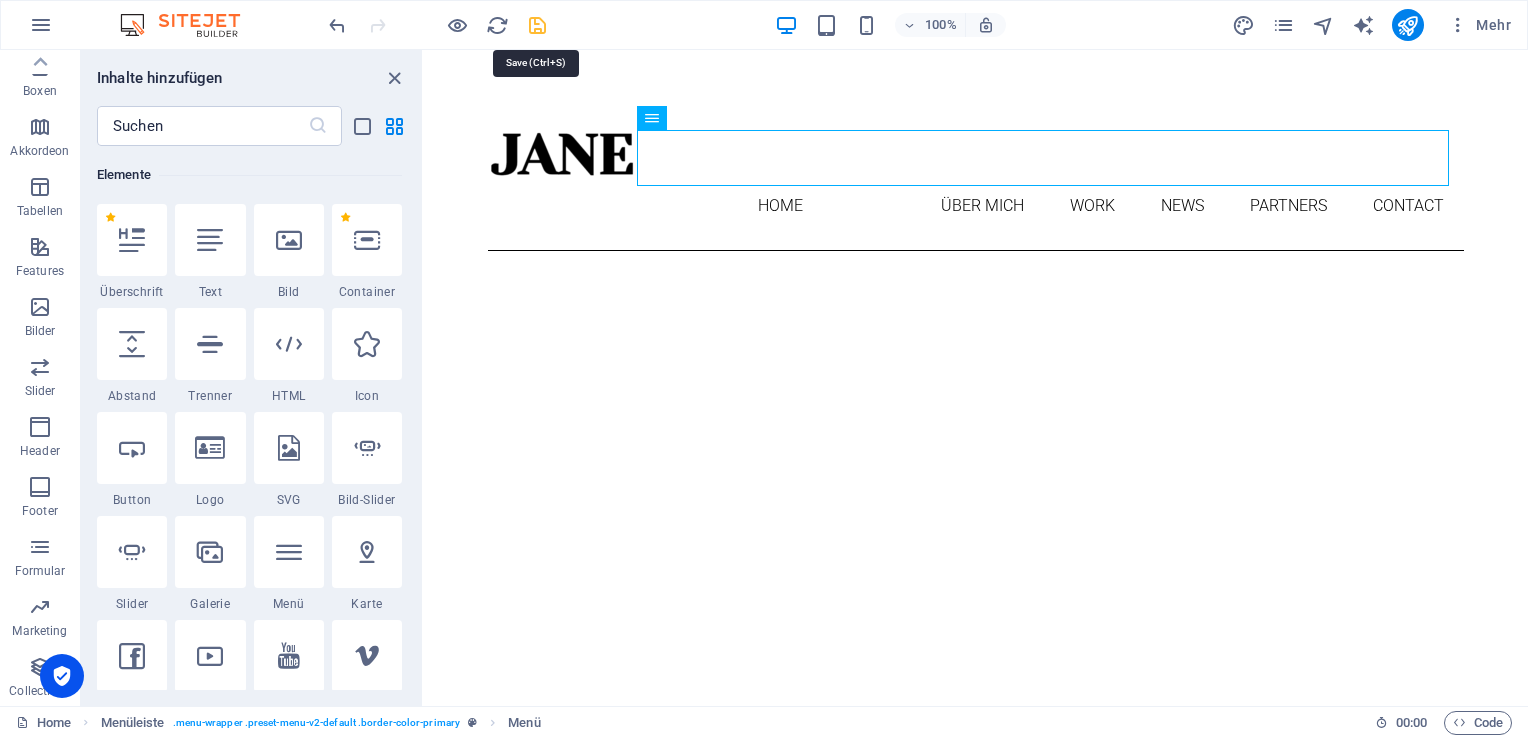 click at bounding box center [537, 25] 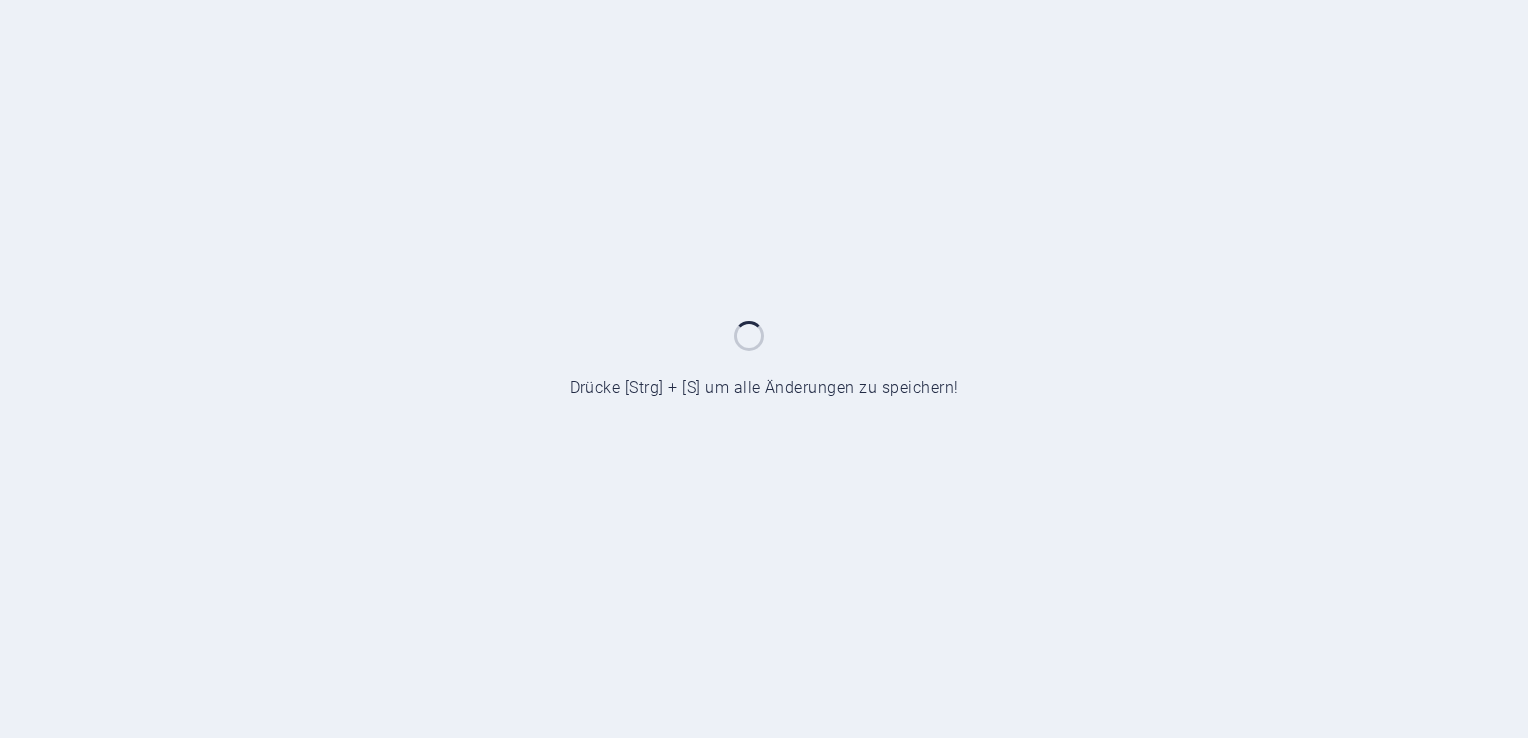 scroll, scrollTop: 0, scrollLeft: 0, axis: both 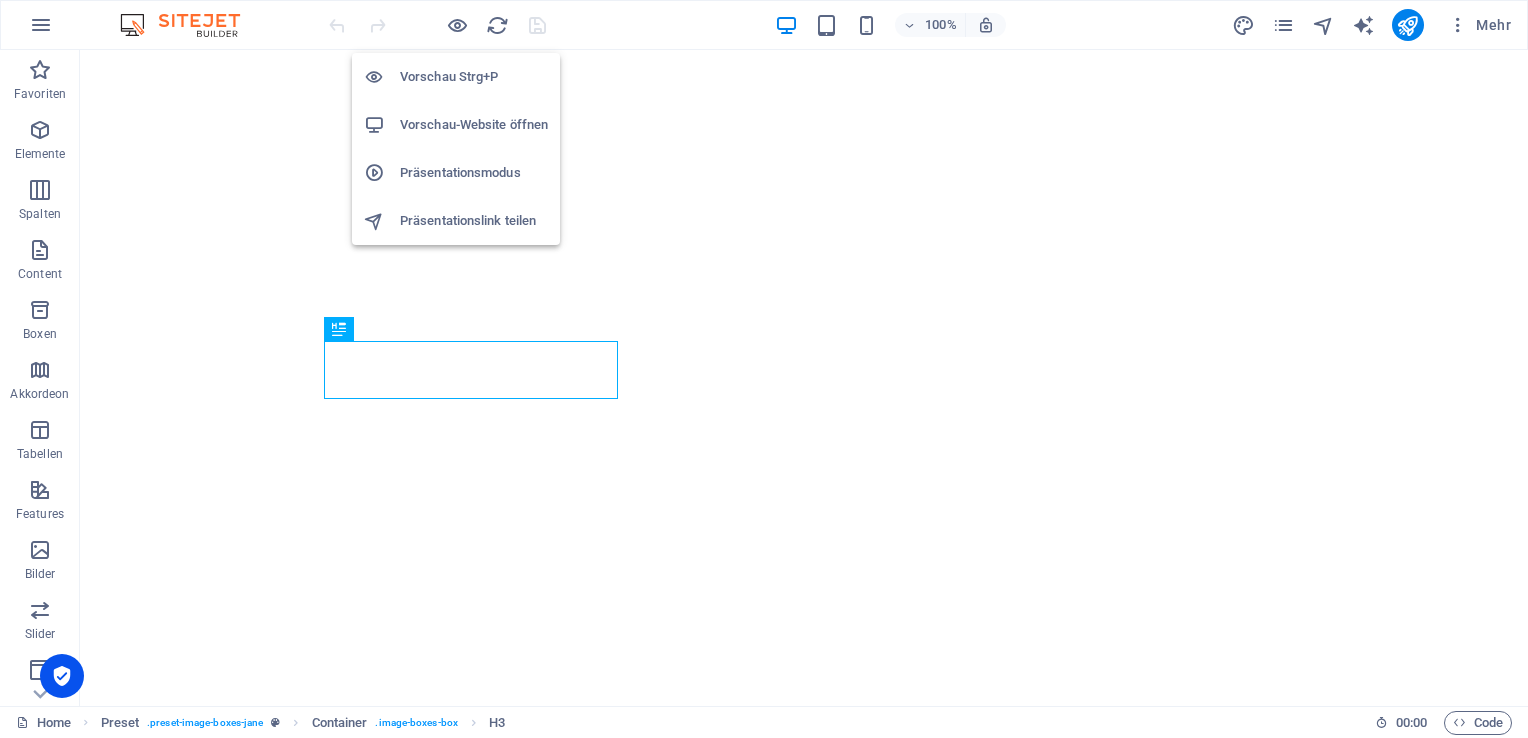 click on "Vorschau Strg+P" at bounding box center (474, 77) 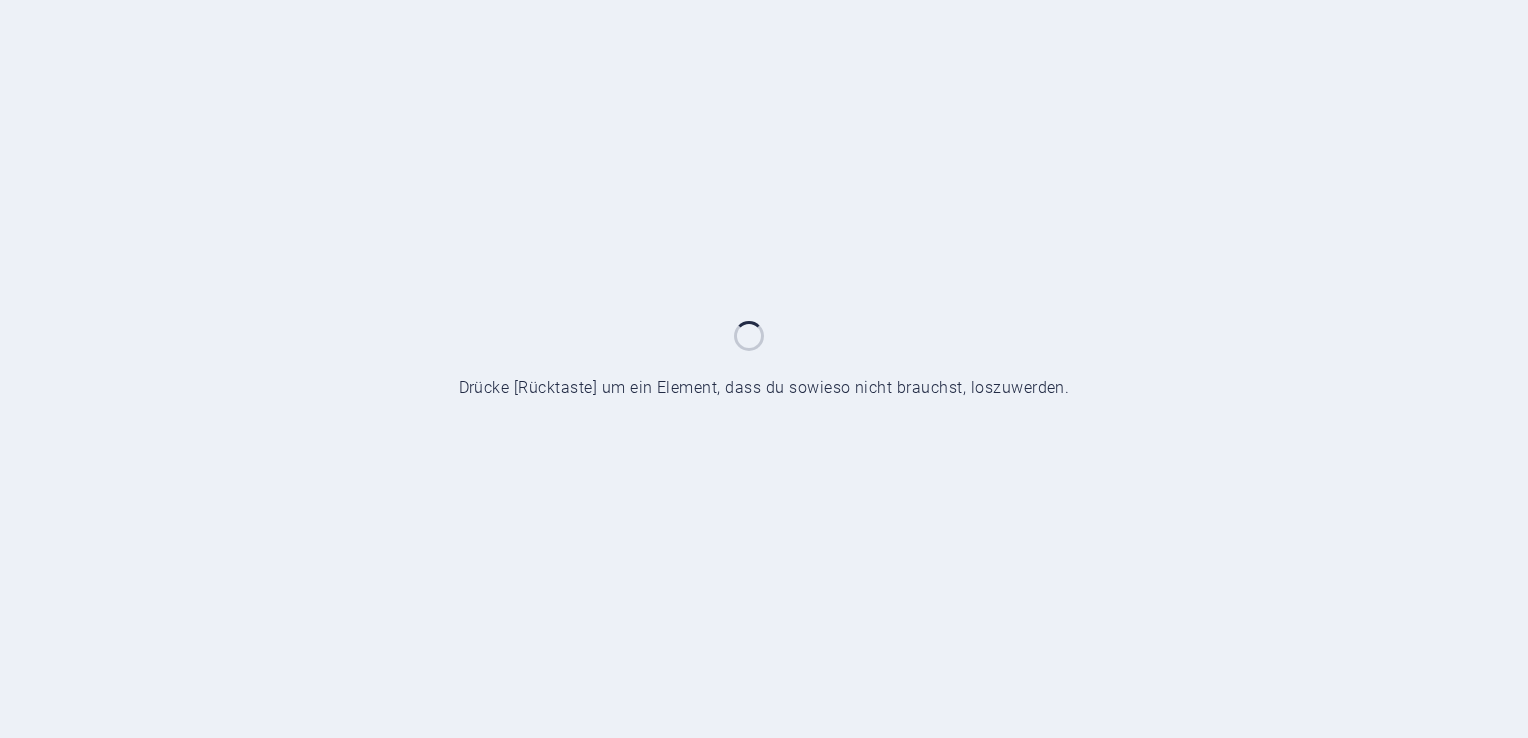 scroll, scrollTop: 0, scrollLeft: 0, axis: both 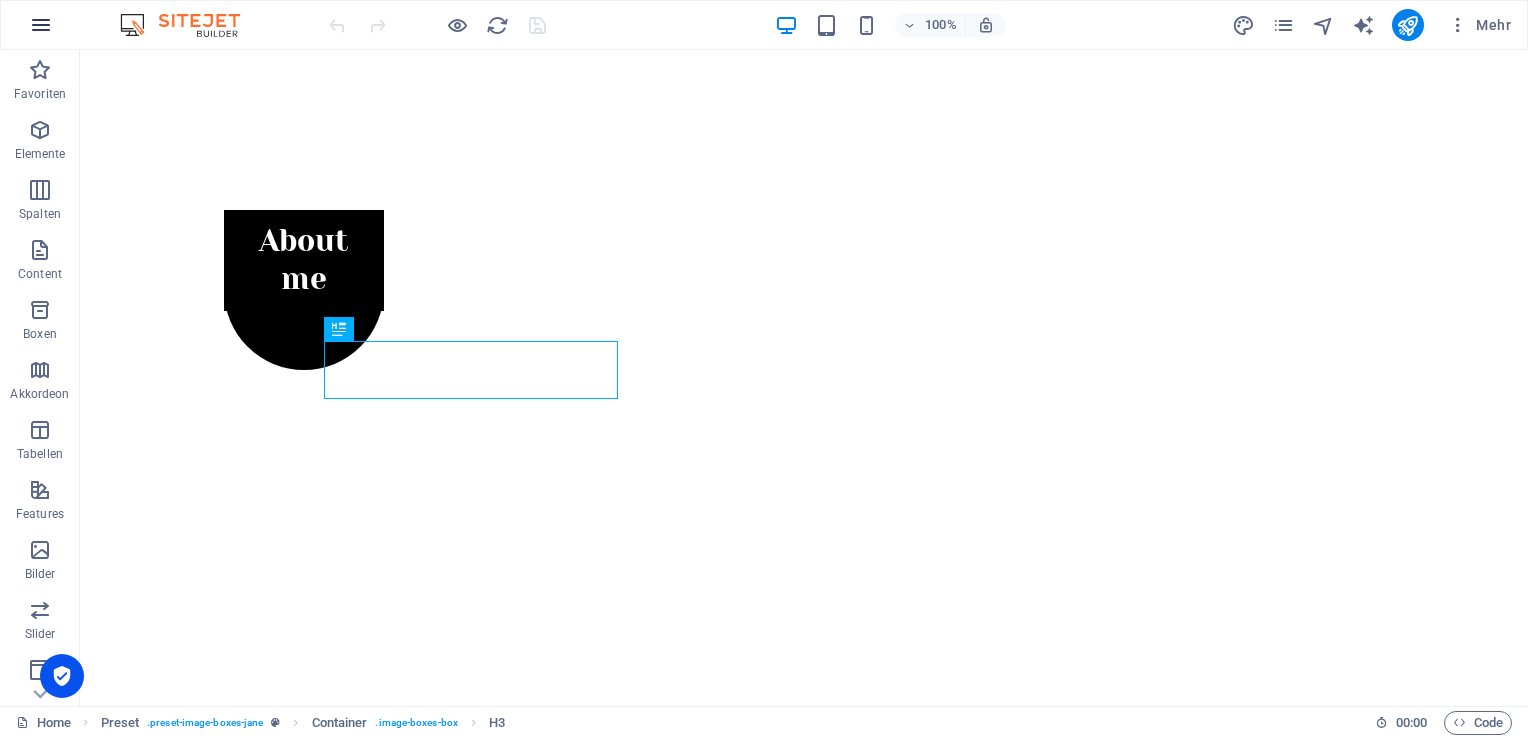 click at bounding box center (41, 25) 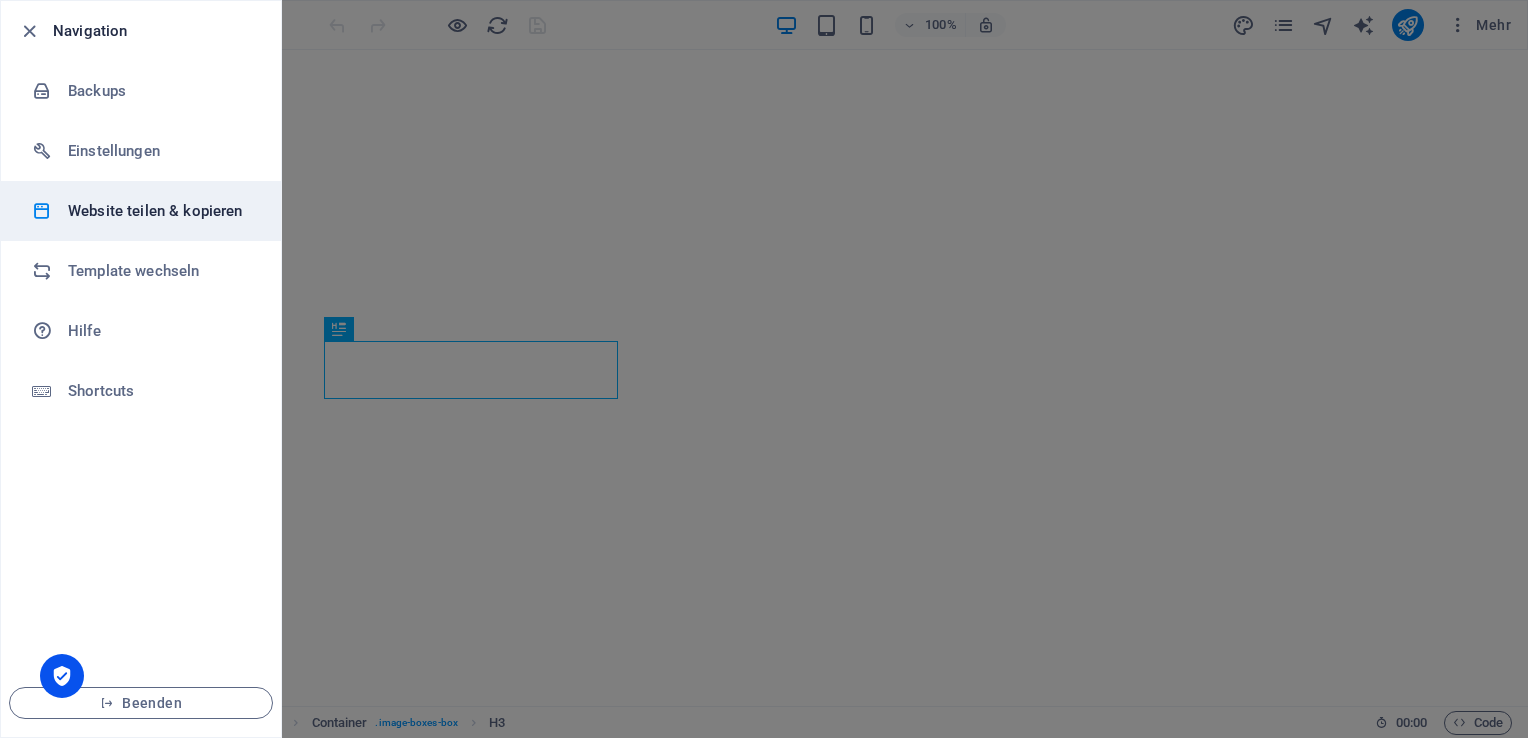 click on "Website teilen & kopieren" at bounding box center (160, 211) 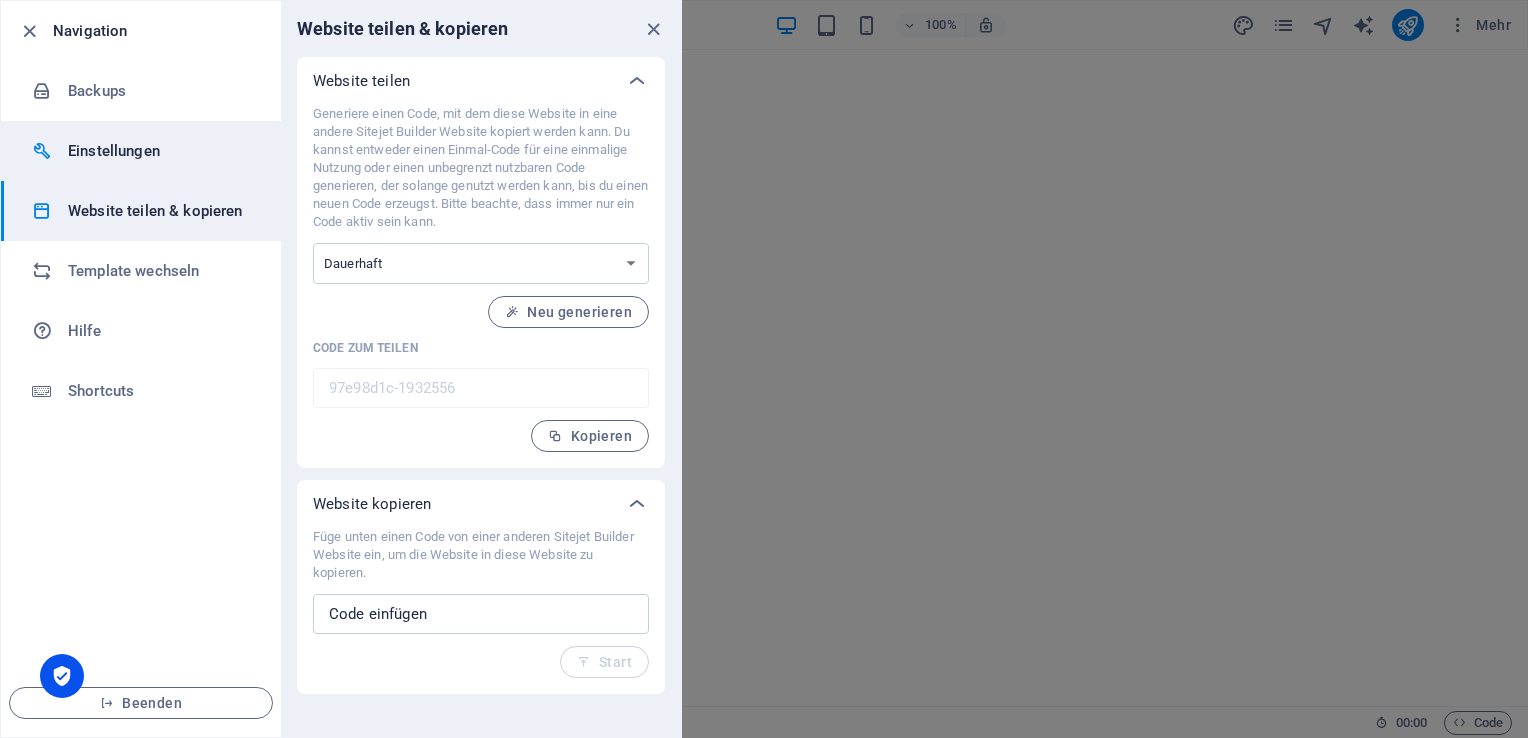 click on "Einstellungen" at bounding box center (160, 151) 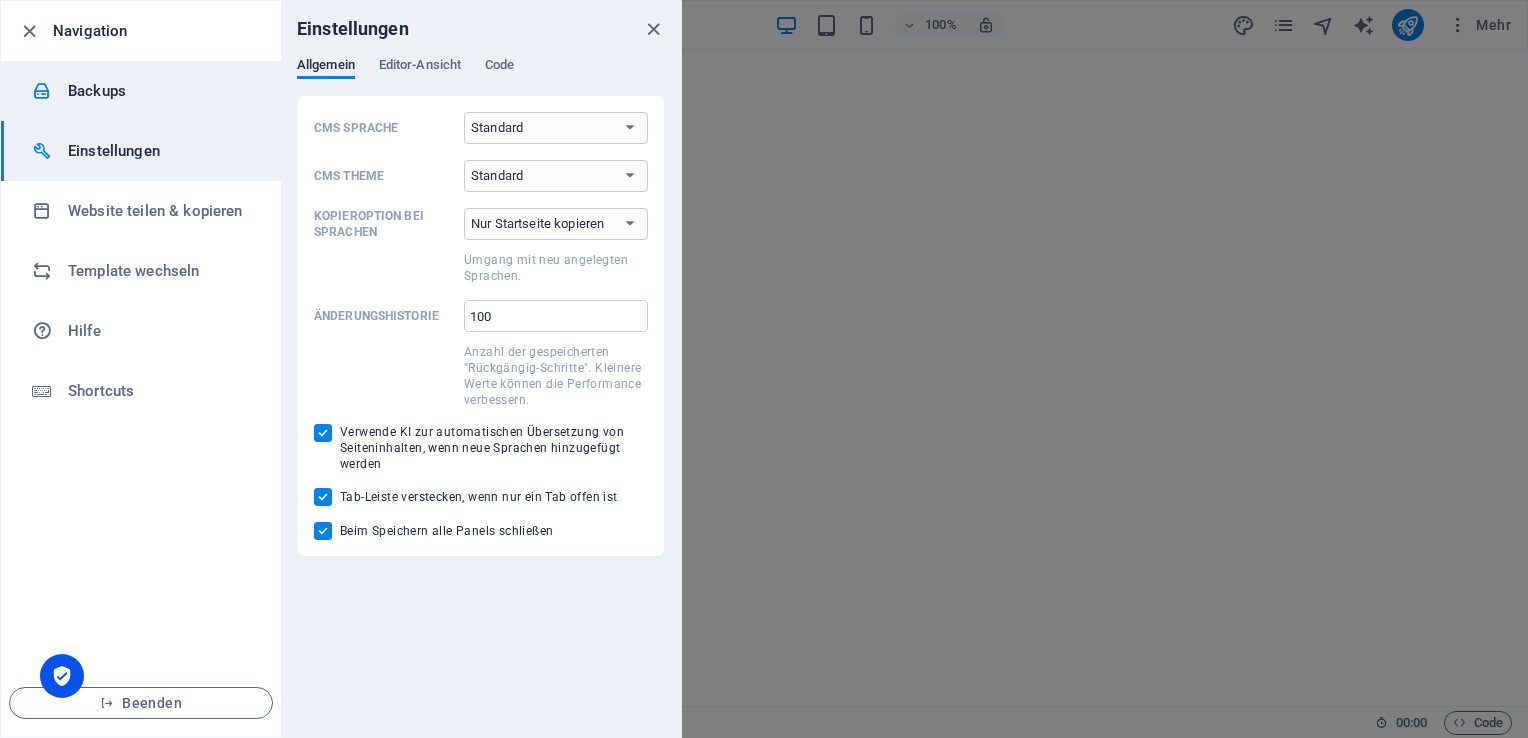 click on "Backups" at bounding box center (160, 91) 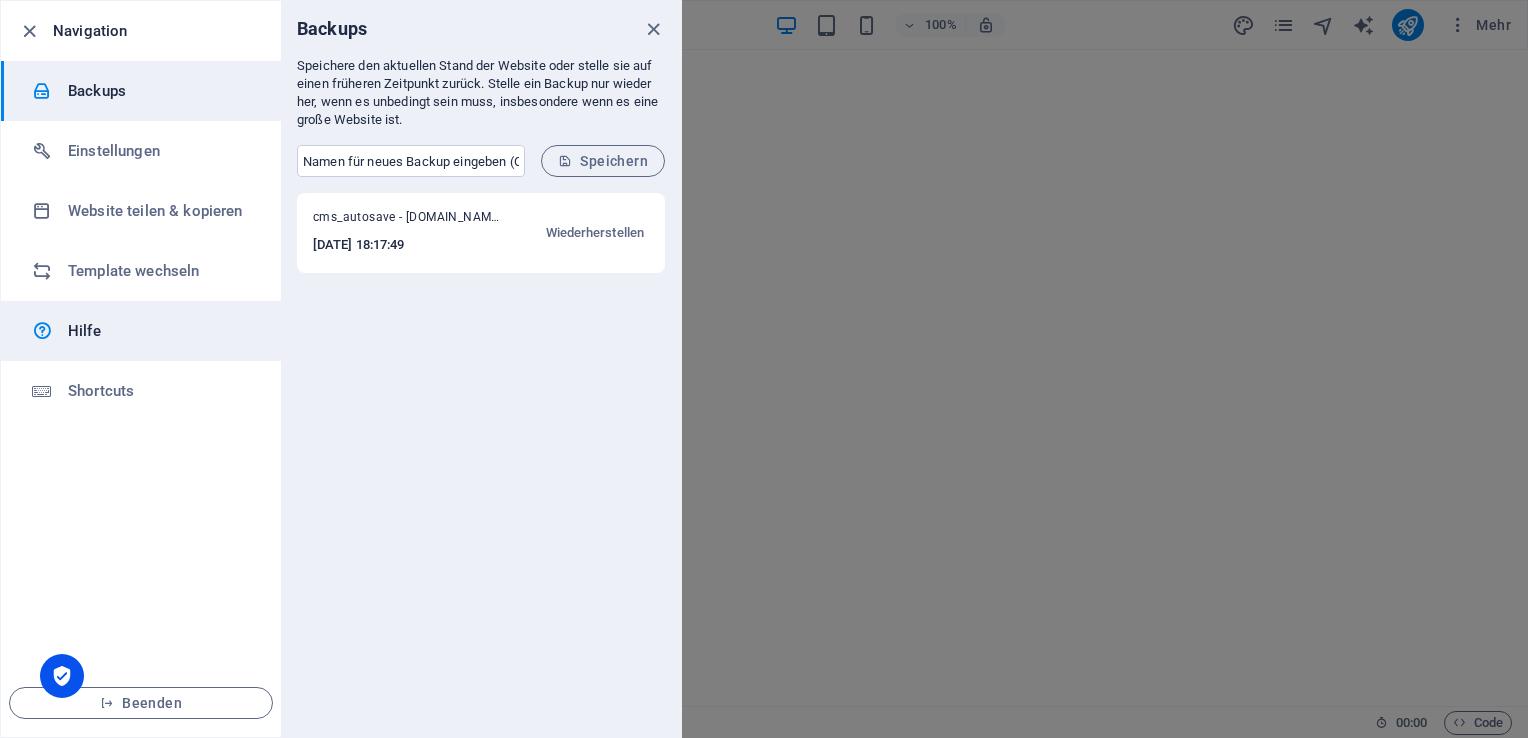 click on "Hilfe" at bounding box center (160, 331) 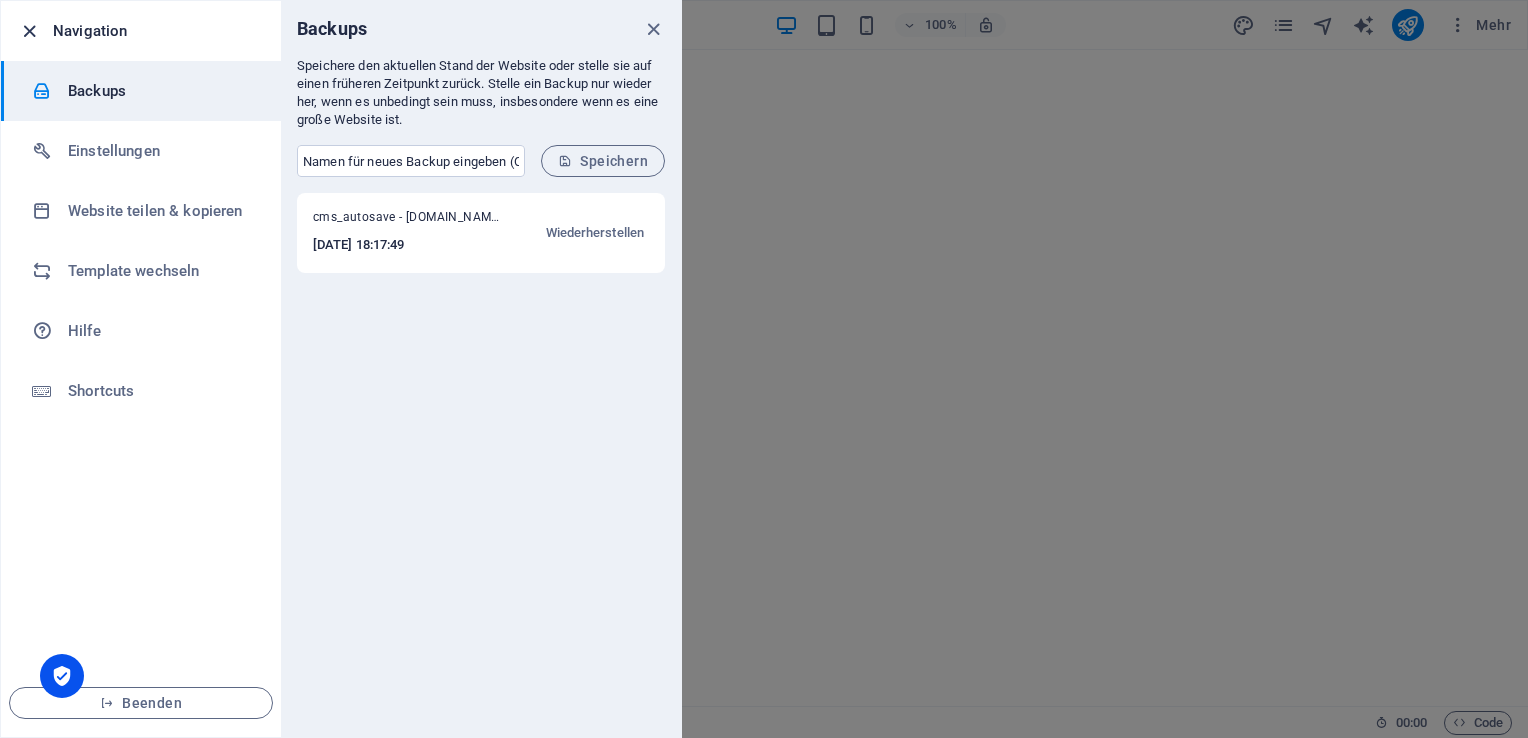click at bounding box center [29, 31] 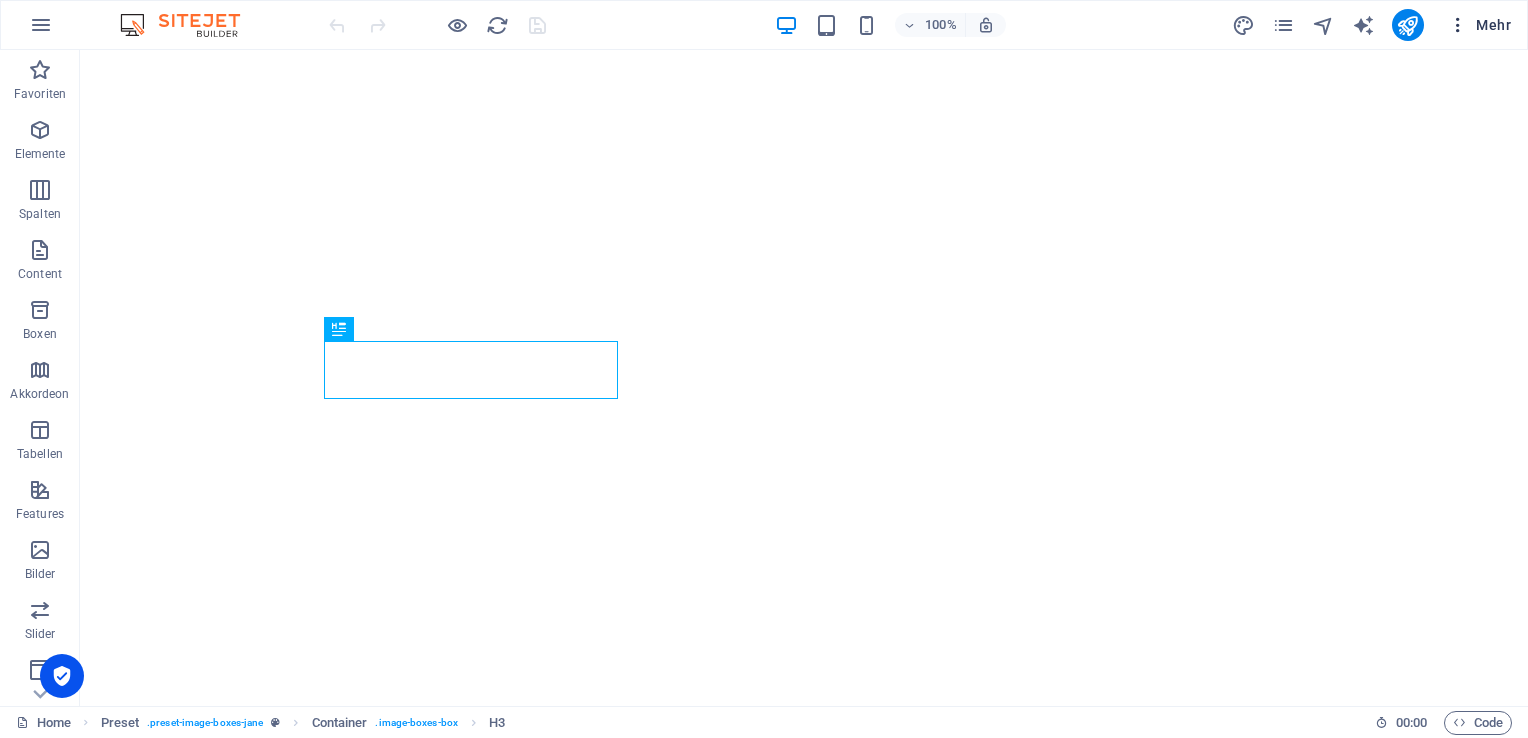 click at bounding box center [1458, 25] 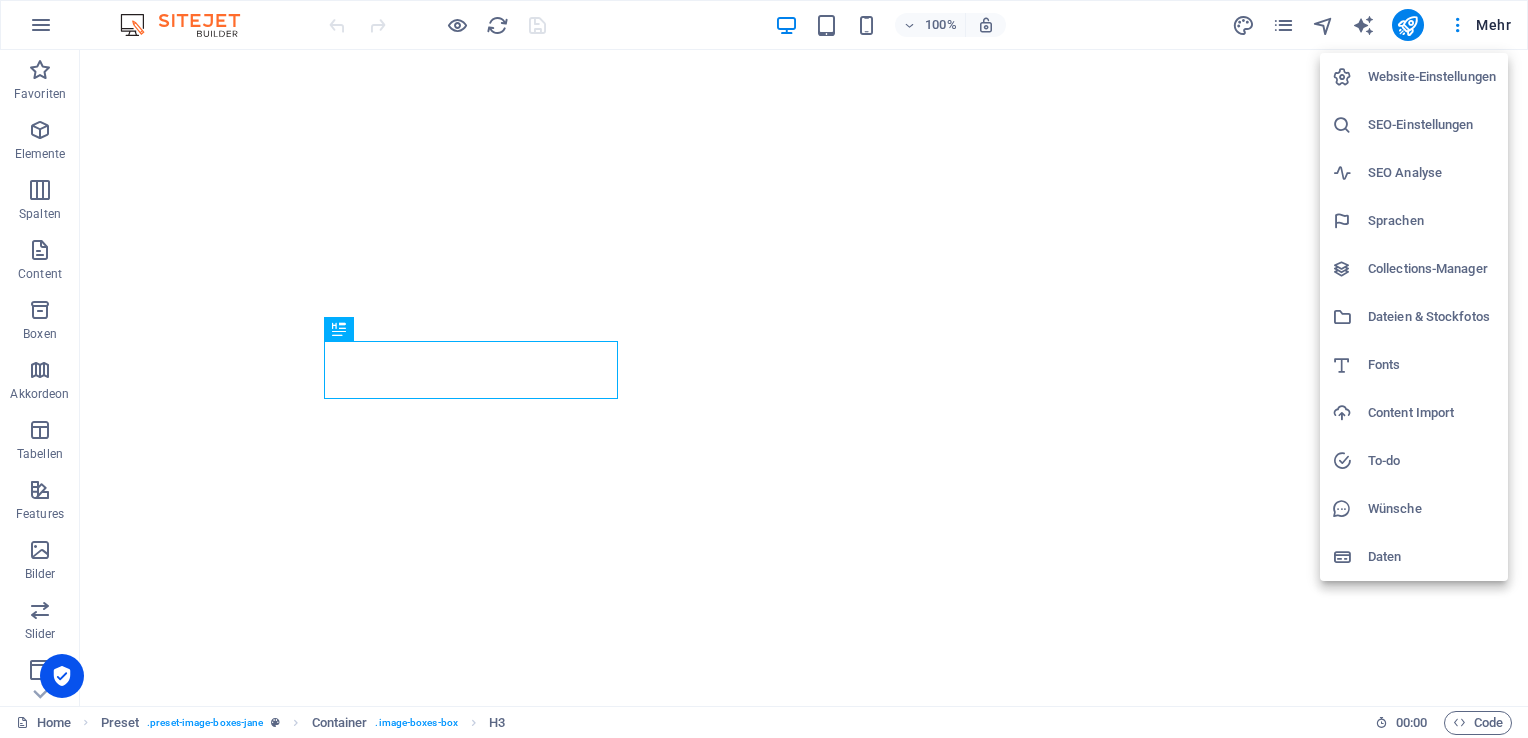 click at bounding box center [764, 369] 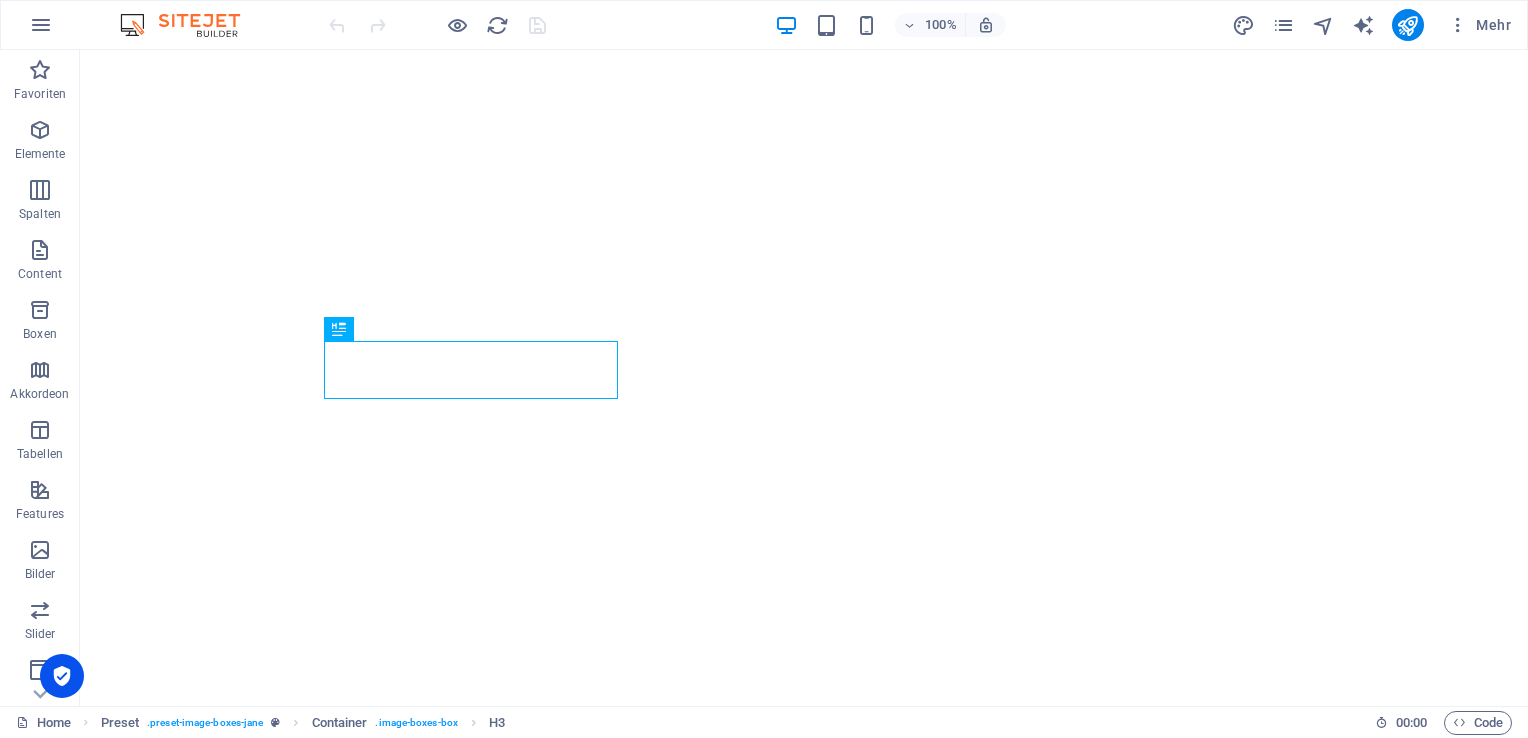 click on "Mehr" at bounding box center (1479, 25) 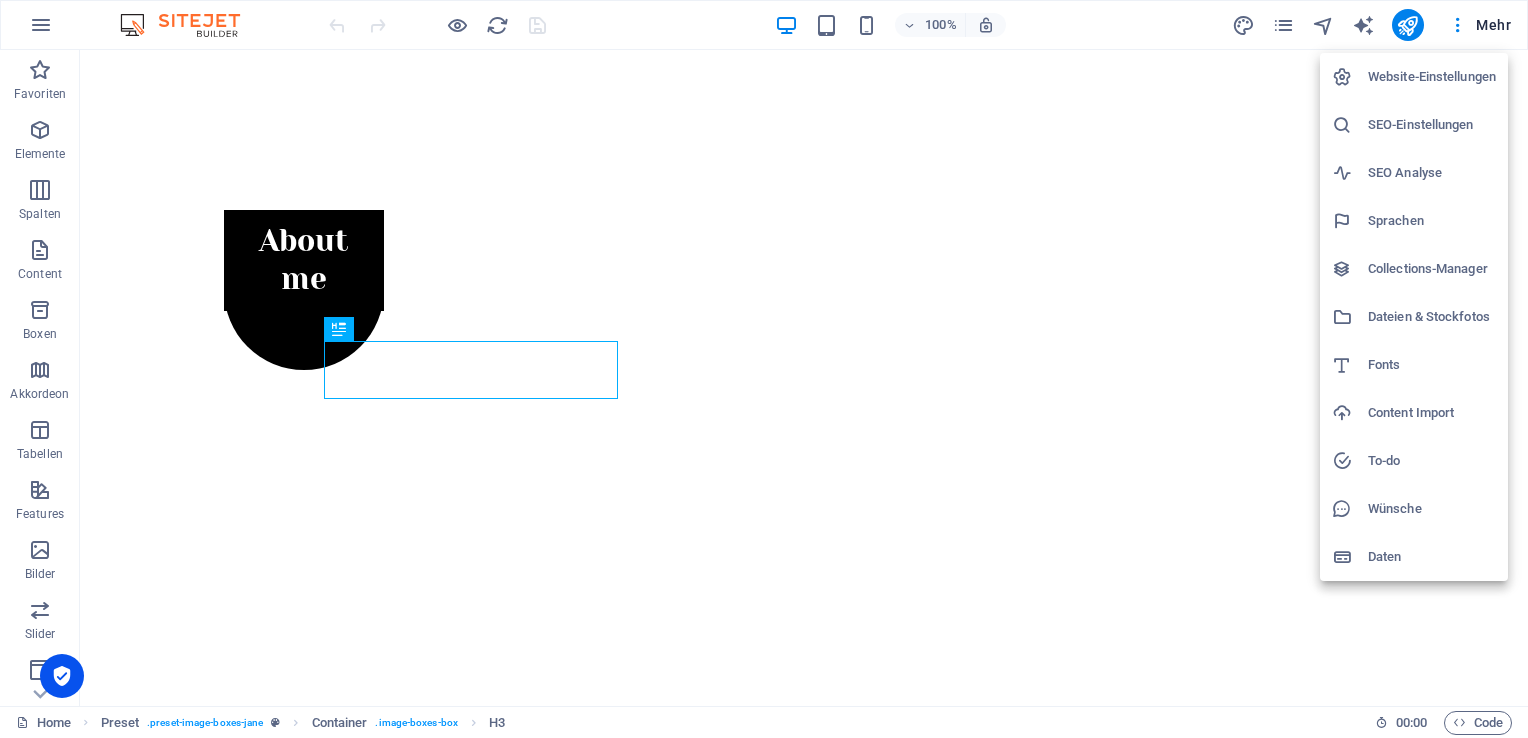 click at bounding box center [764, 369] 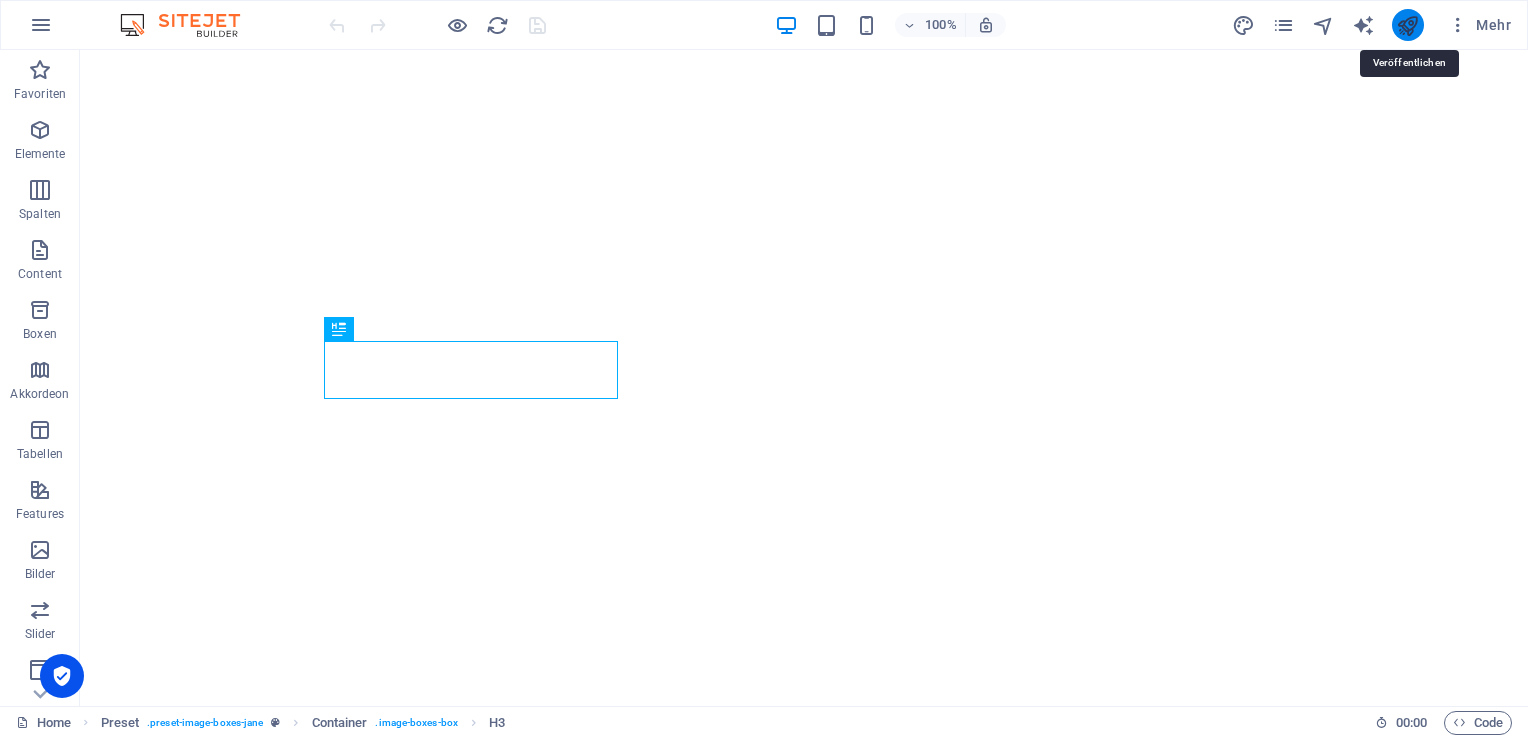 click at bounding box center [1407, 25] 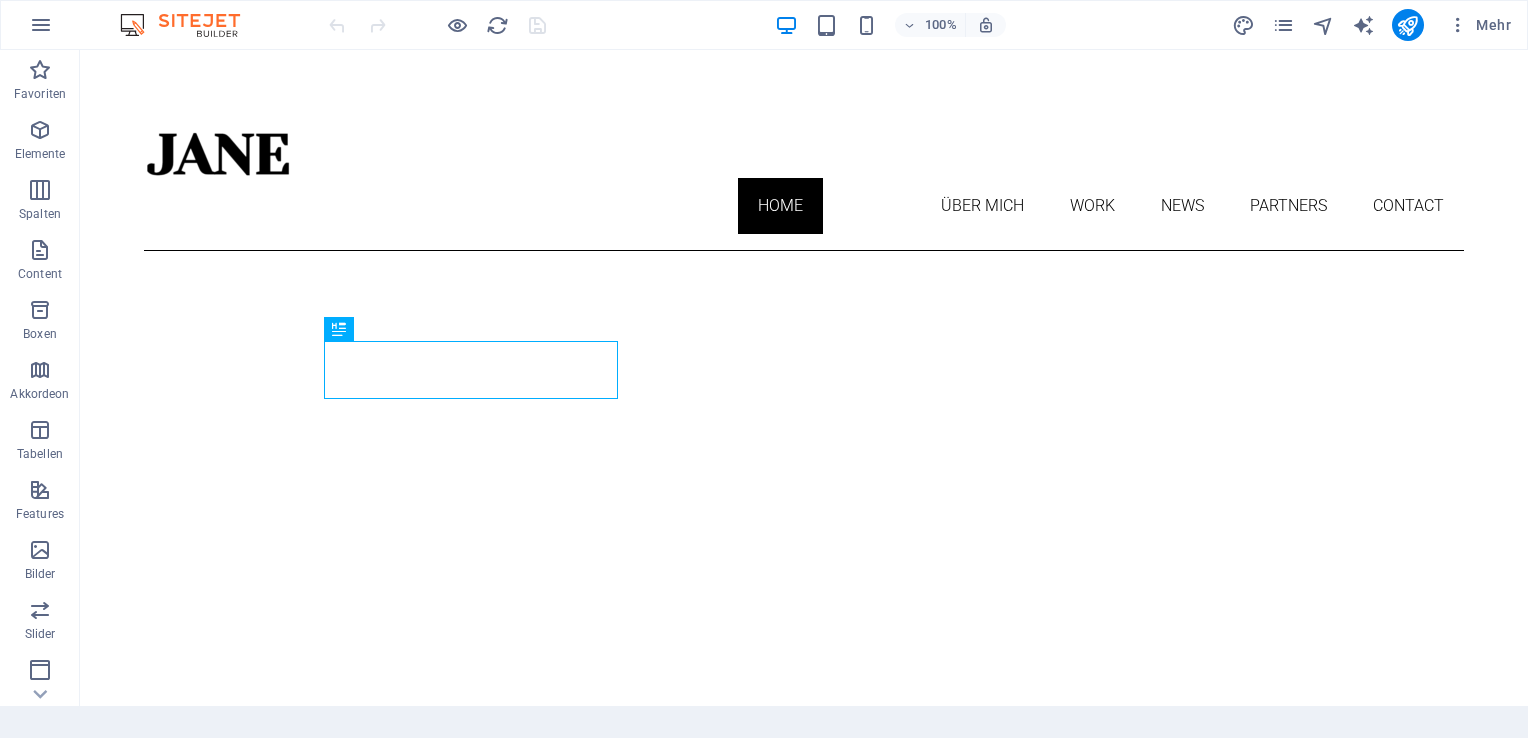 scroll, scrollTop: 712, scrollLeft: 0, axis: vertical 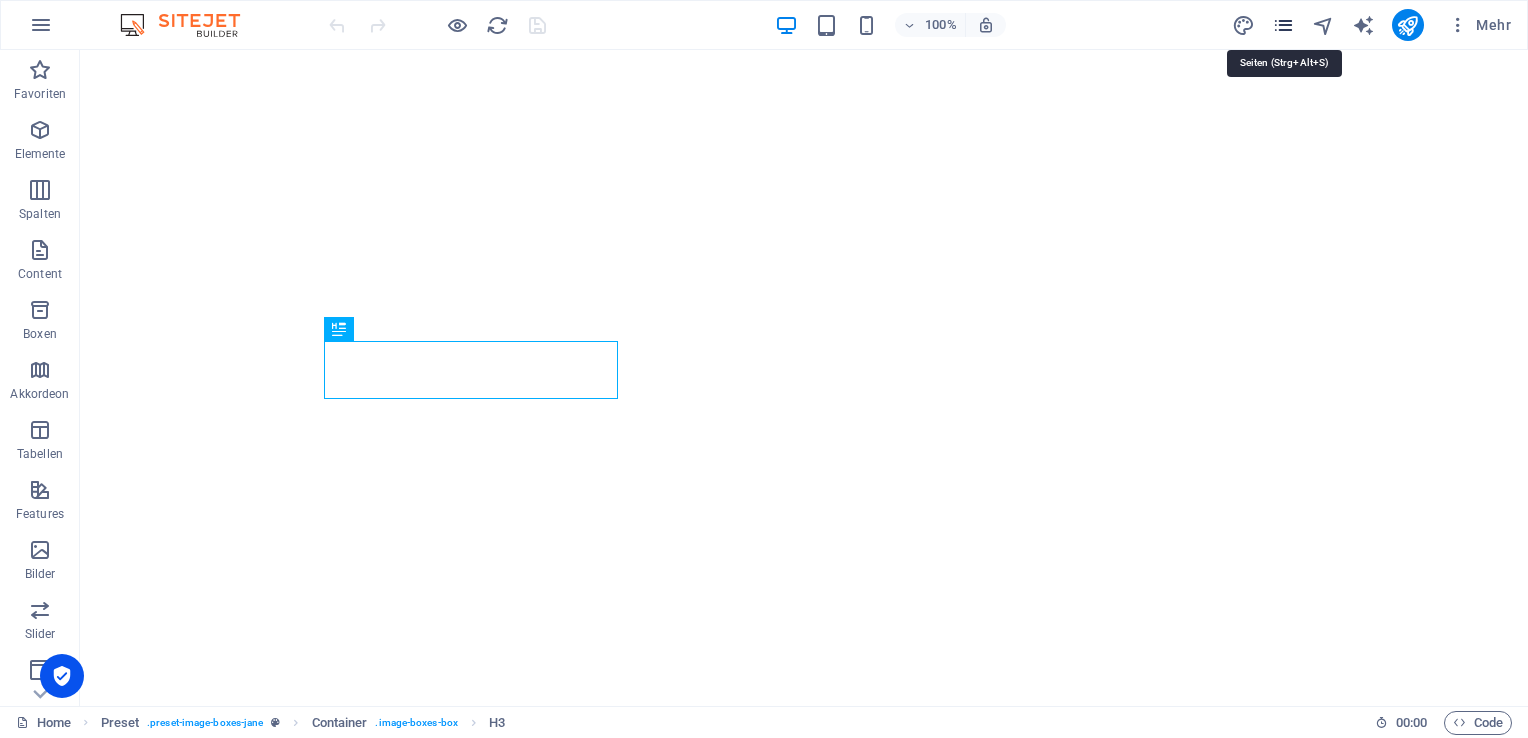 click at bounding box center [1283, 25] 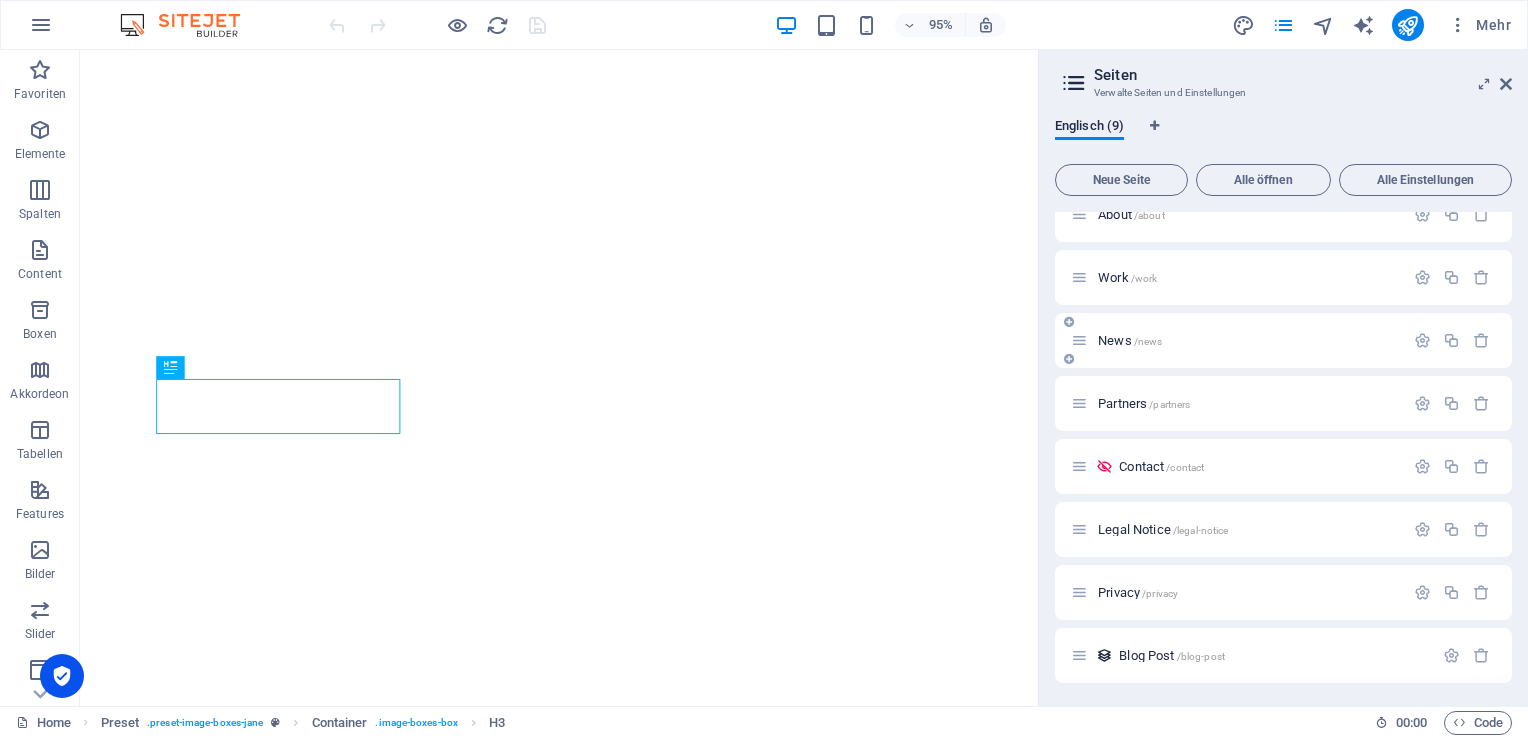 scroll, scrollTop: 0, scrollLeft: 0, axis: both 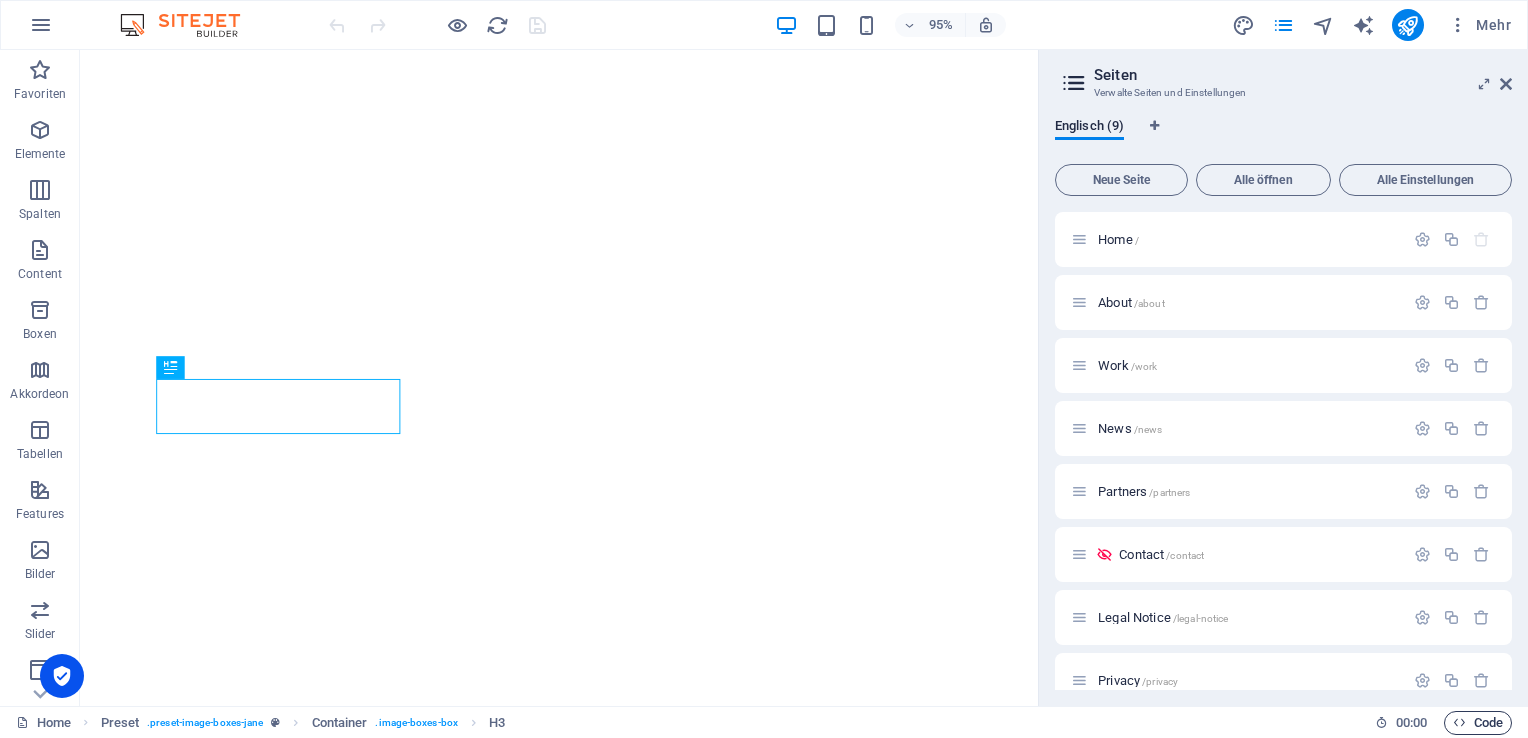 click on "Code" at bounding box center (1478, 723) 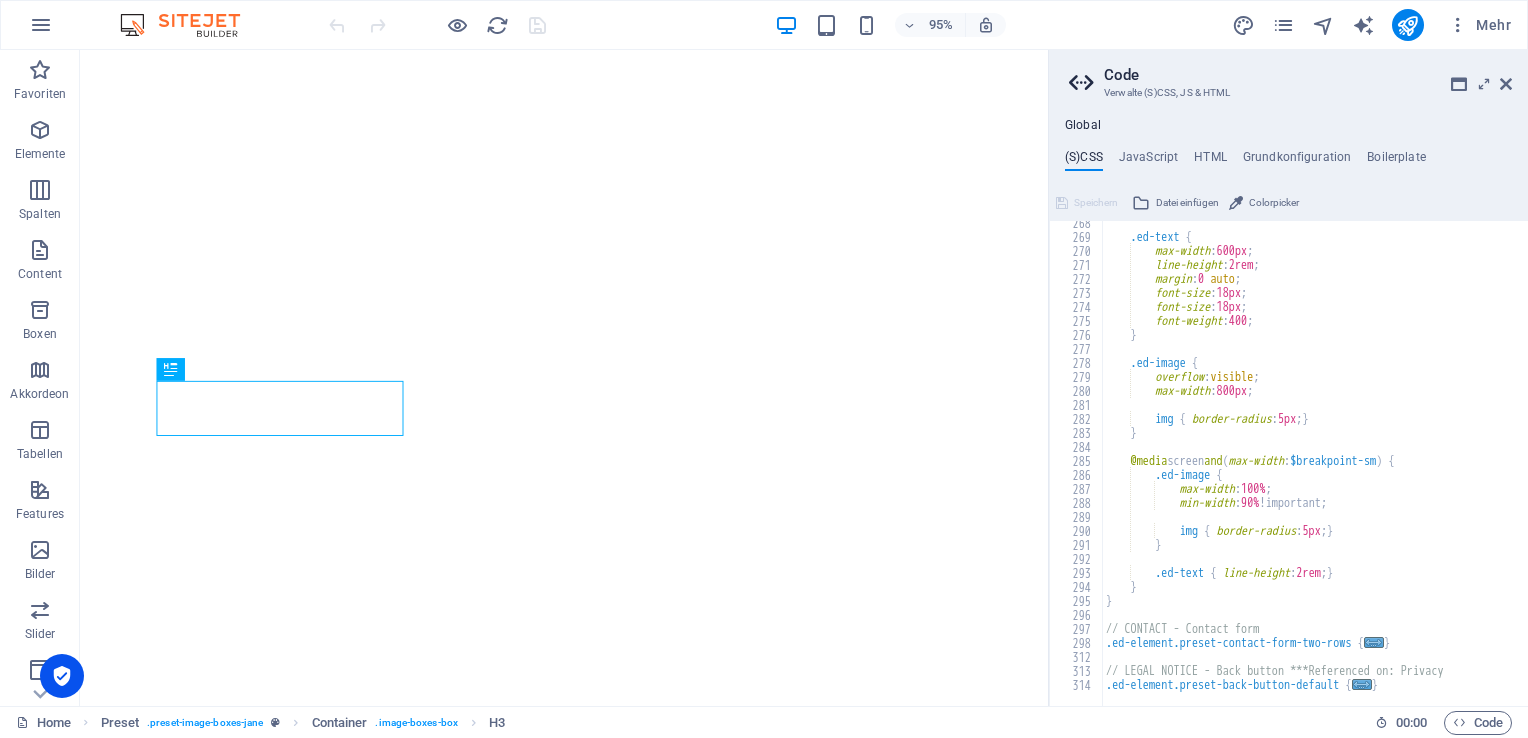 scroll, scrollTop: 1152, scrollLeft: 0, axis: vertical 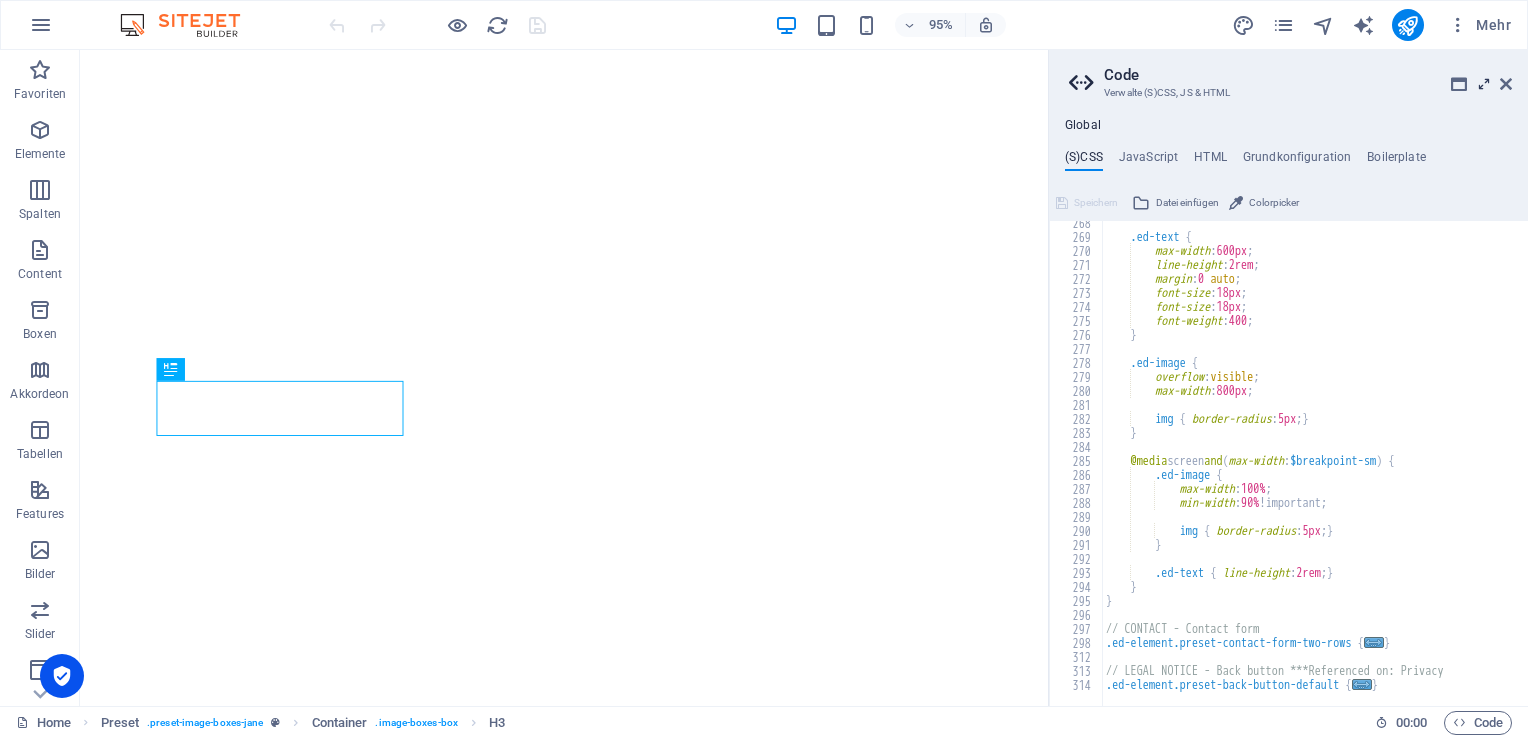 click at bounding box center (1484, 84) 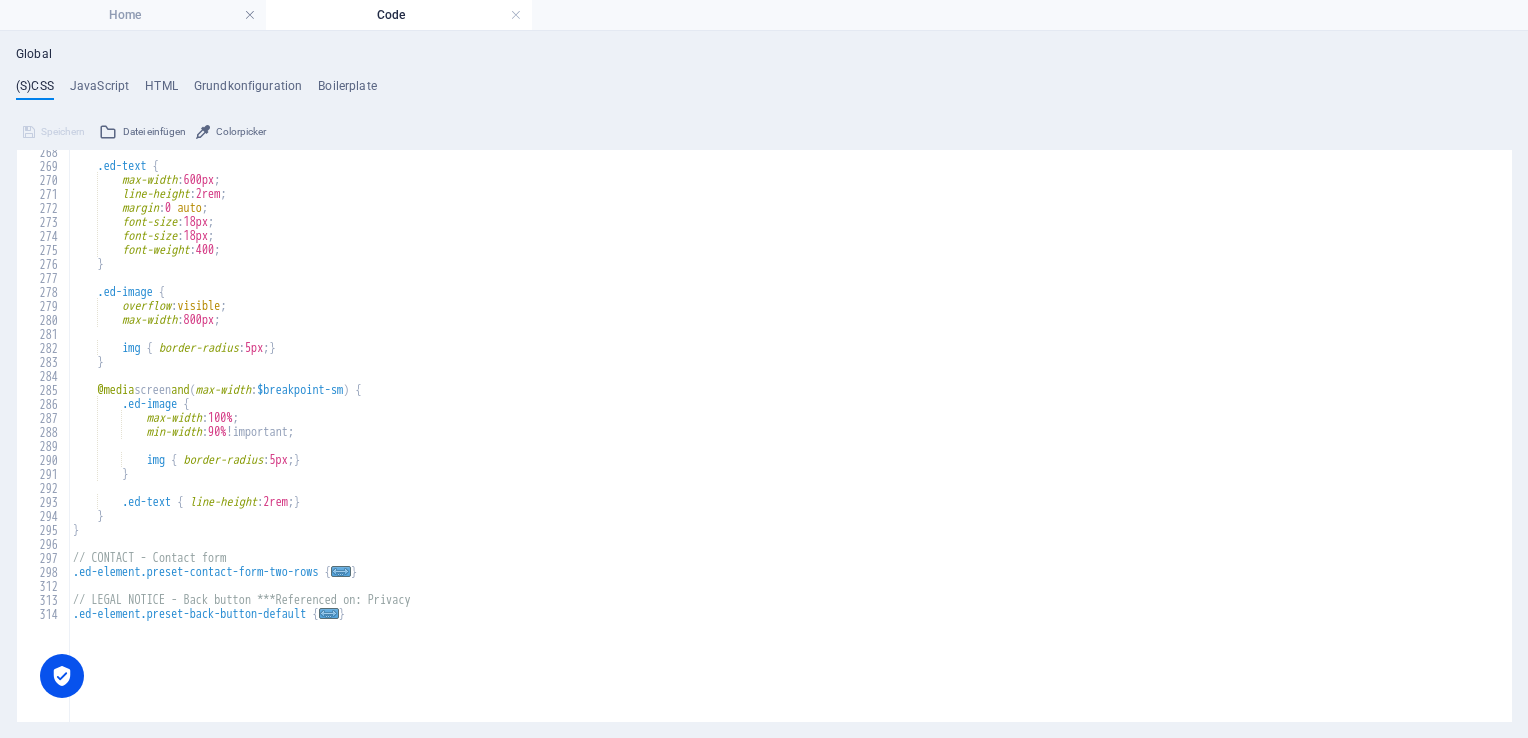 scroll, scrollTop: 0, scrollLeft: 0, axis: both 